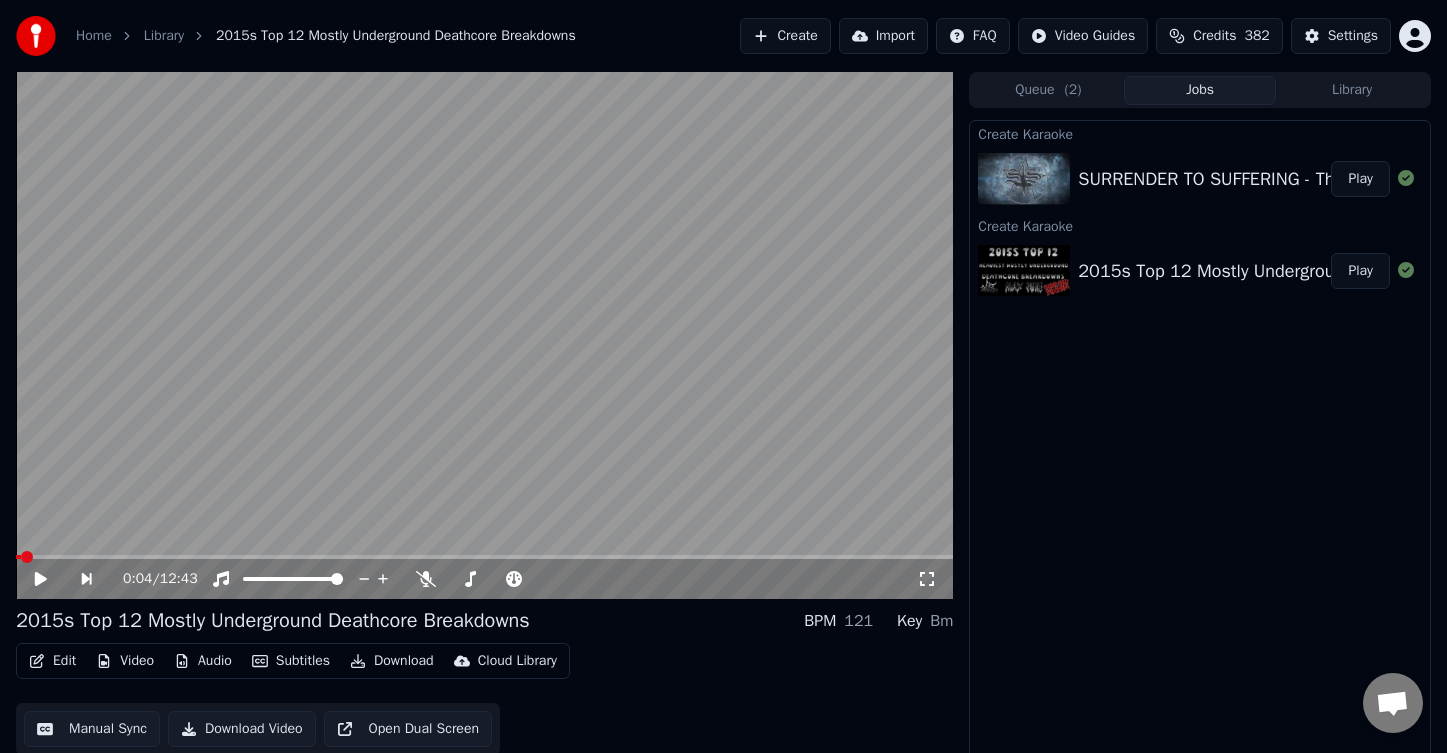 scroll, scrollTop: 6, scrollLeft: 0, axis: vertical 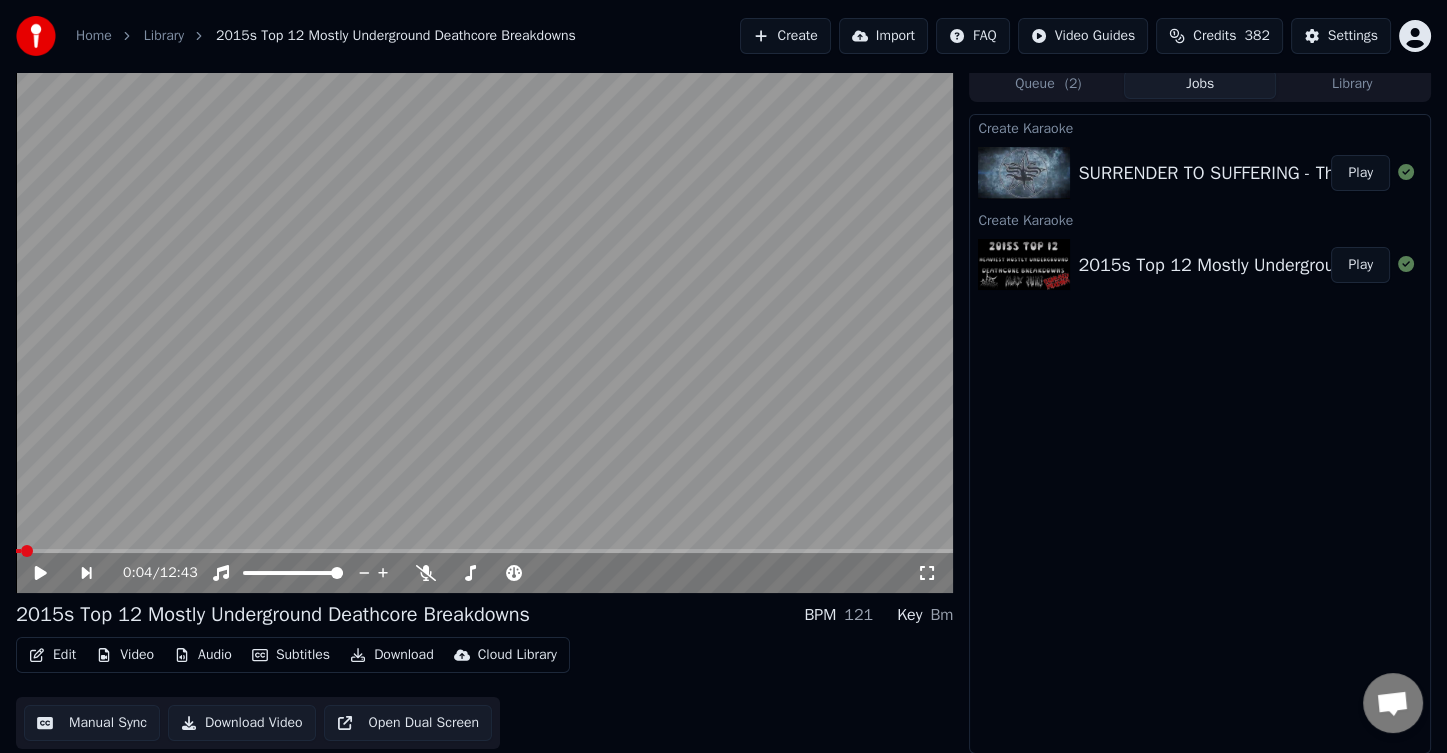 click at bounding box center (484, 329) 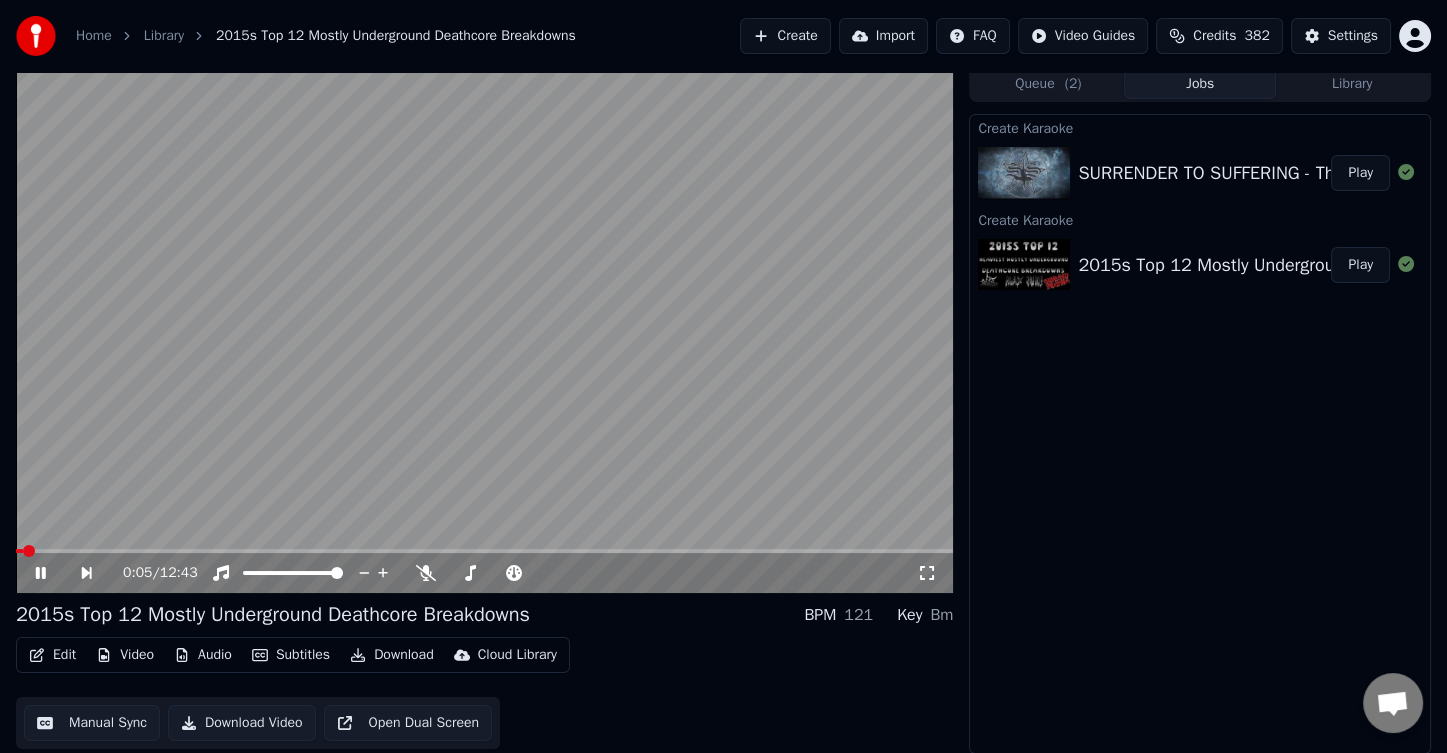 click at bounding box center [484, 329] 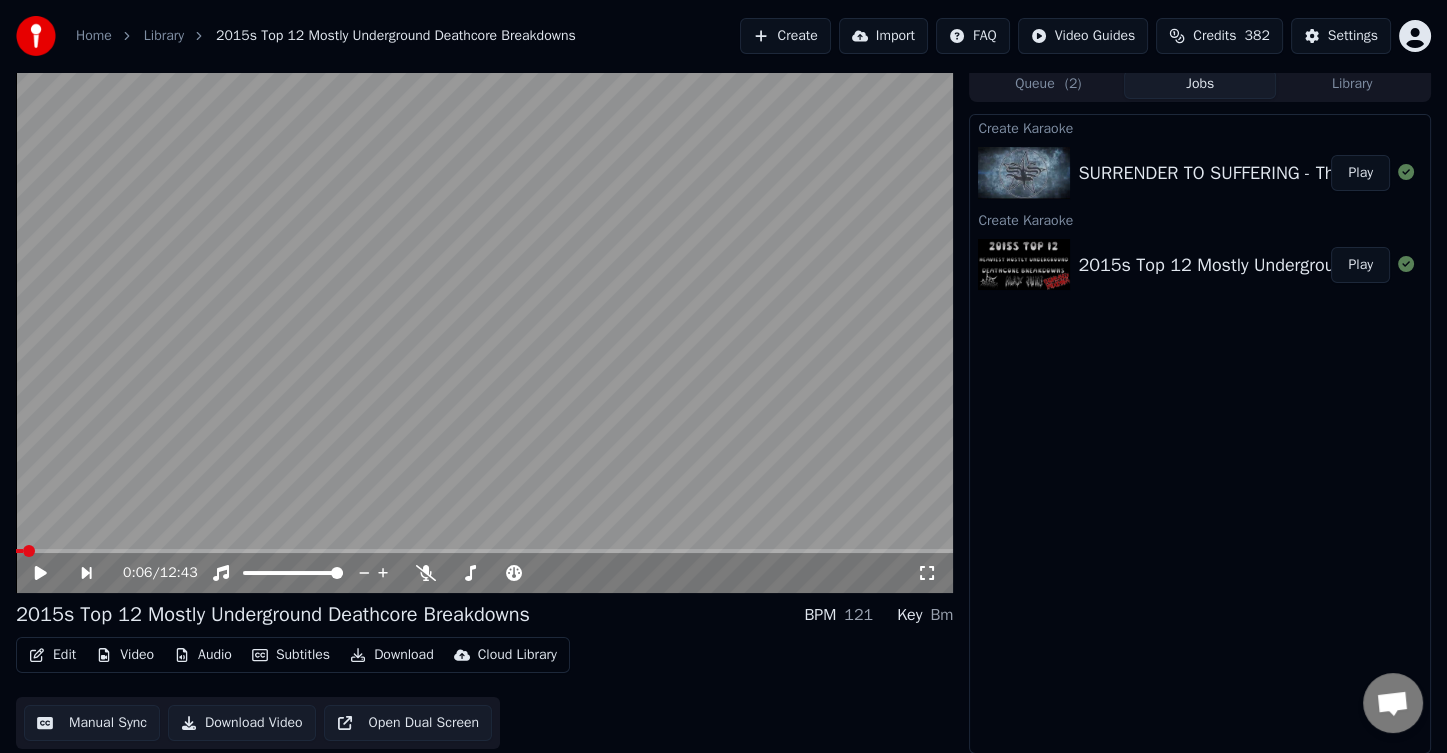 click on "SURRENDER TO SUFFERING - The Lord Below Lyric Video Play" at bounding box center (1200, 173) 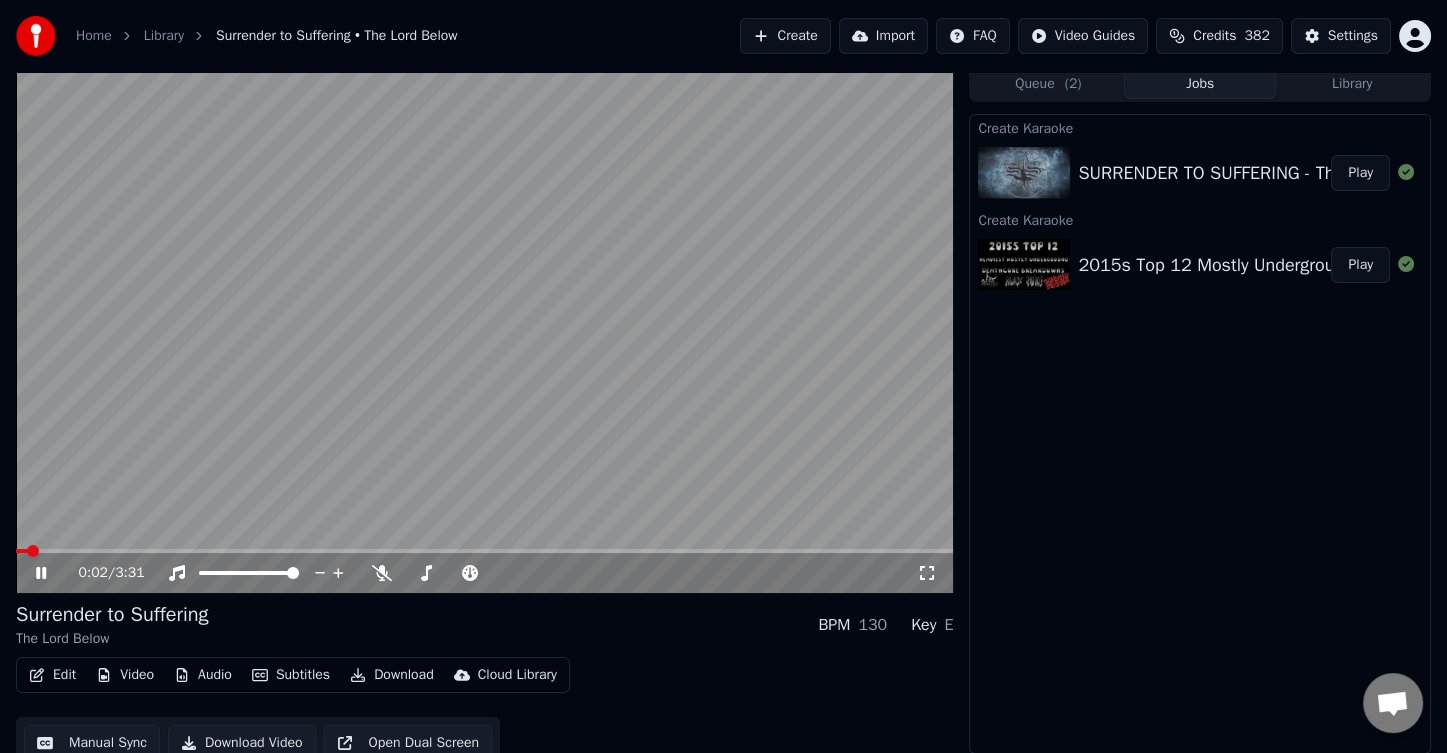 click on "0:02  /  3:31" at bounding box center [484, 573] 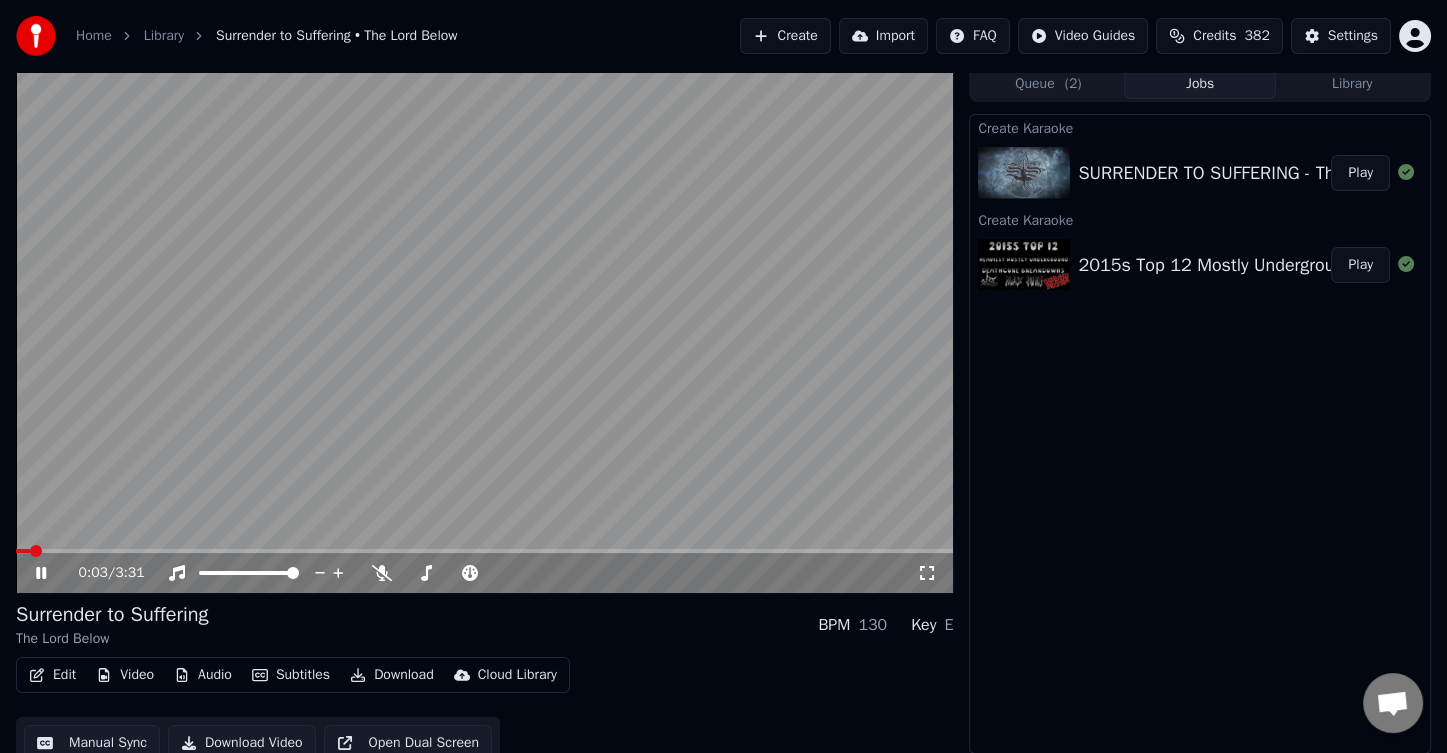 click at bounding box center [484, 551] 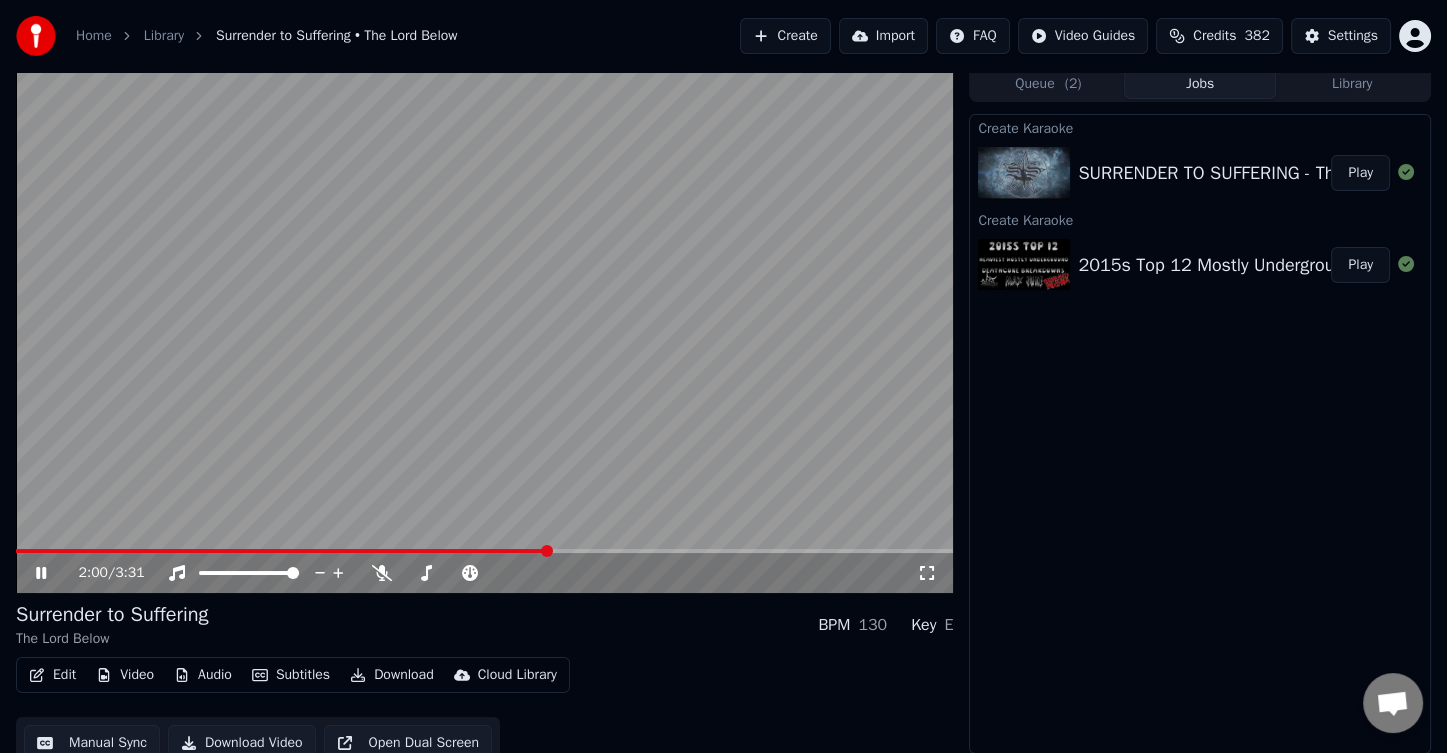 click at bounding box center [484, 329] 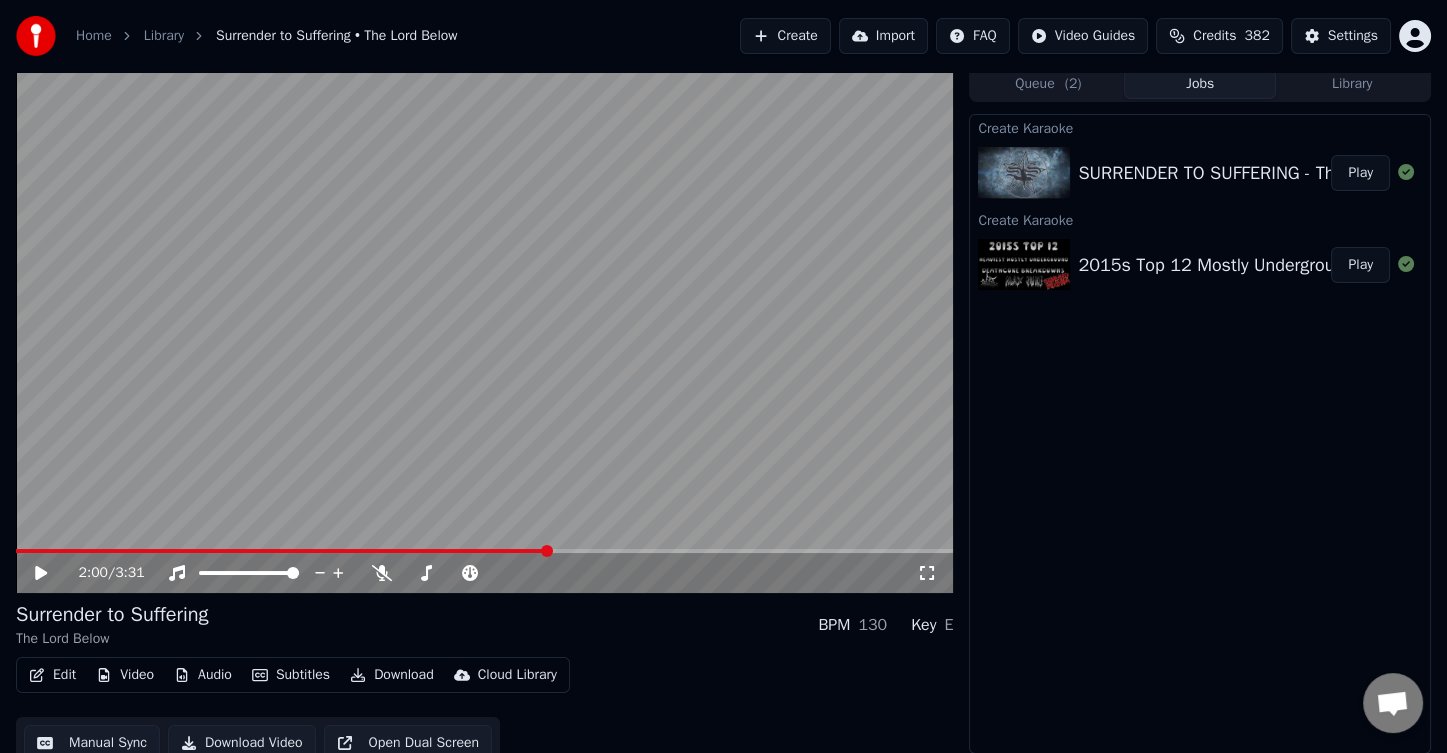 click at bounding box center (484, 329) 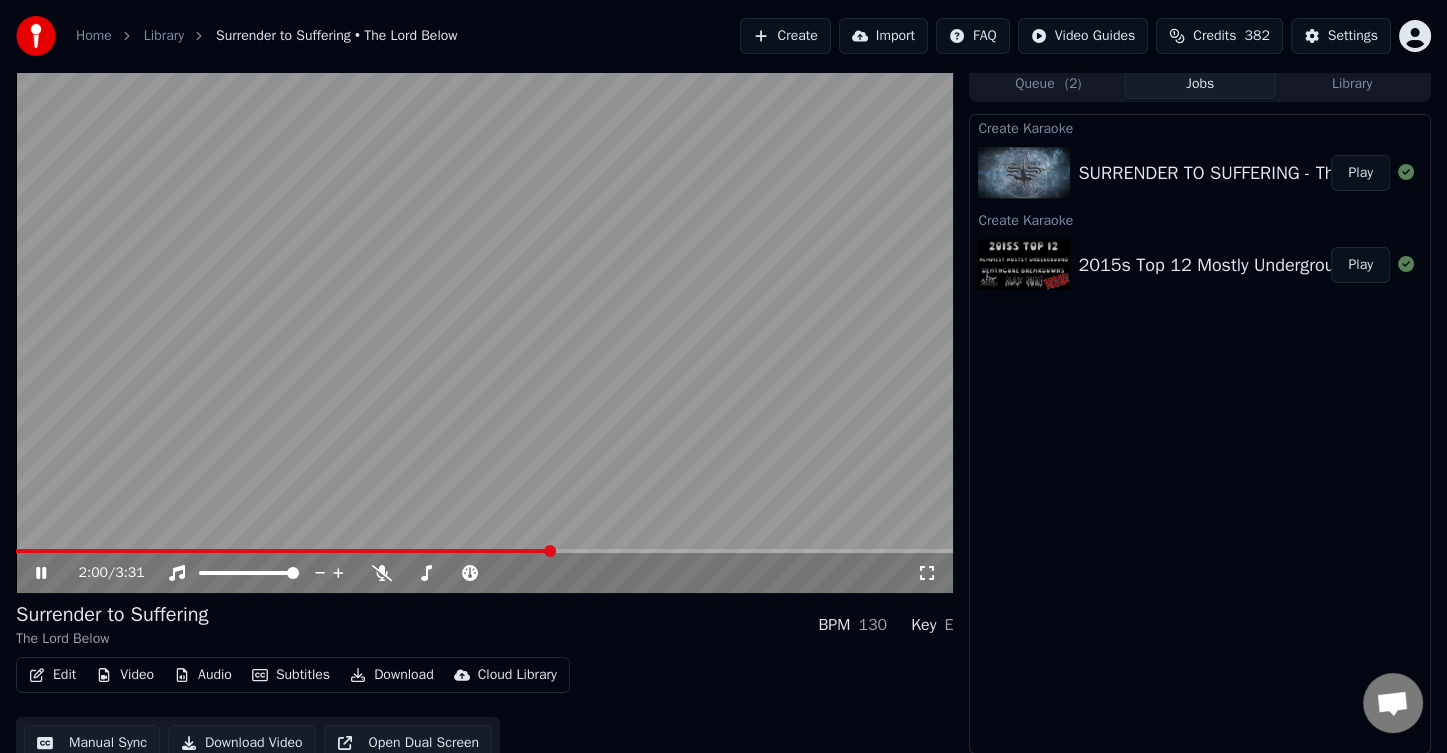 click at bounding box center [484, 329] 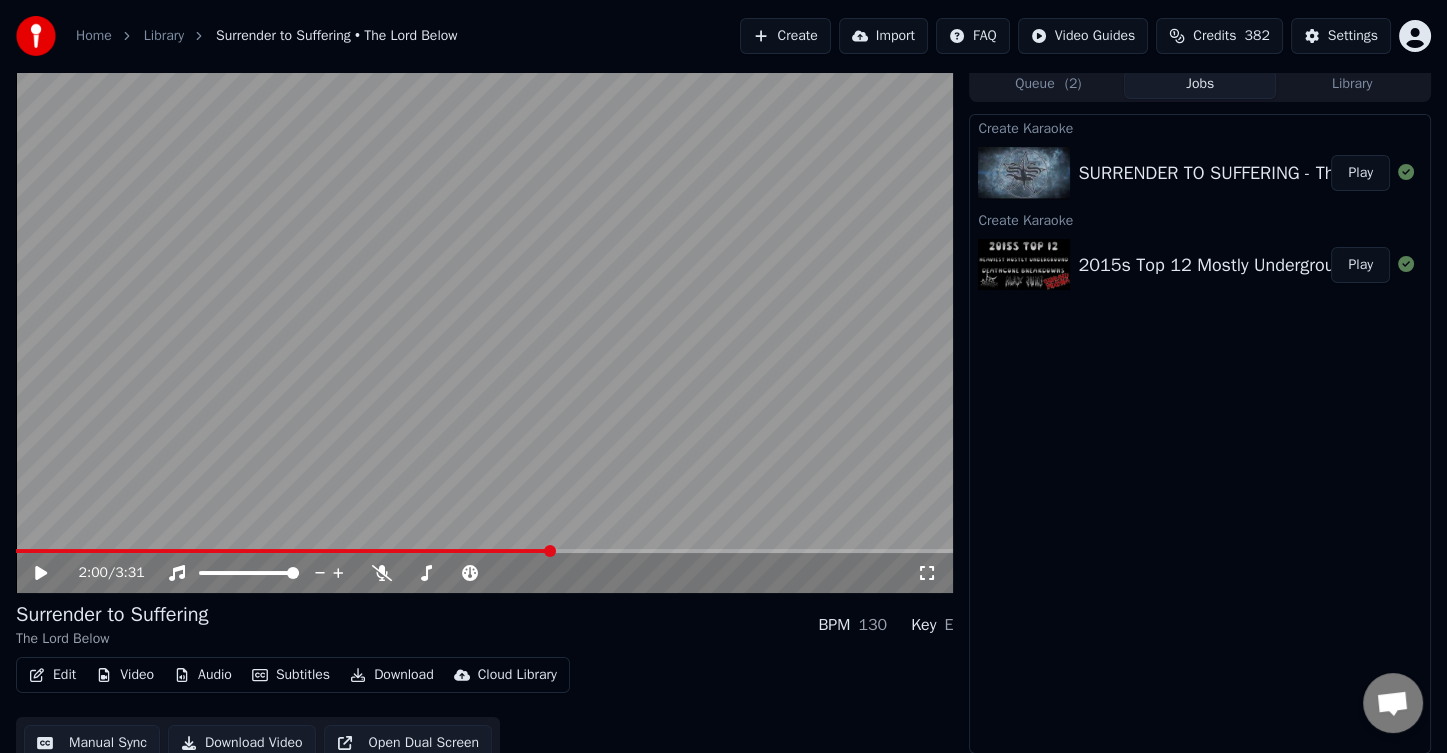 click at bounding box center (484, 329) 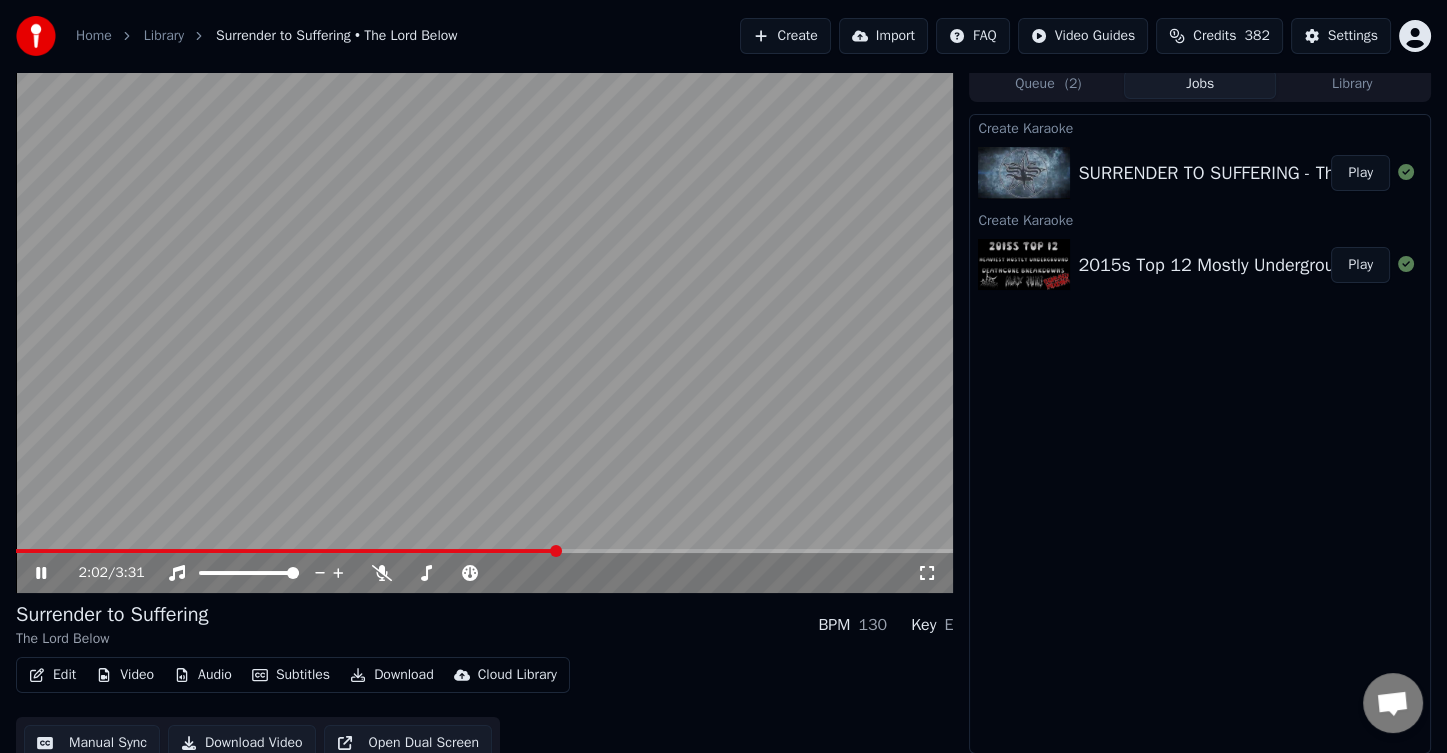 click at bounding box center [484, 551] 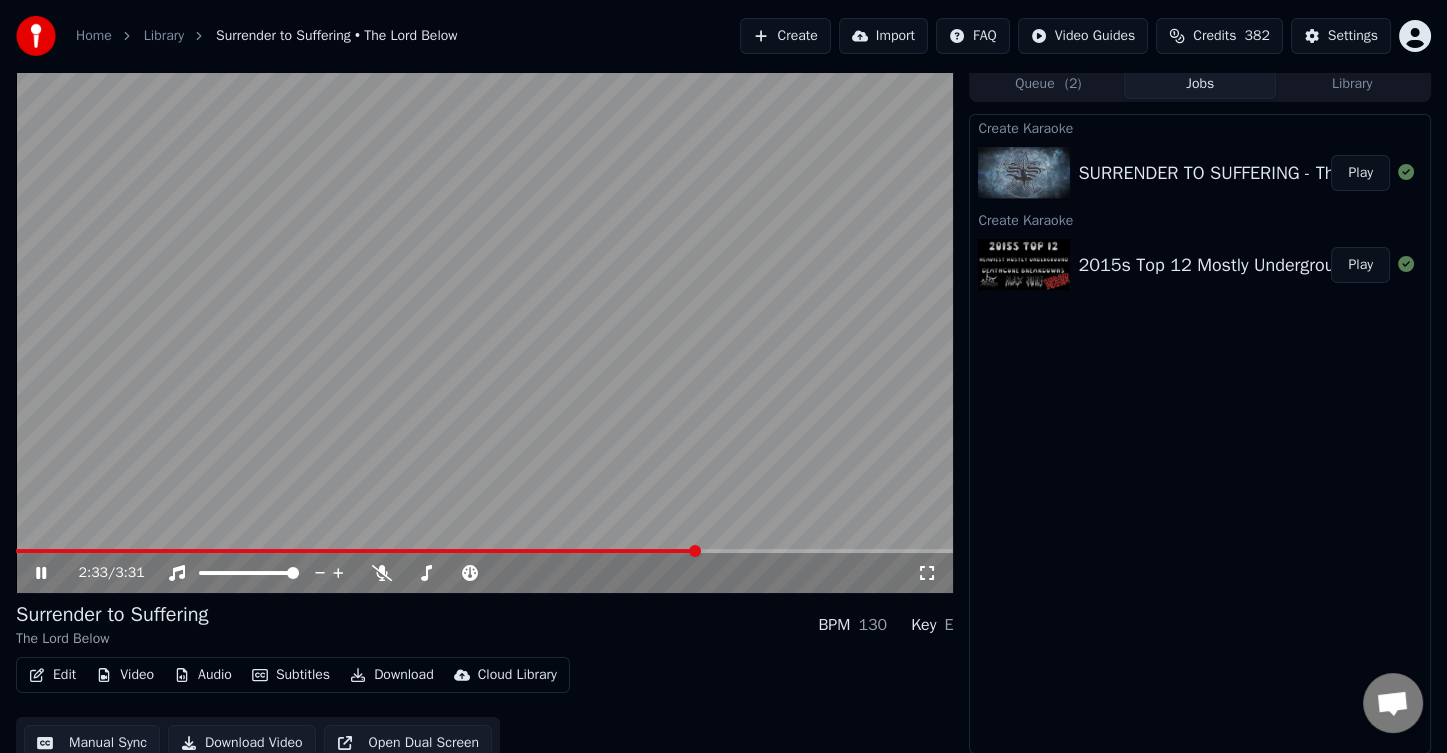 click on "Download" at bounding box center (392, 675) 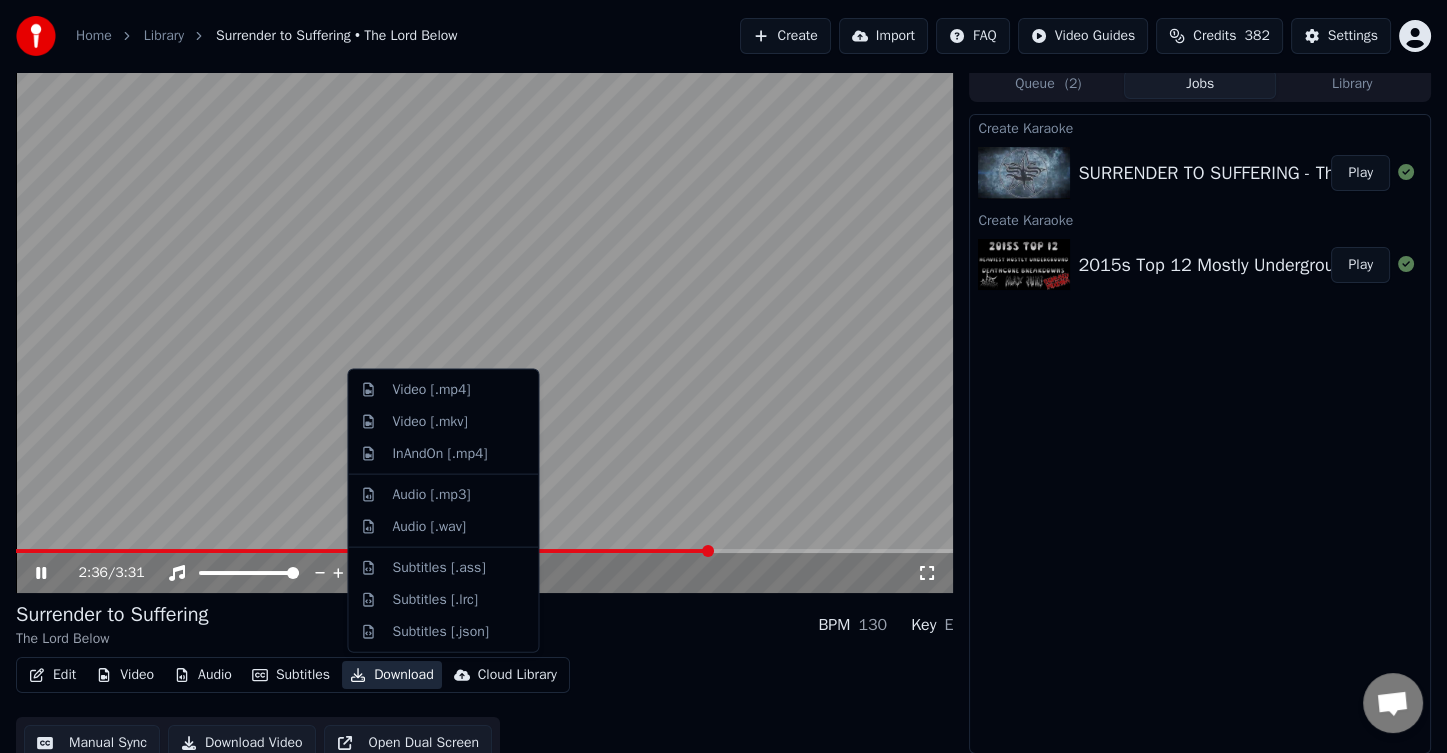 click on "Edit Video Audio Subtitles Download Cloud Library Manual Sync Download Video Open Dual Screen" at bounding box center (484, 713) 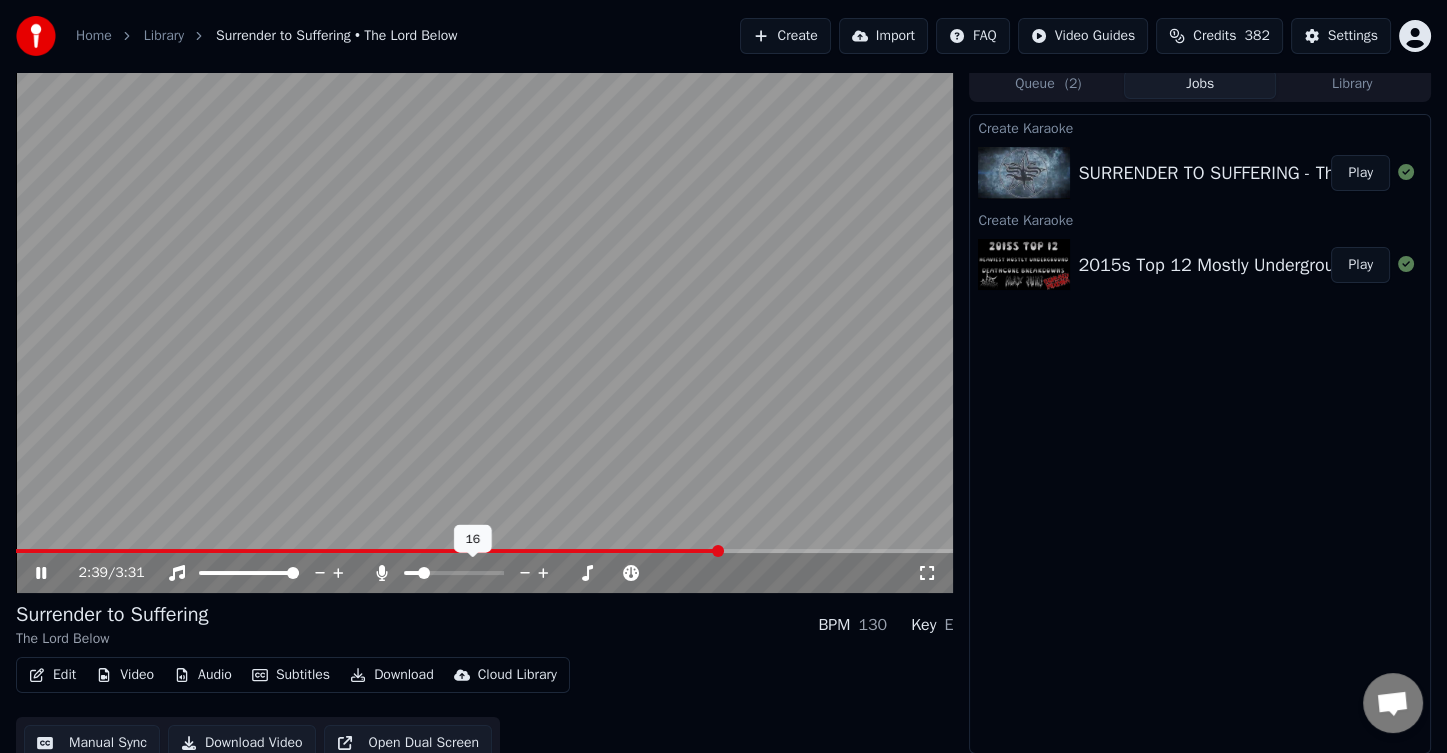 click at bounding box center (424, 573) 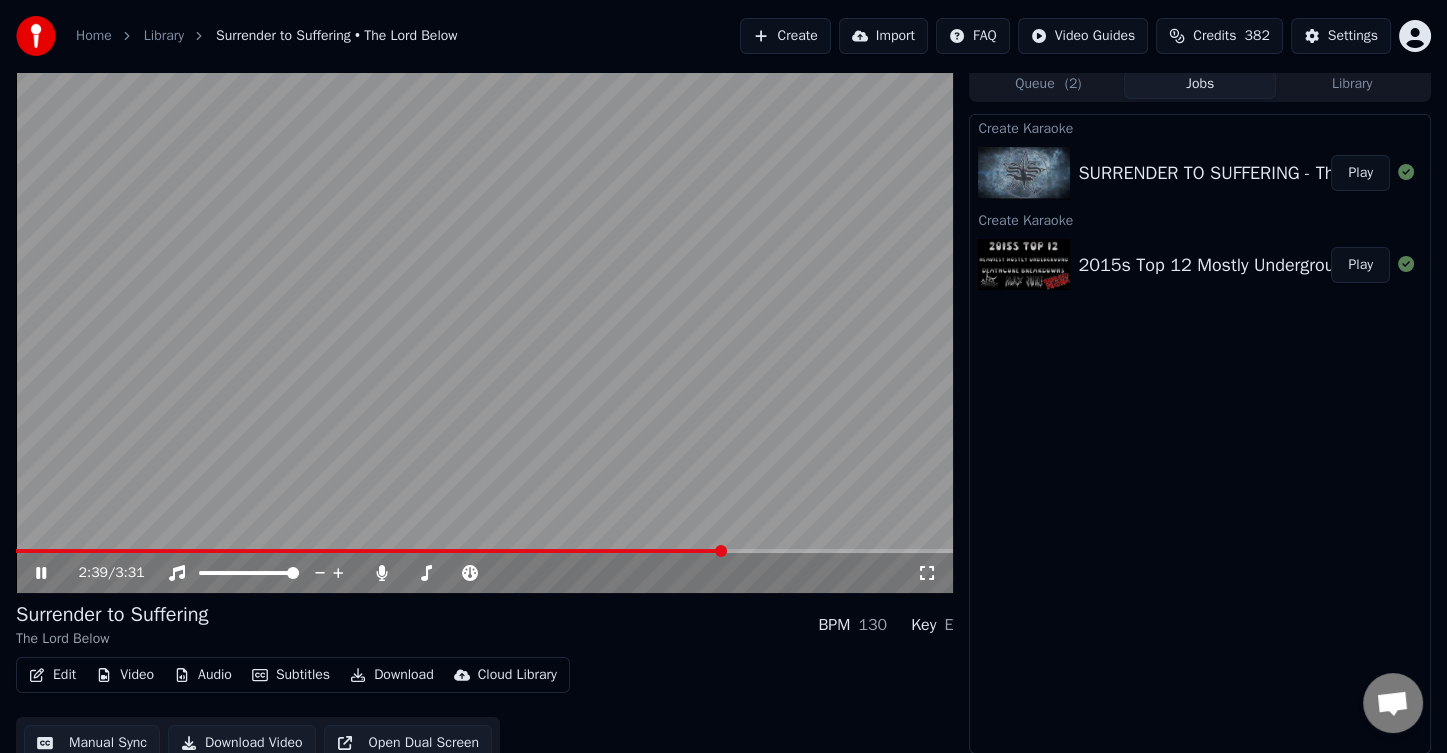 click at bounding box center [484, 551] 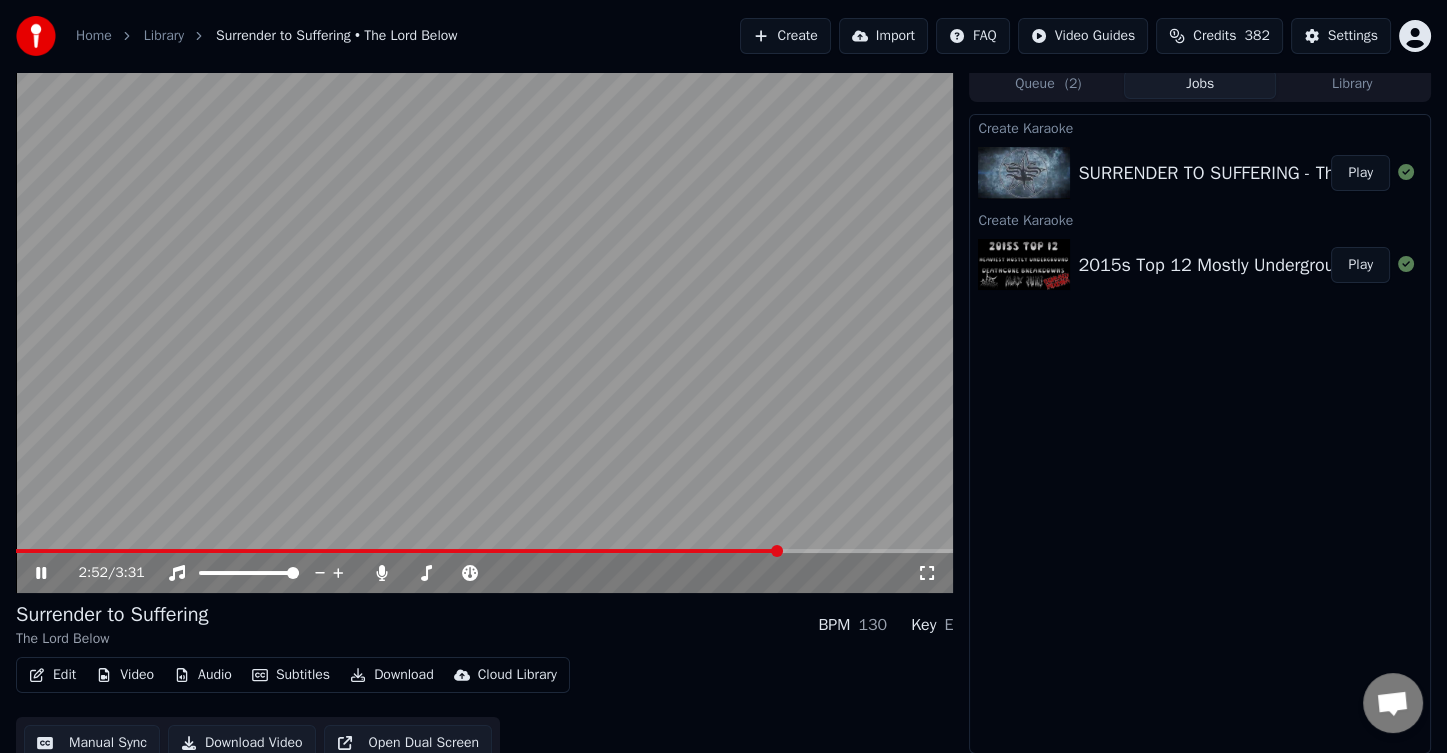 click at bounding box center (484, 551) 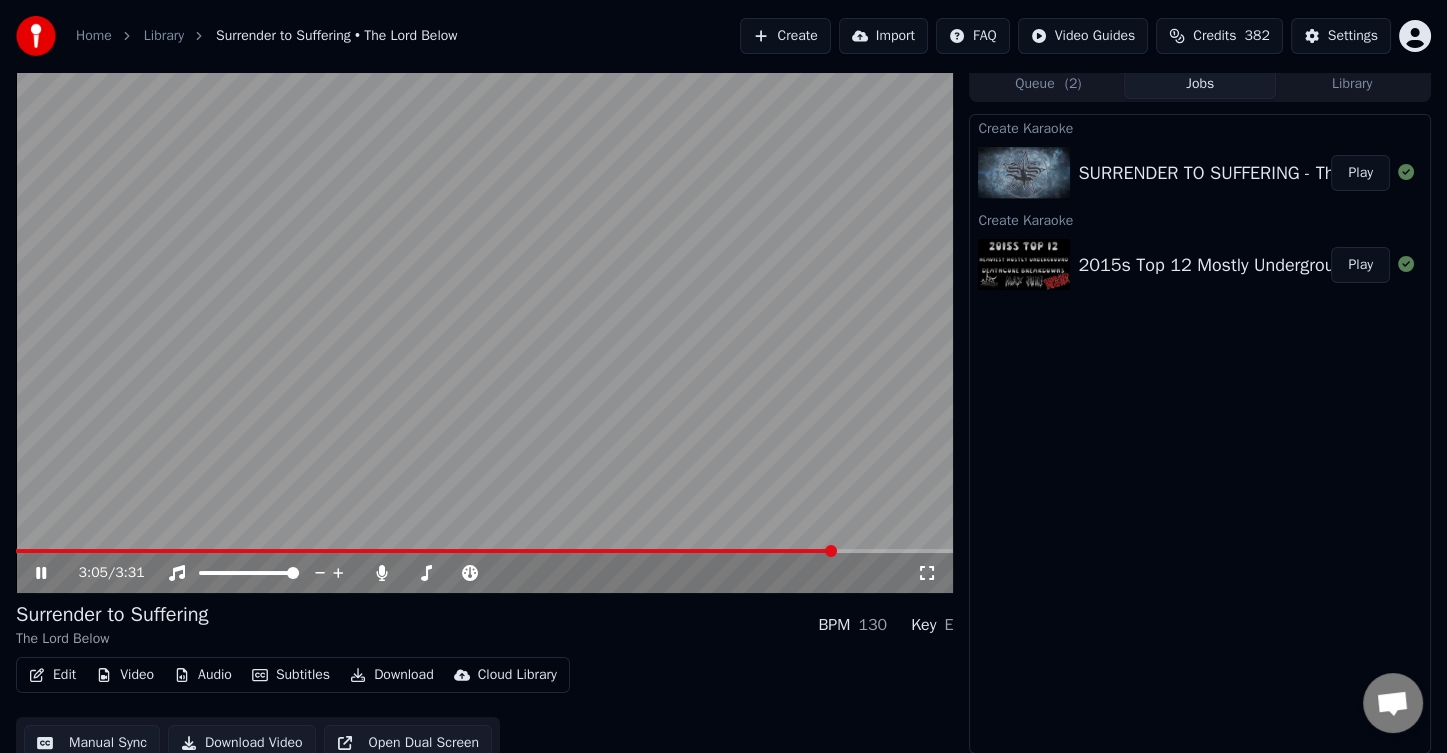 click at bounding box center (484, 551) 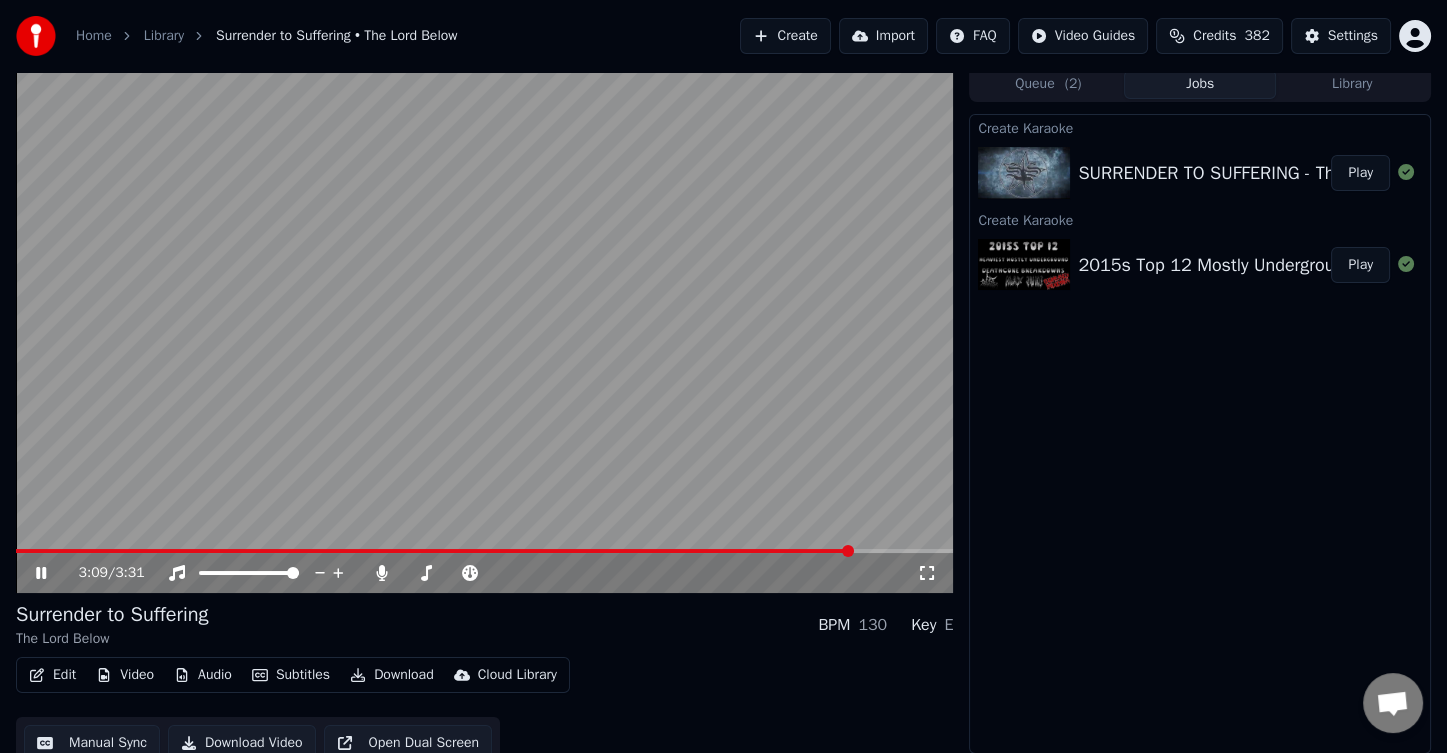 click at bounding box center [484, 551] 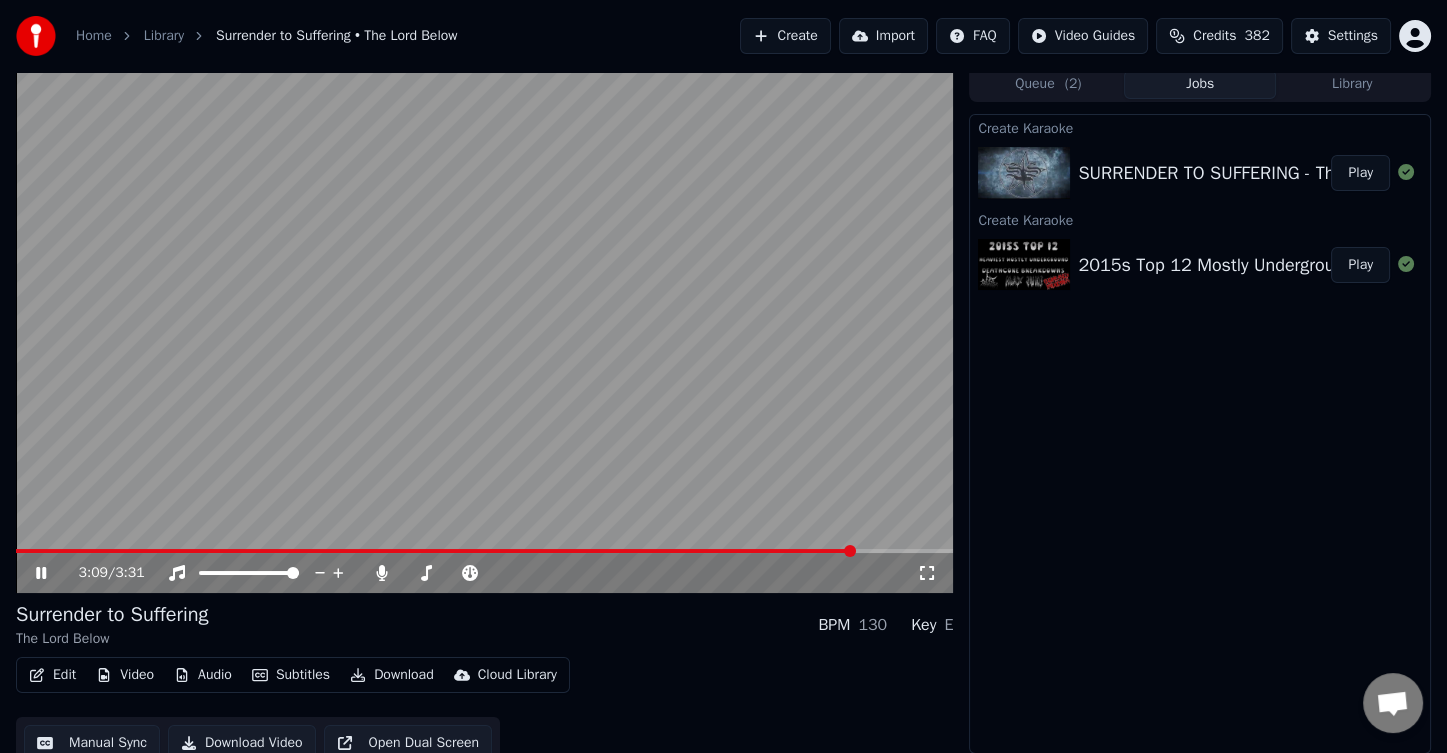 click at bounding box center (435, 551) 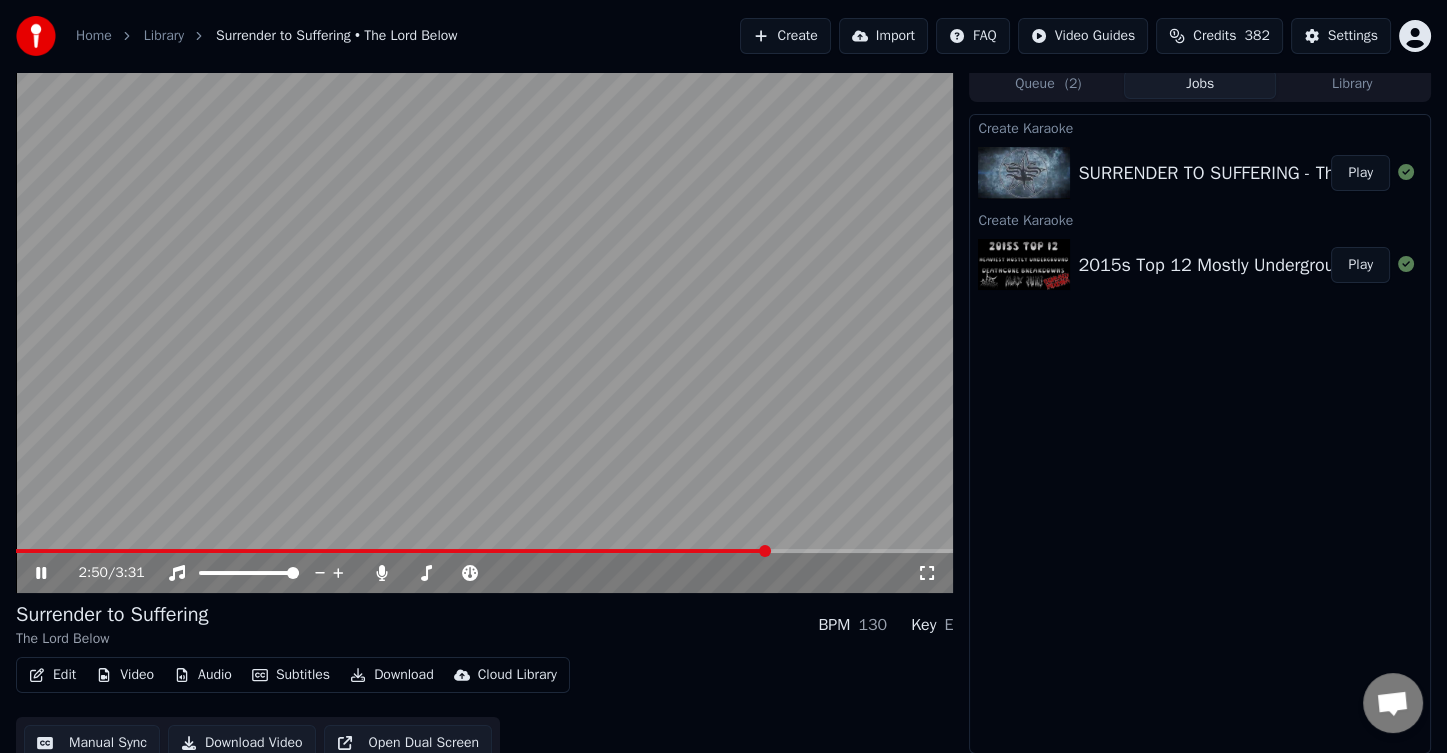click at bounding box center [392, 551] 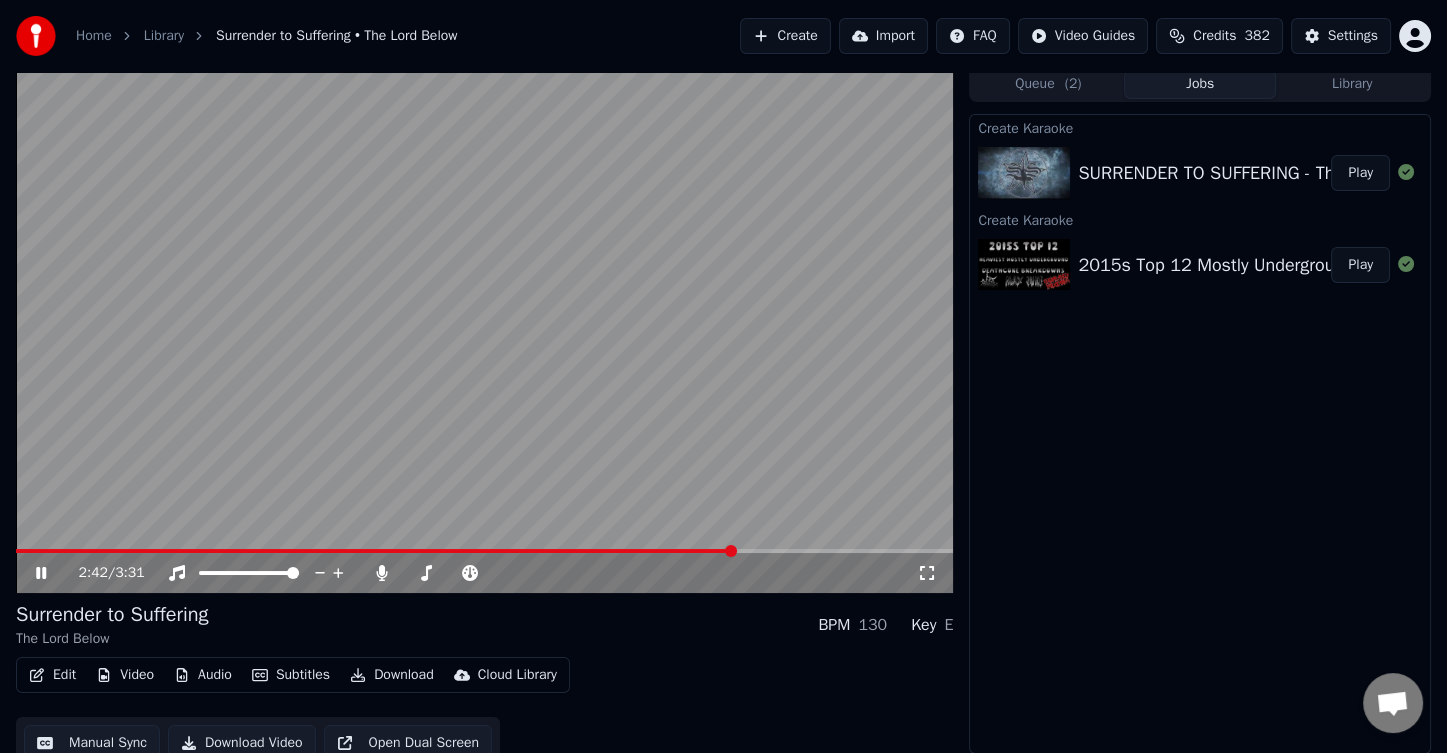 click at bounding box center [375, 551] 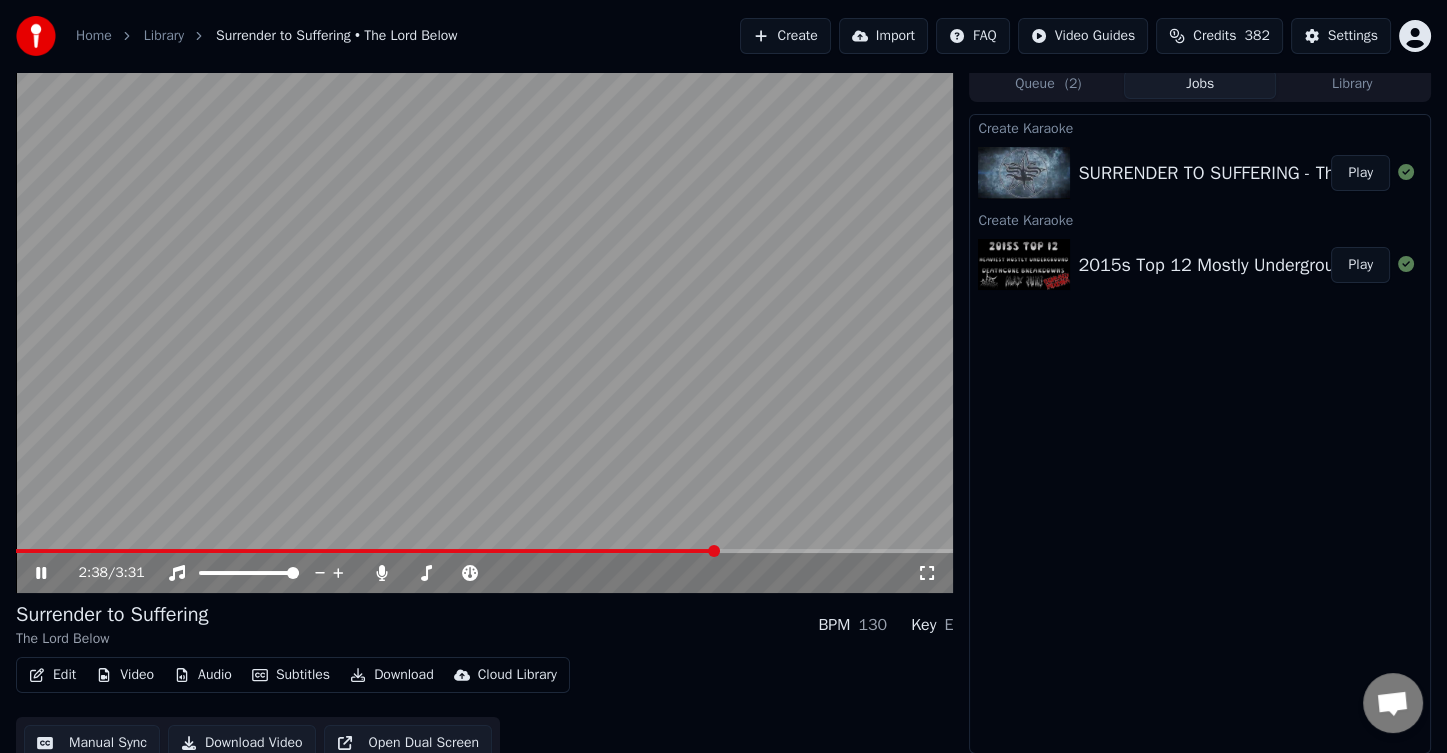 click at bounding box center (366, 551) 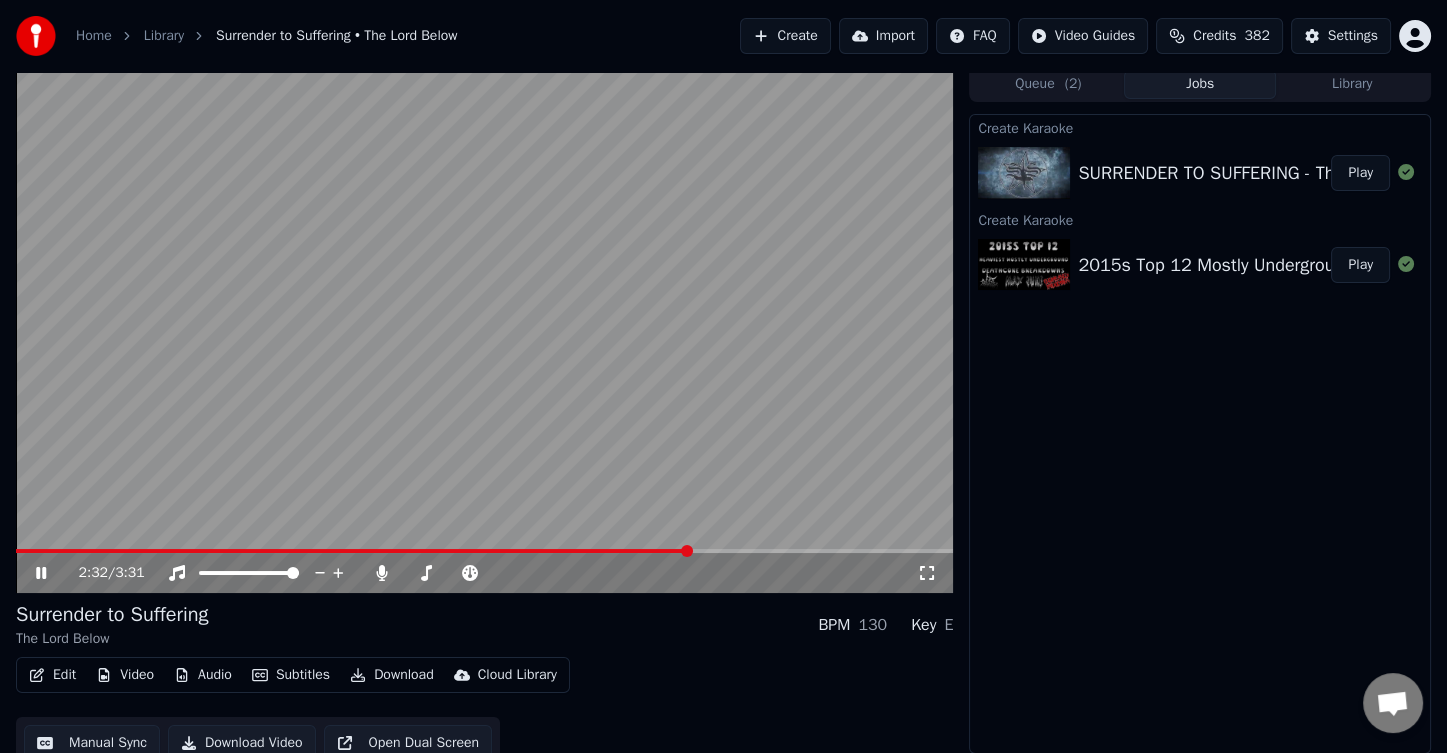 click at bounding box center [353, 551] 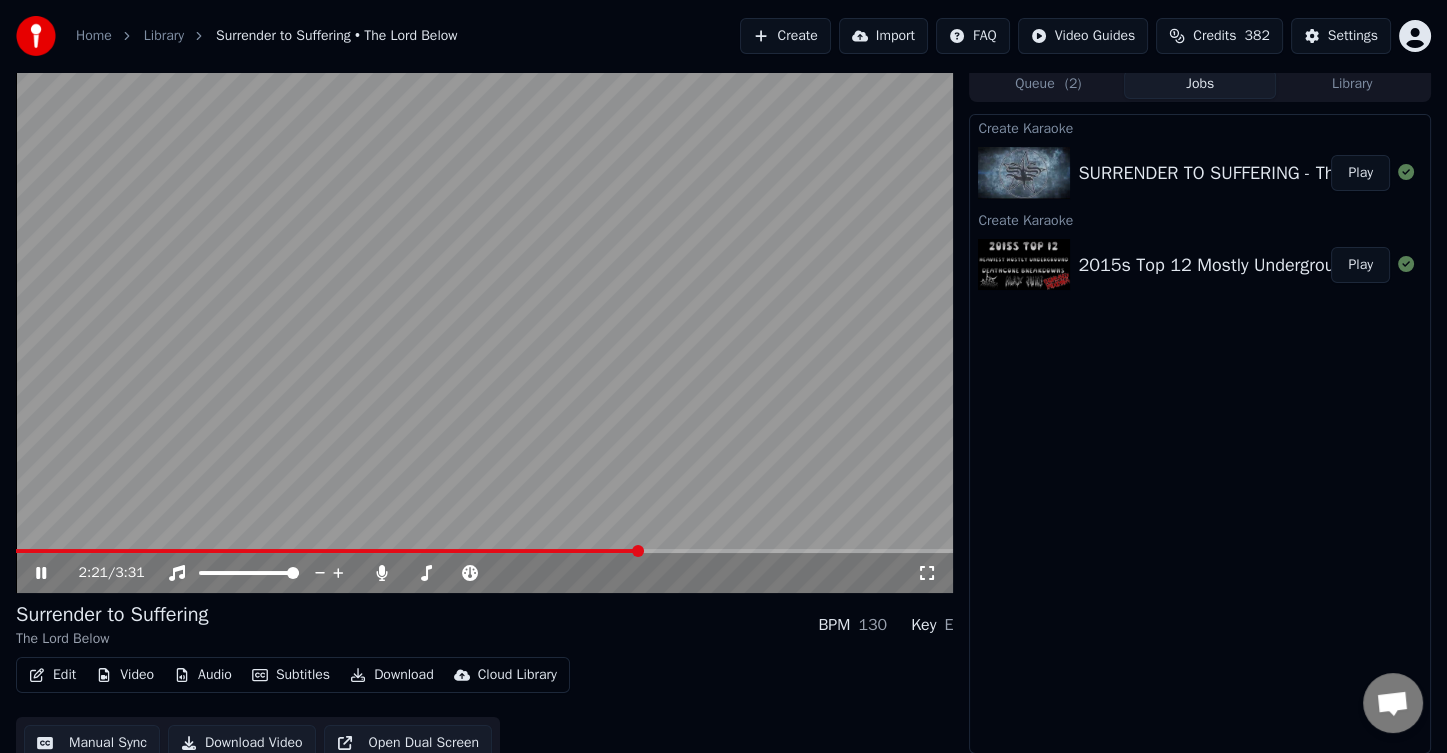 click at bounding box center [328, 551] 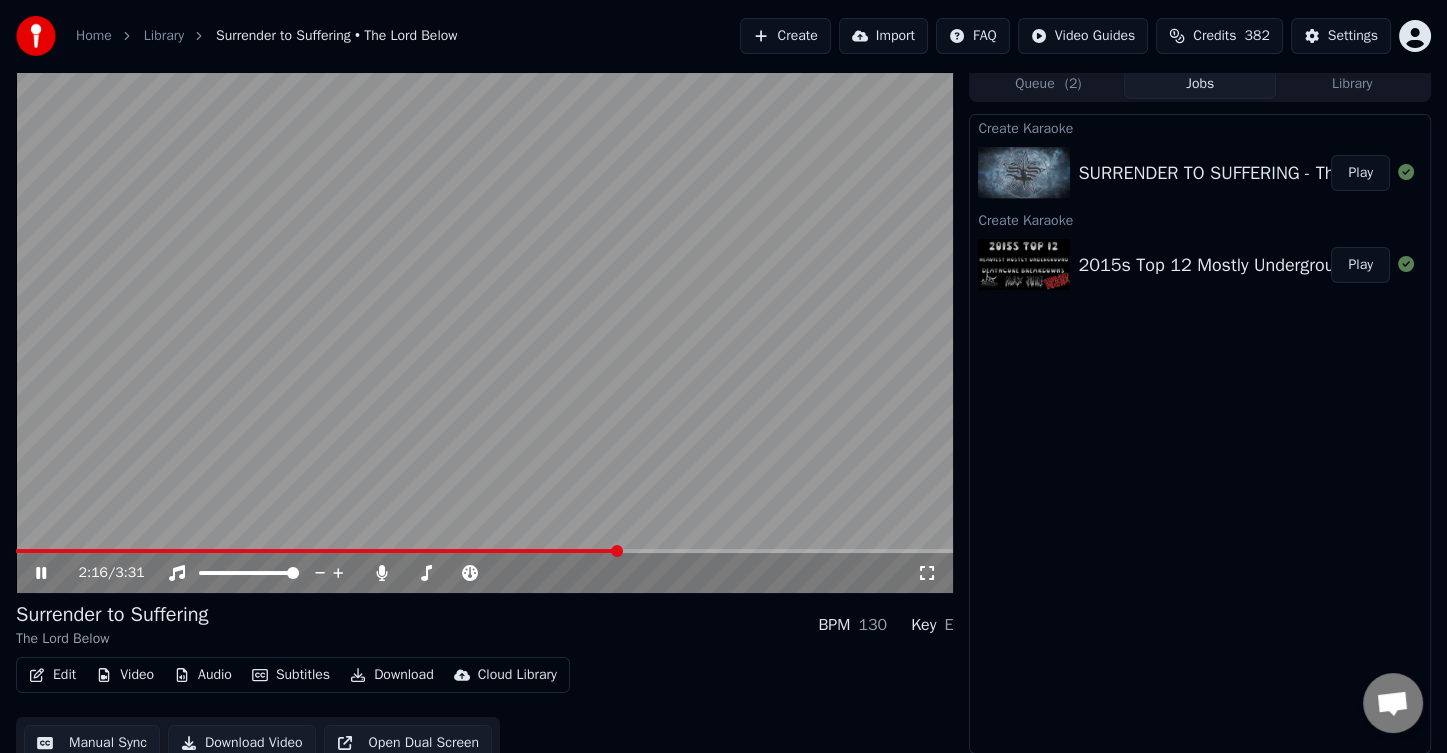 click at bounding box center [317, 551] 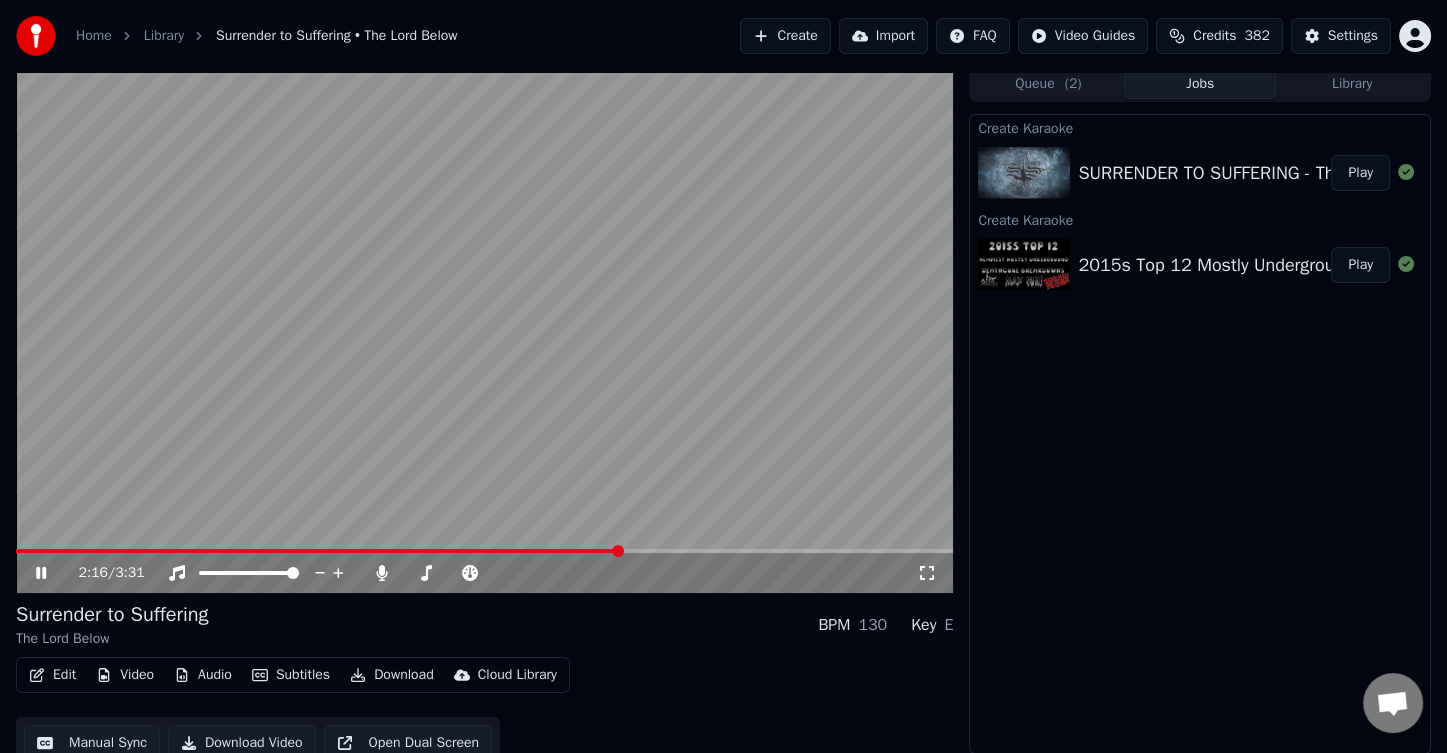 click at bounding box center [318, 551] 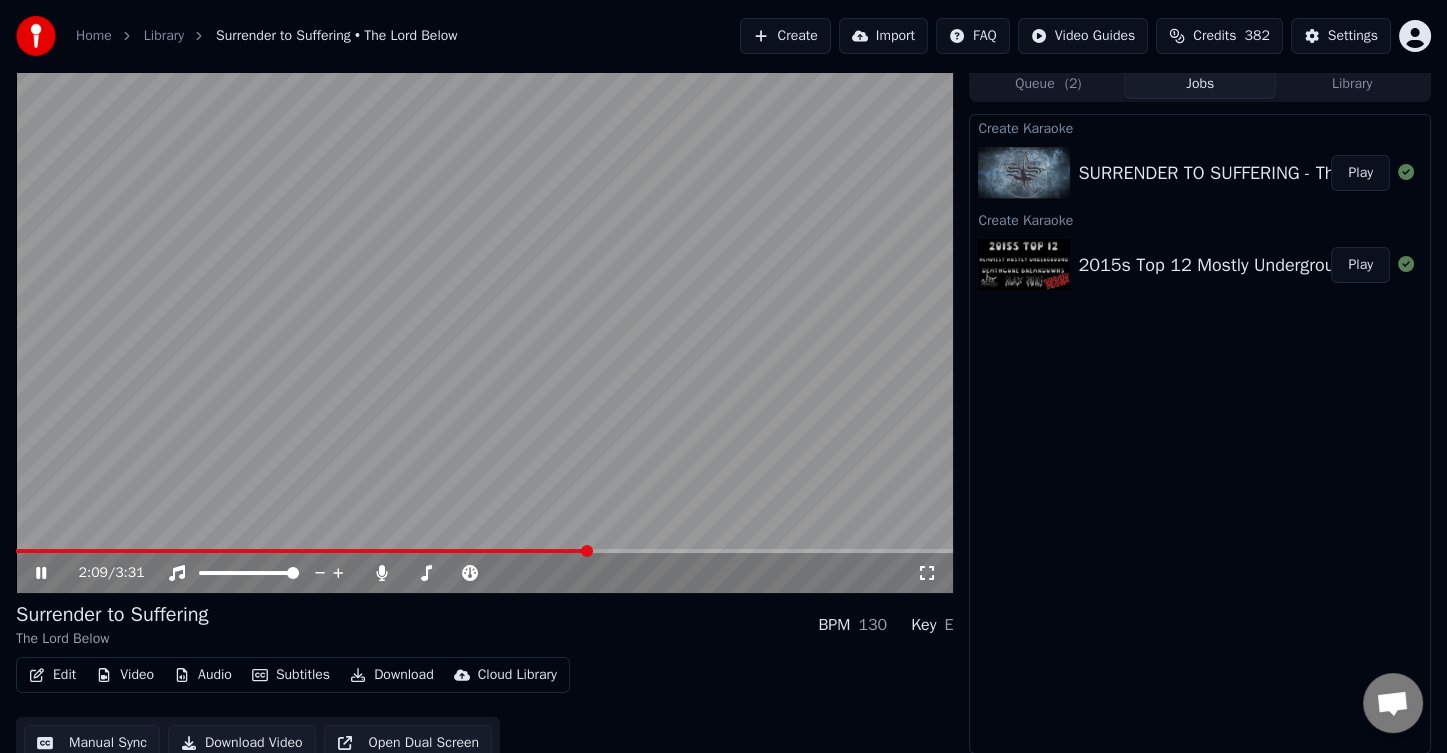 click at bounding box center (302, 551) 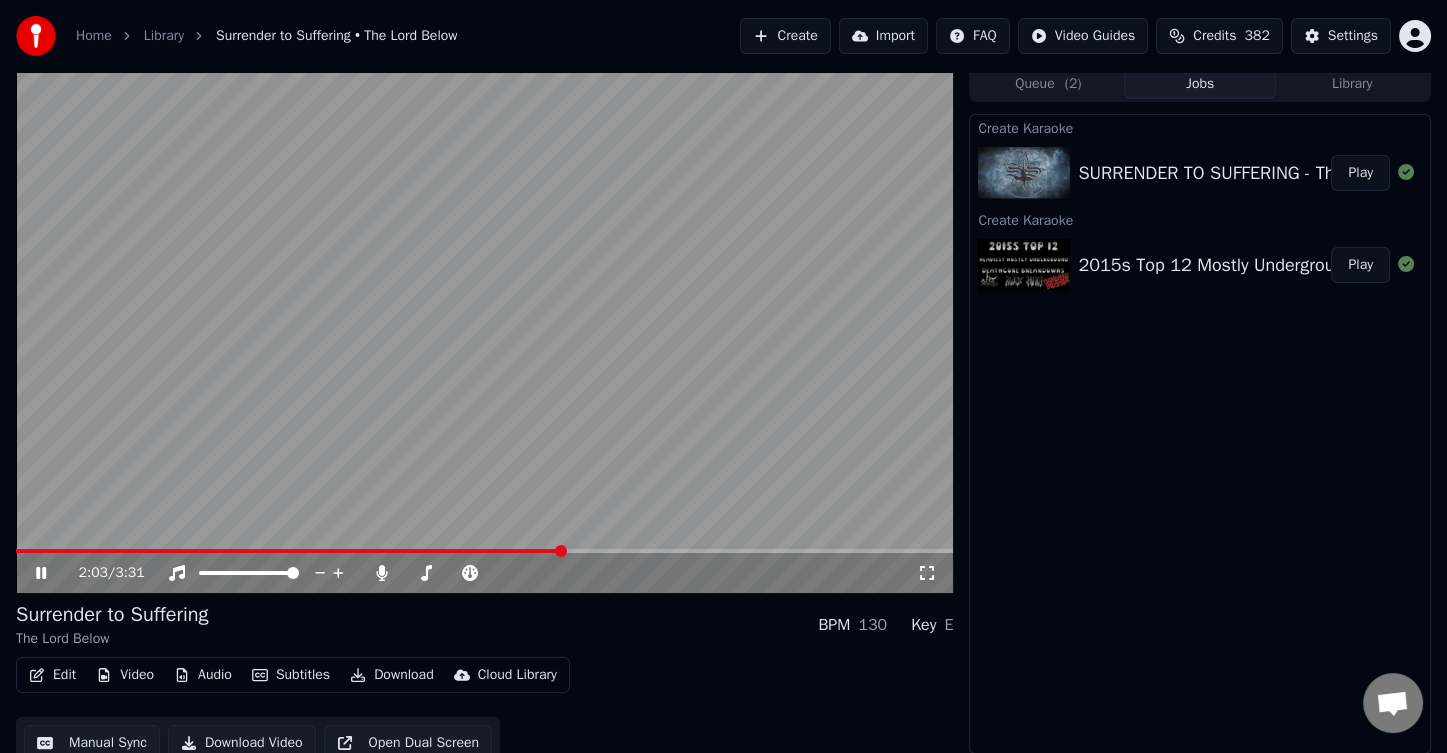 click at bounding box center [289, 551] 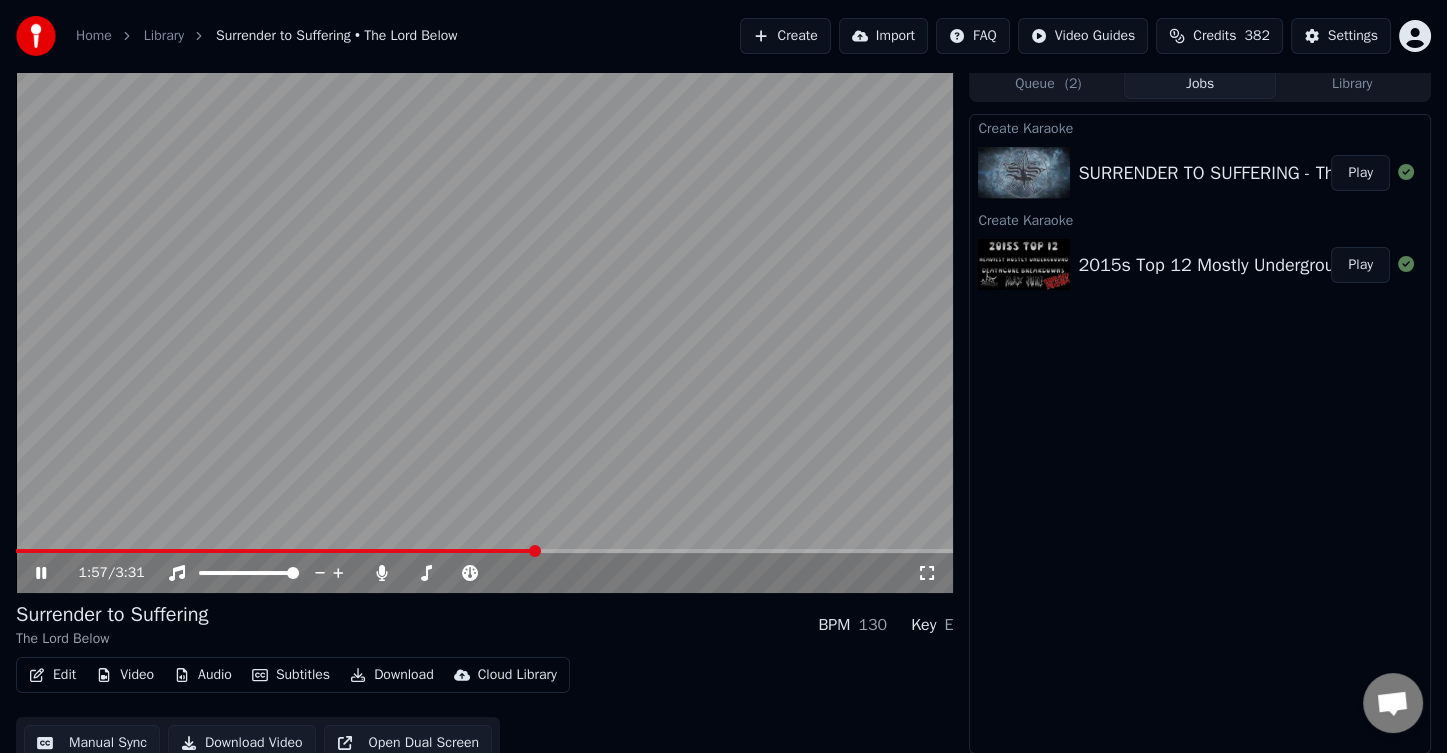 click at bounding box center [484, 551] 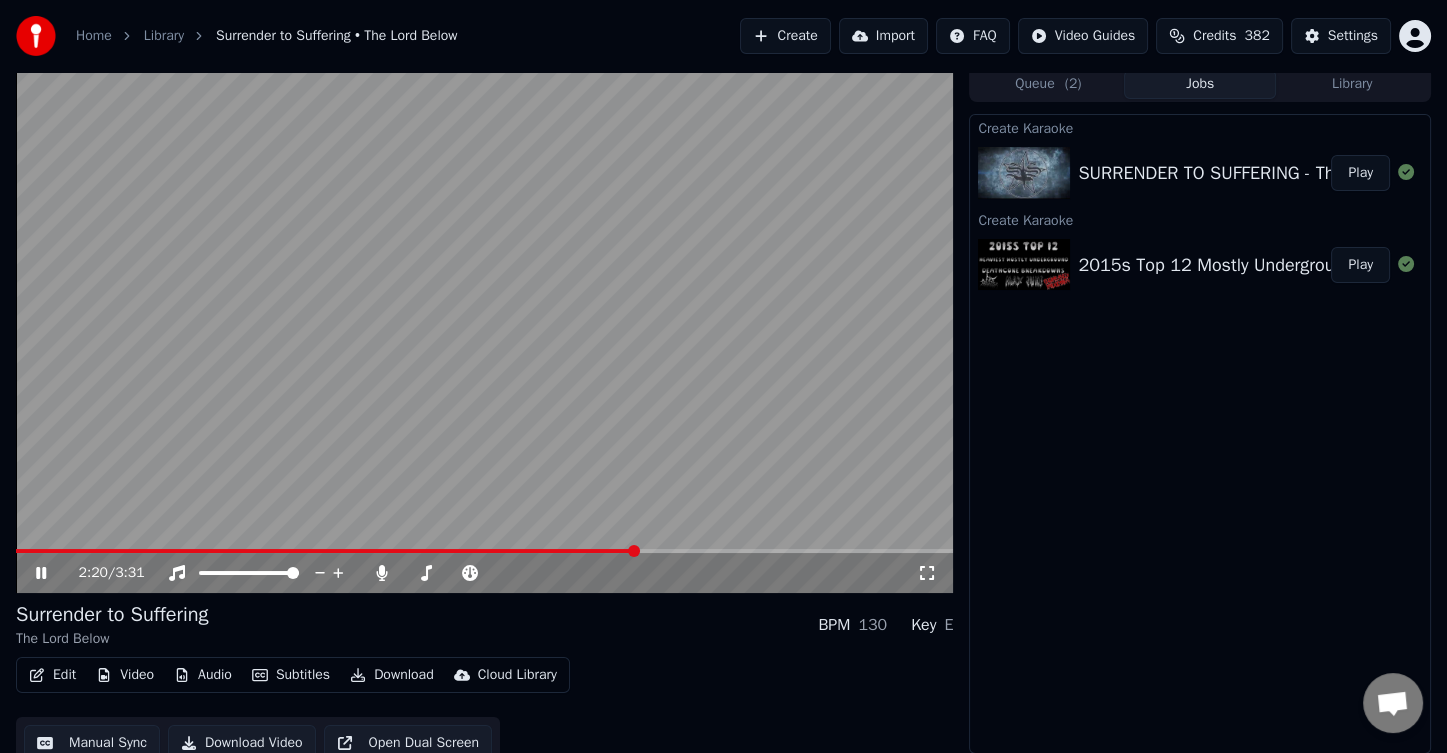 click at bounding box center [484, 551] 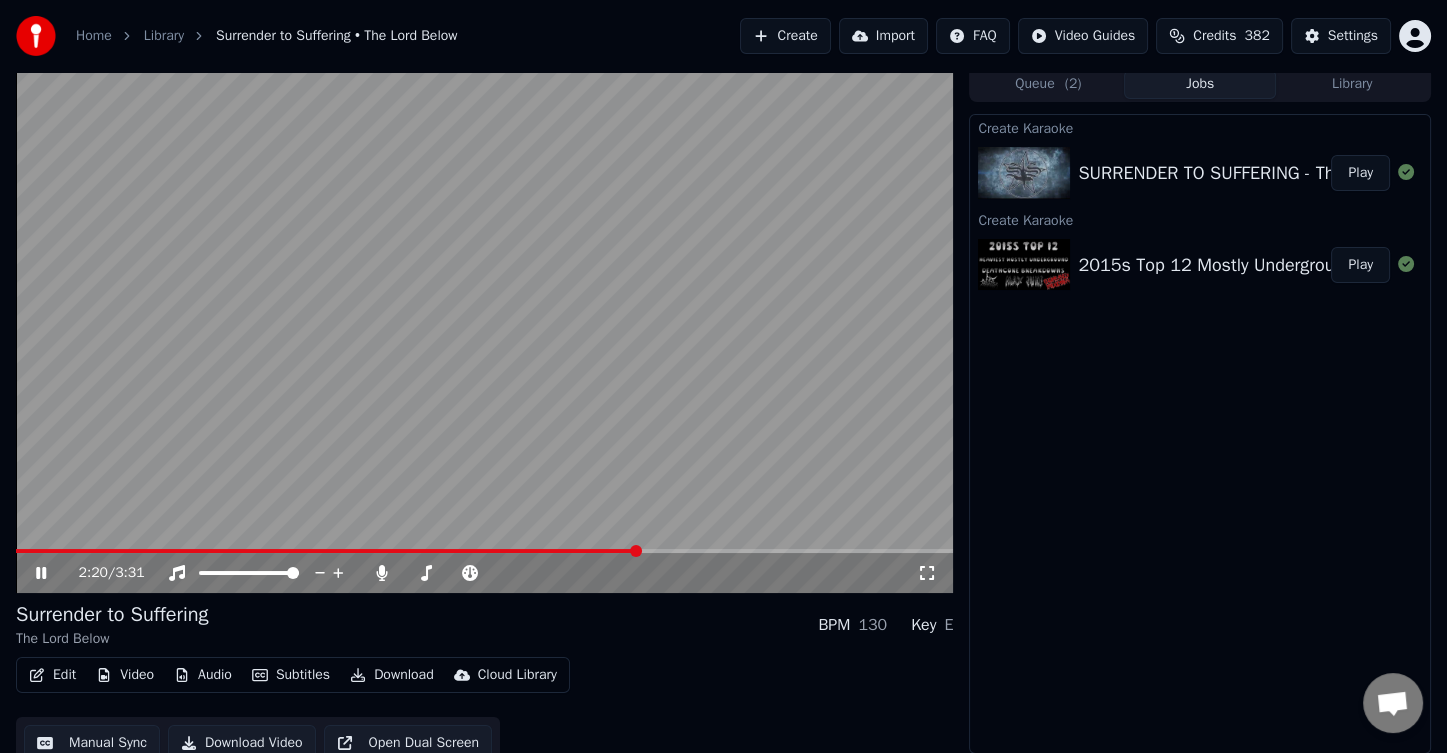 click at bounding box center (484, 551) 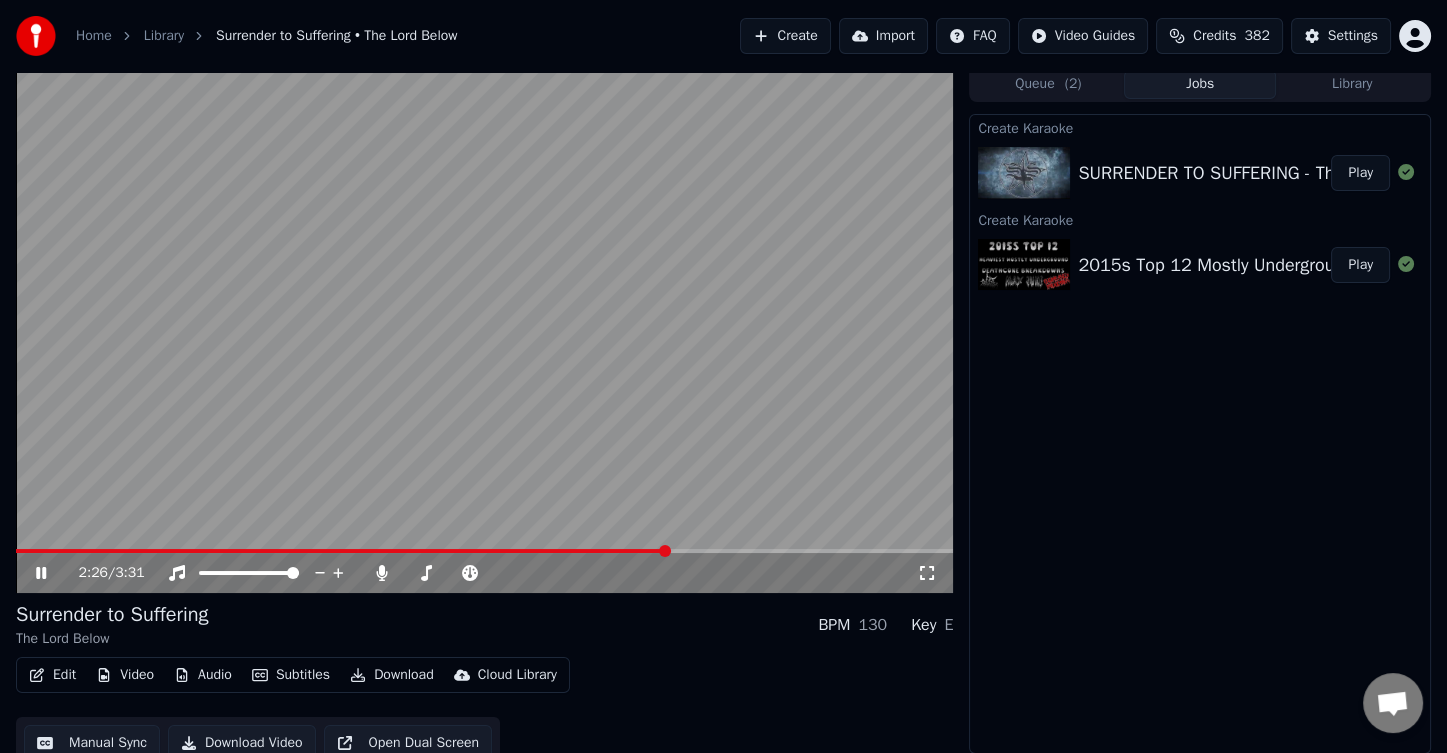click at bounding box center (341, 551) 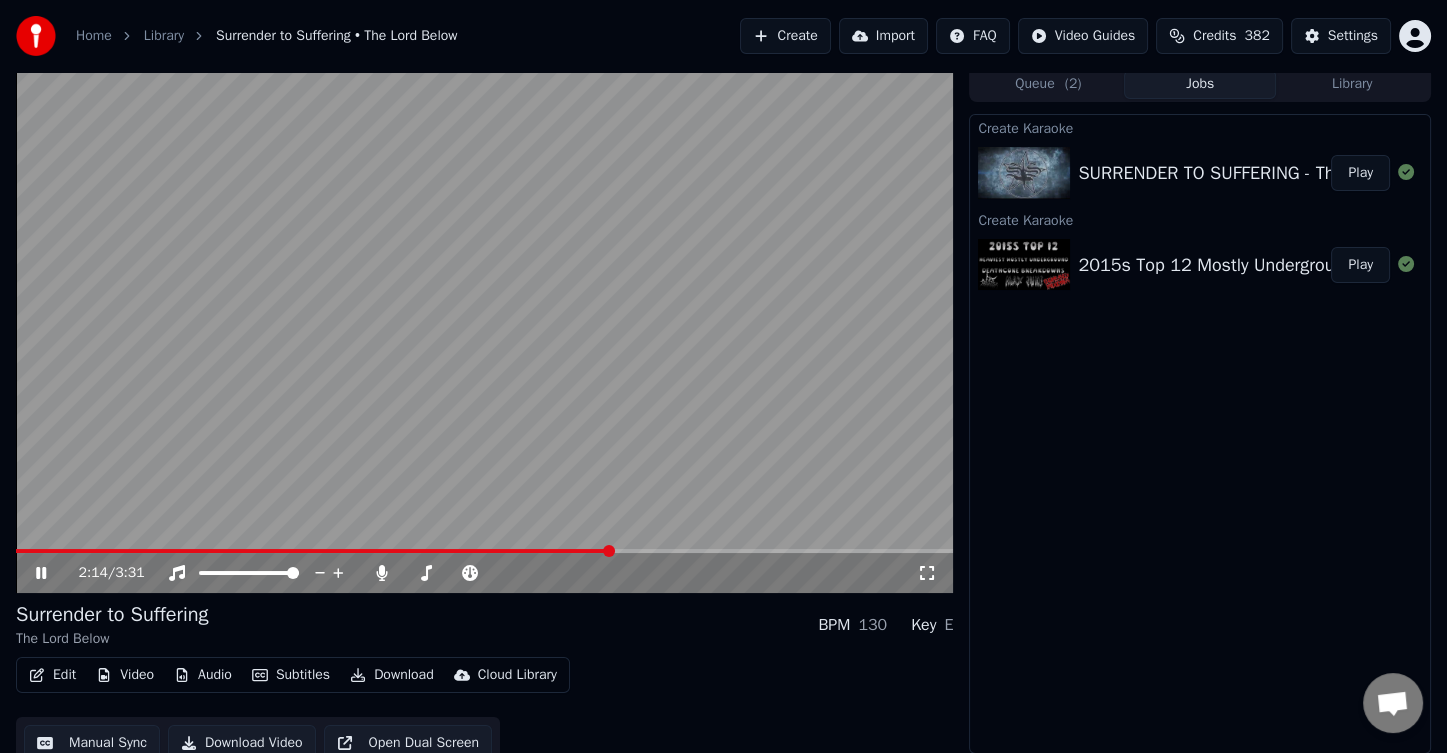 click at bounding box center [313, 551] 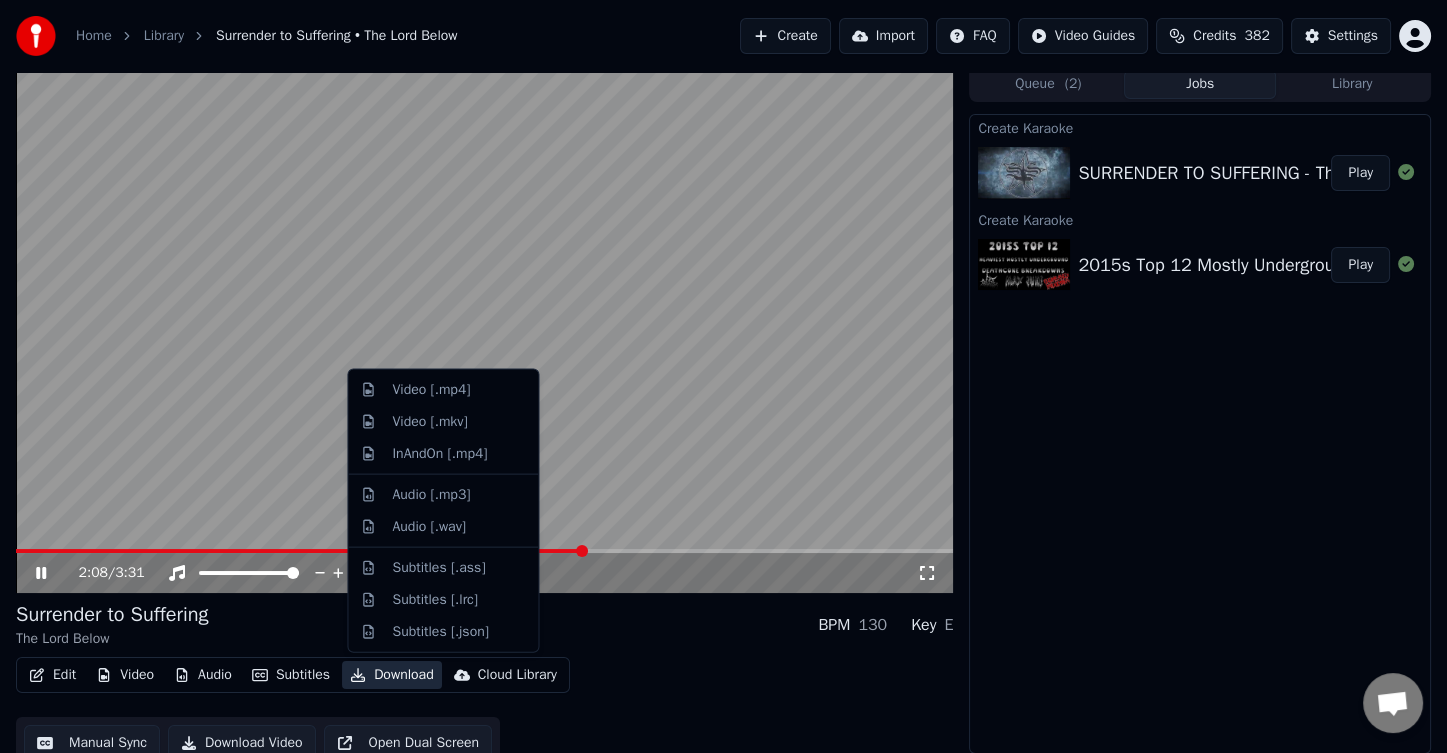 click on "Download" at bounding box center [392, 675] 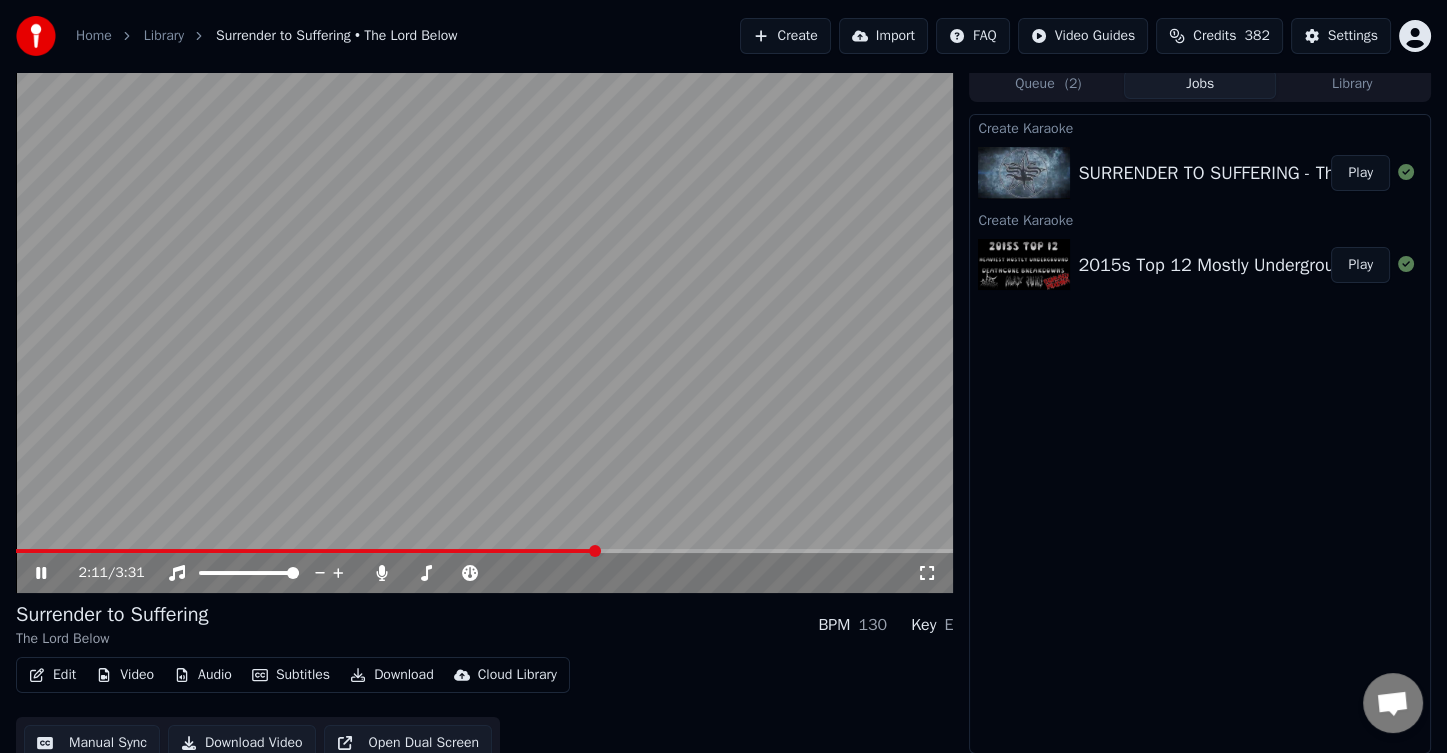 click on "Edit Video Audio Subtitles Download Cloud Library Manual Sync Download Video Open Dual Screen" at bounding box center (484, 713) 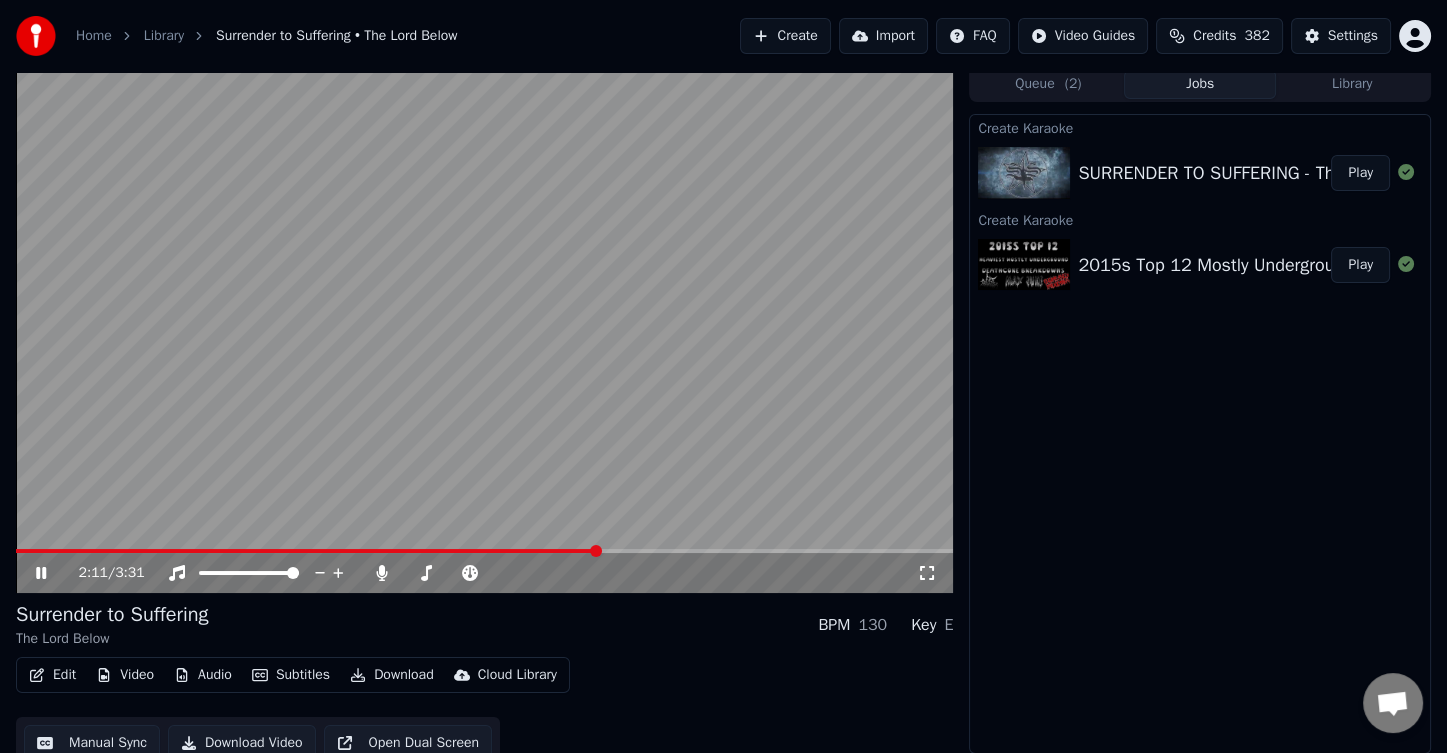 scroll, scrollTop: 22, scrollLeft: 0, axis: vertical 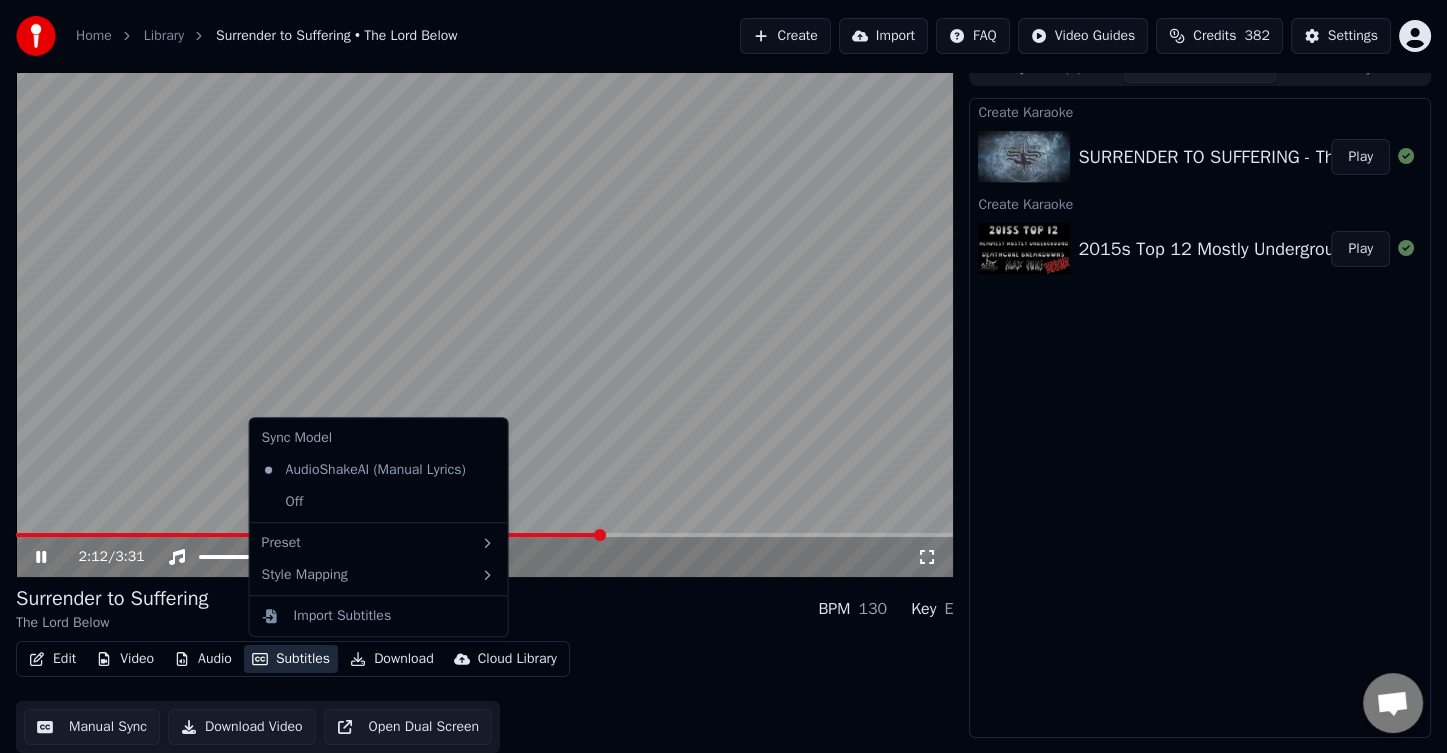 click on "Subtitles" at bounding box center [291, 659] 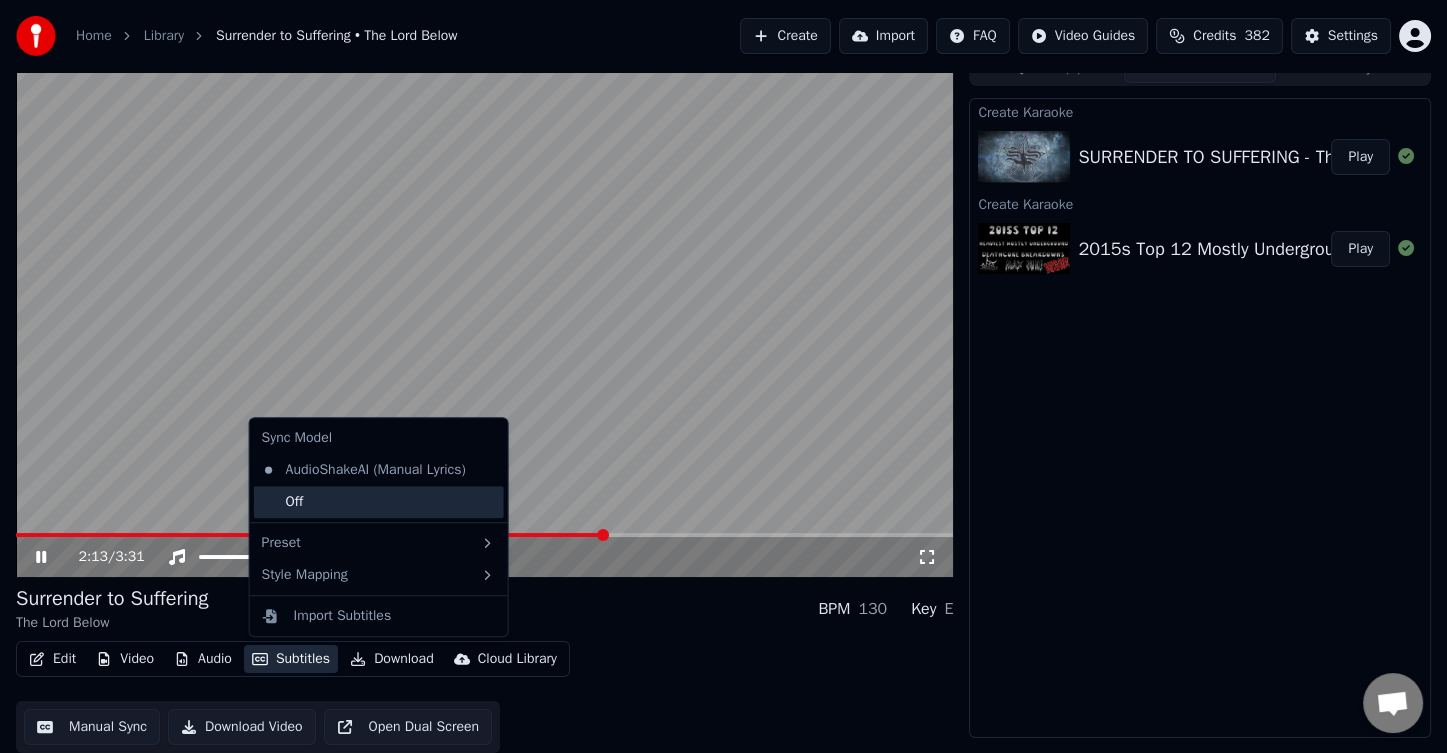 click on "Off" at bounding box center [379, 502] 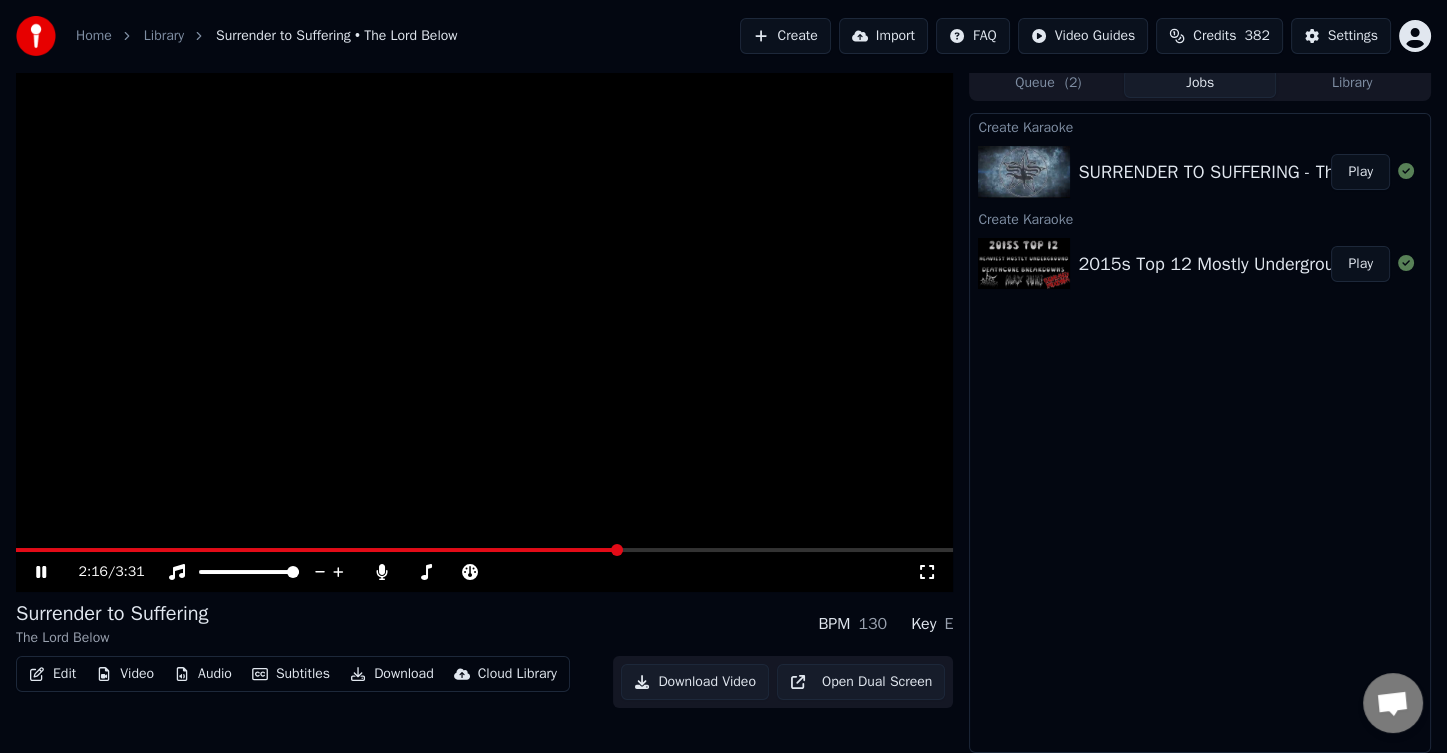 click at bounding box center [484, 550] 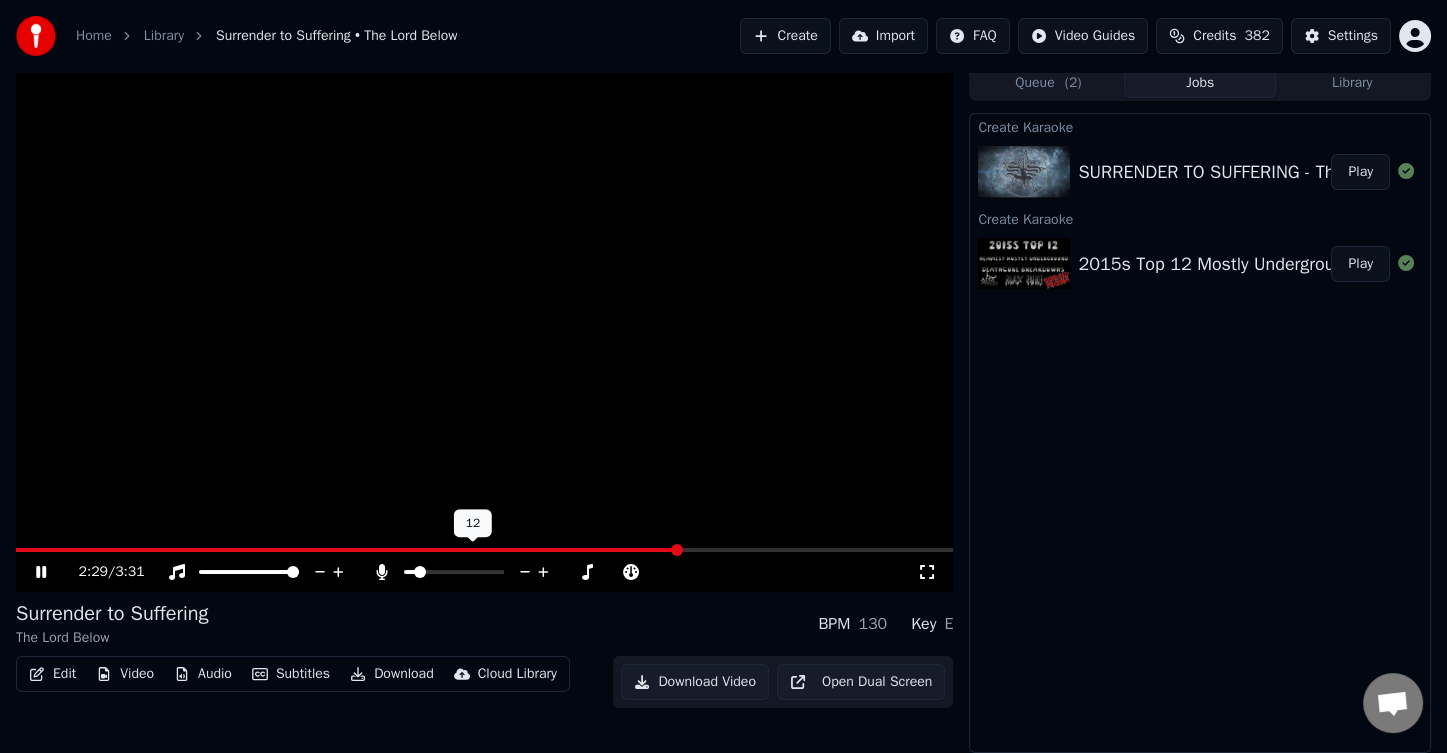 click at bounding box center (420, 572) 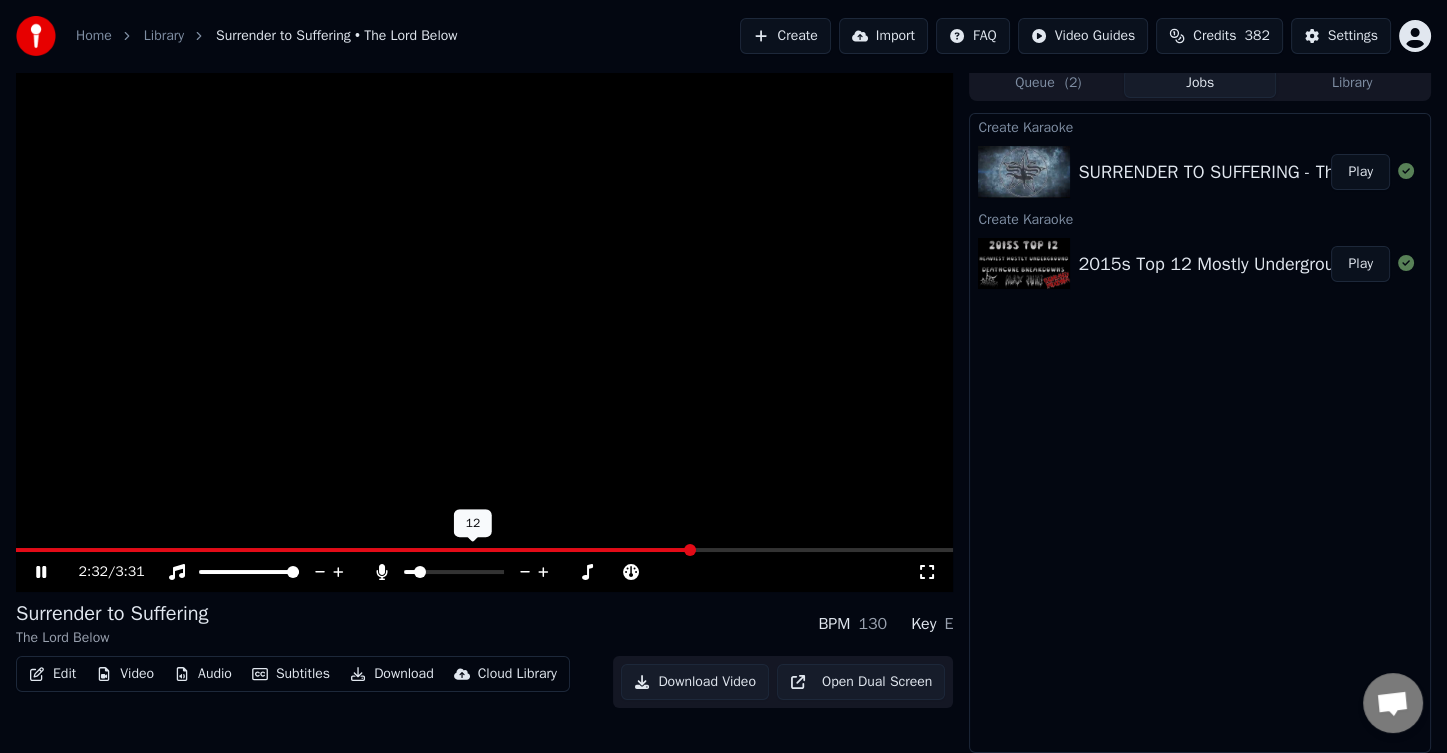 click at bounding box center (420, 572) 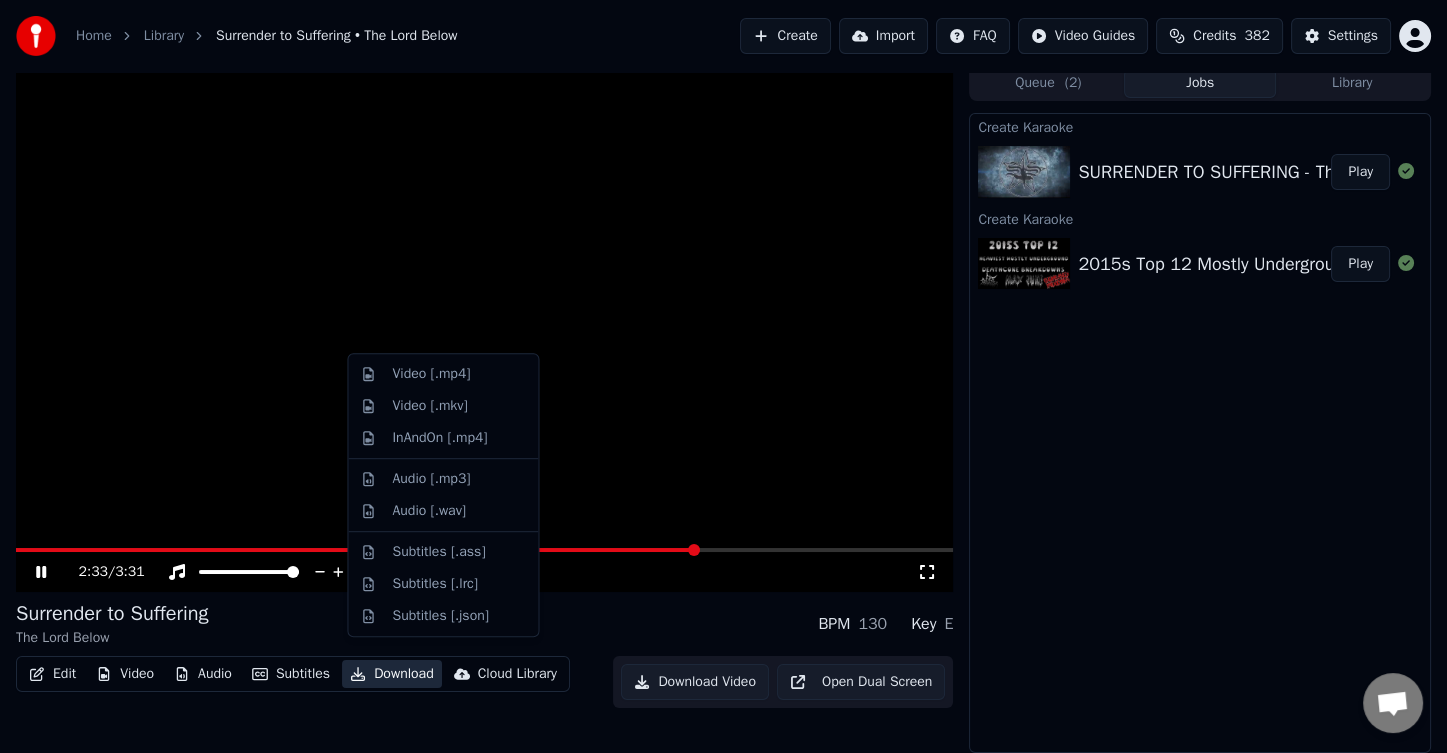 click on "Download" at bounding box center (392, 674) 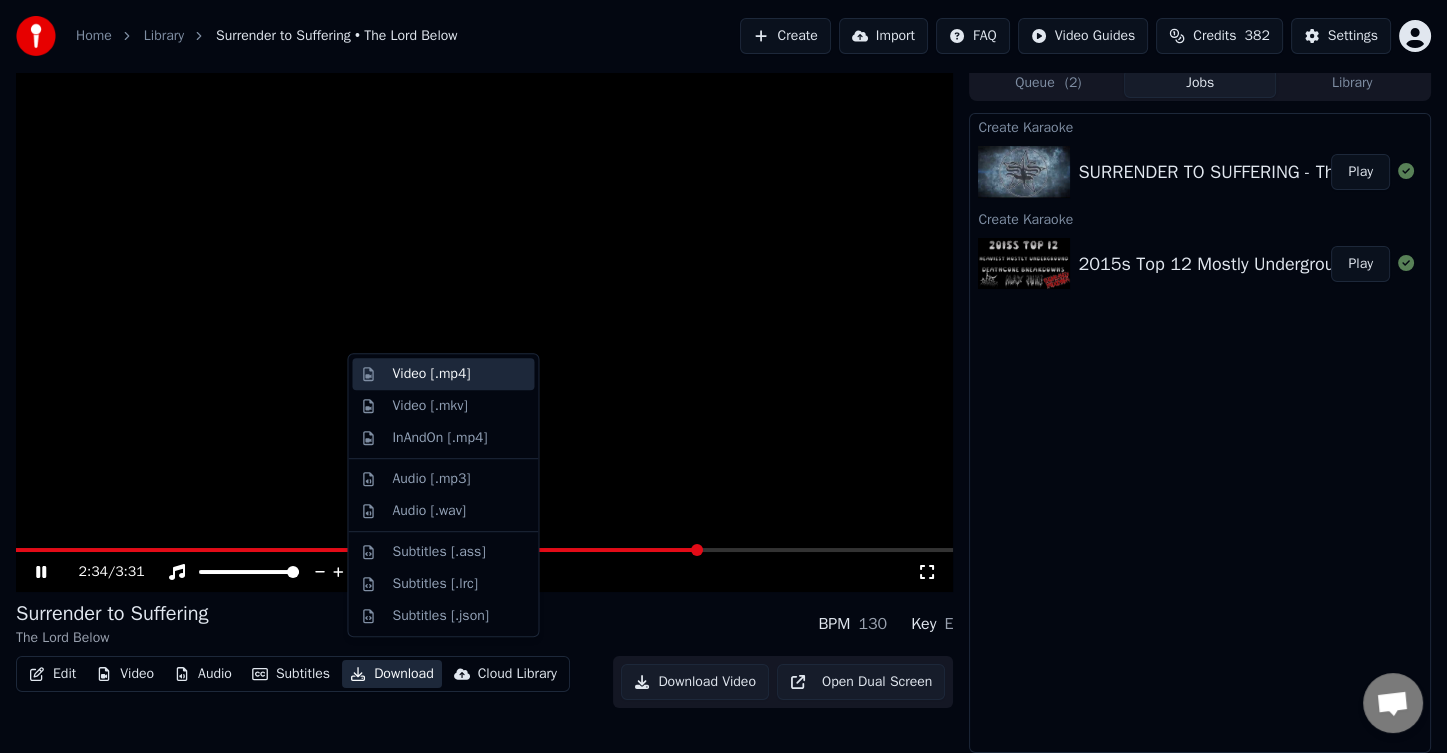 click on "Video [.mp4]" at bounding box center (431, 374) 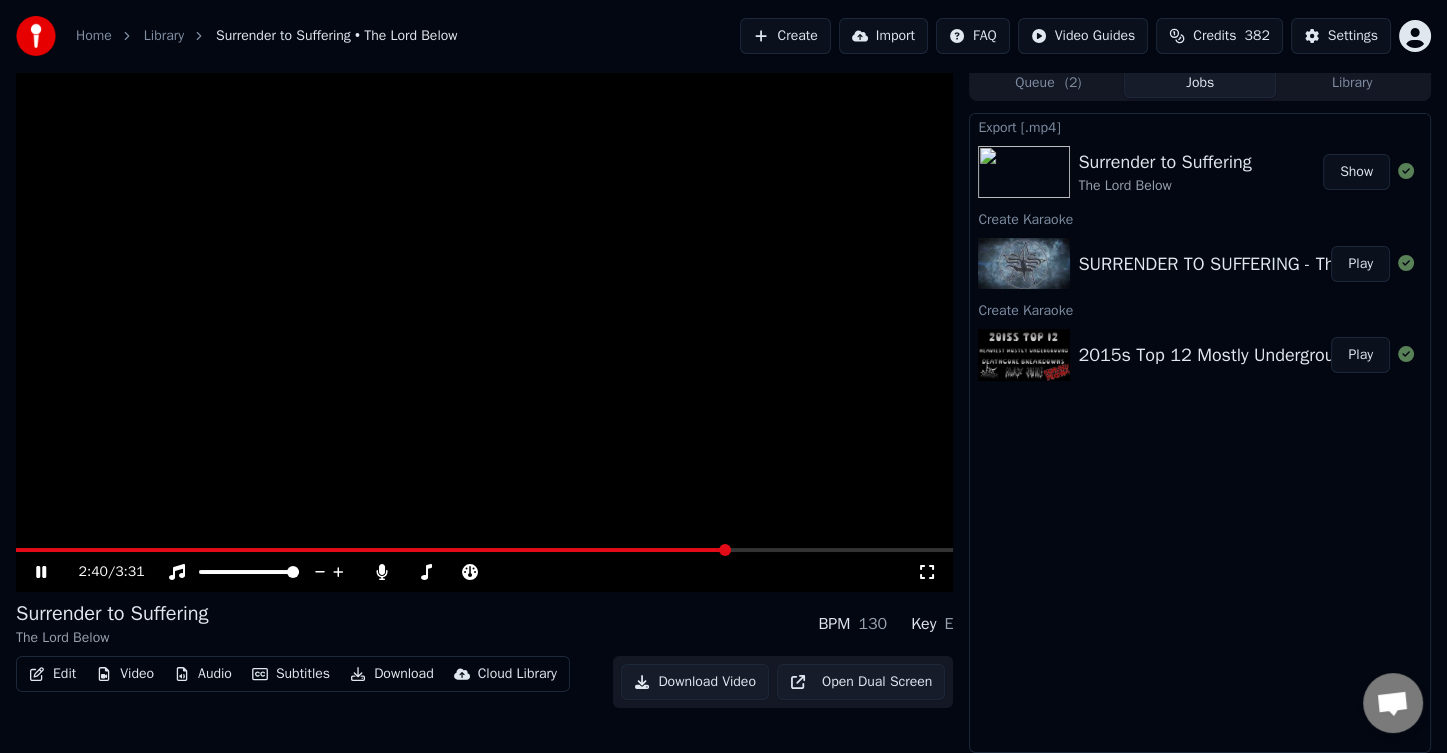 click on "Show" at bounding box center [1356, 172] 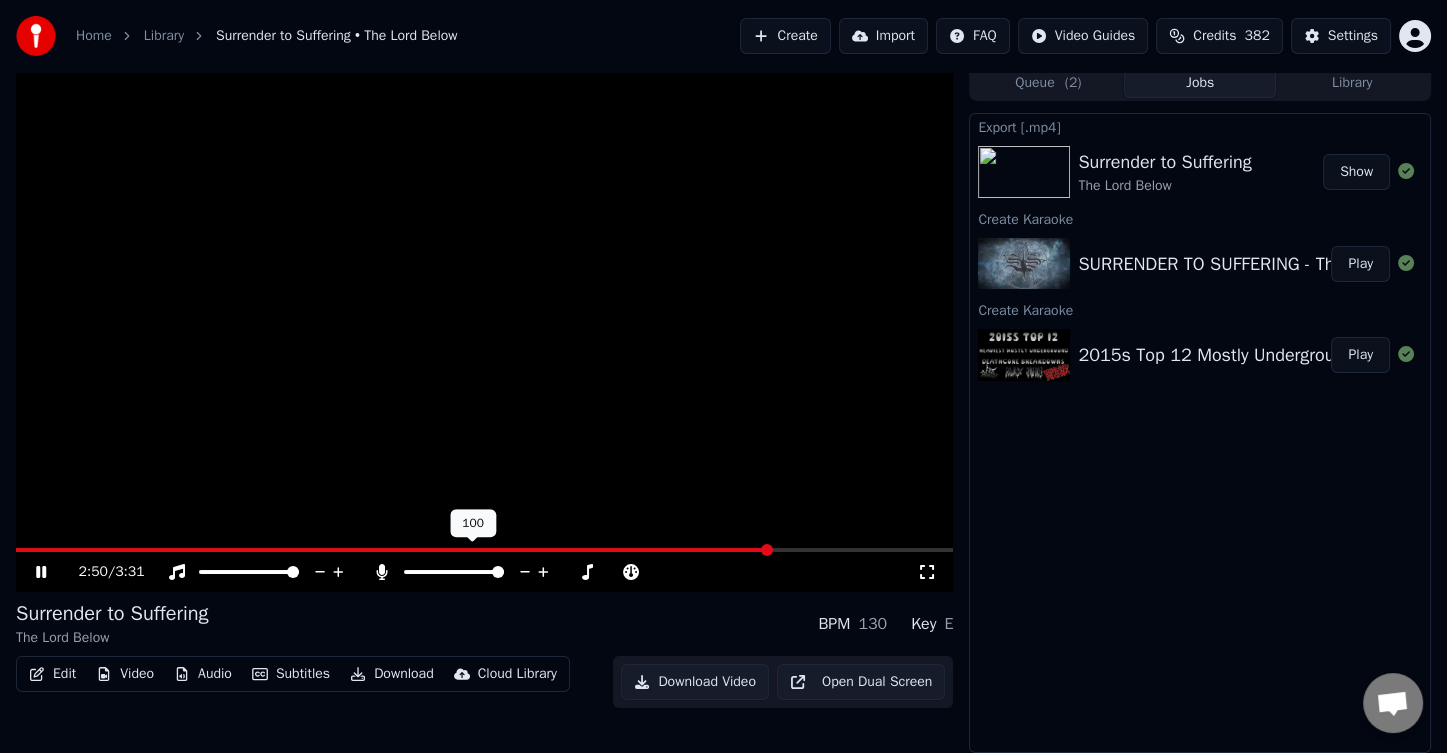 click at bounding box center (498, 572) 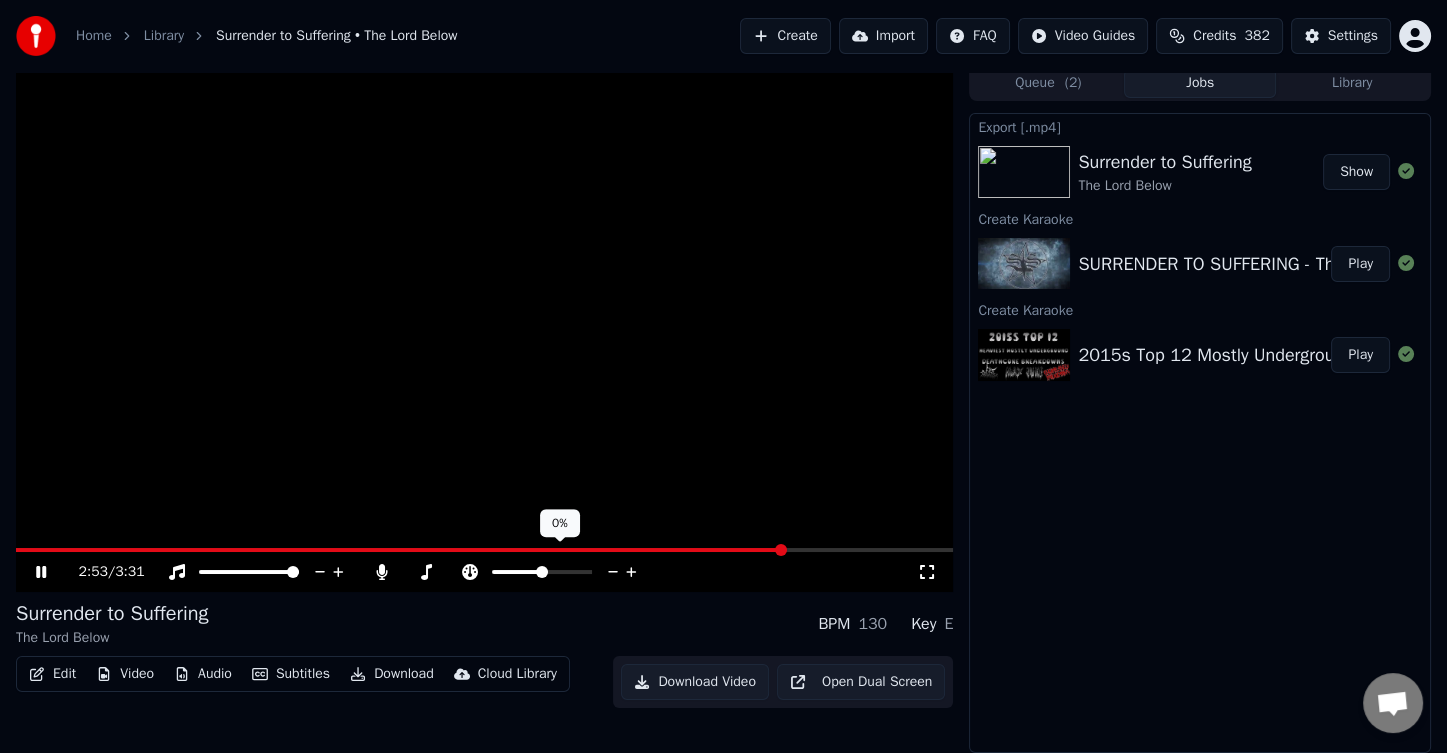 click 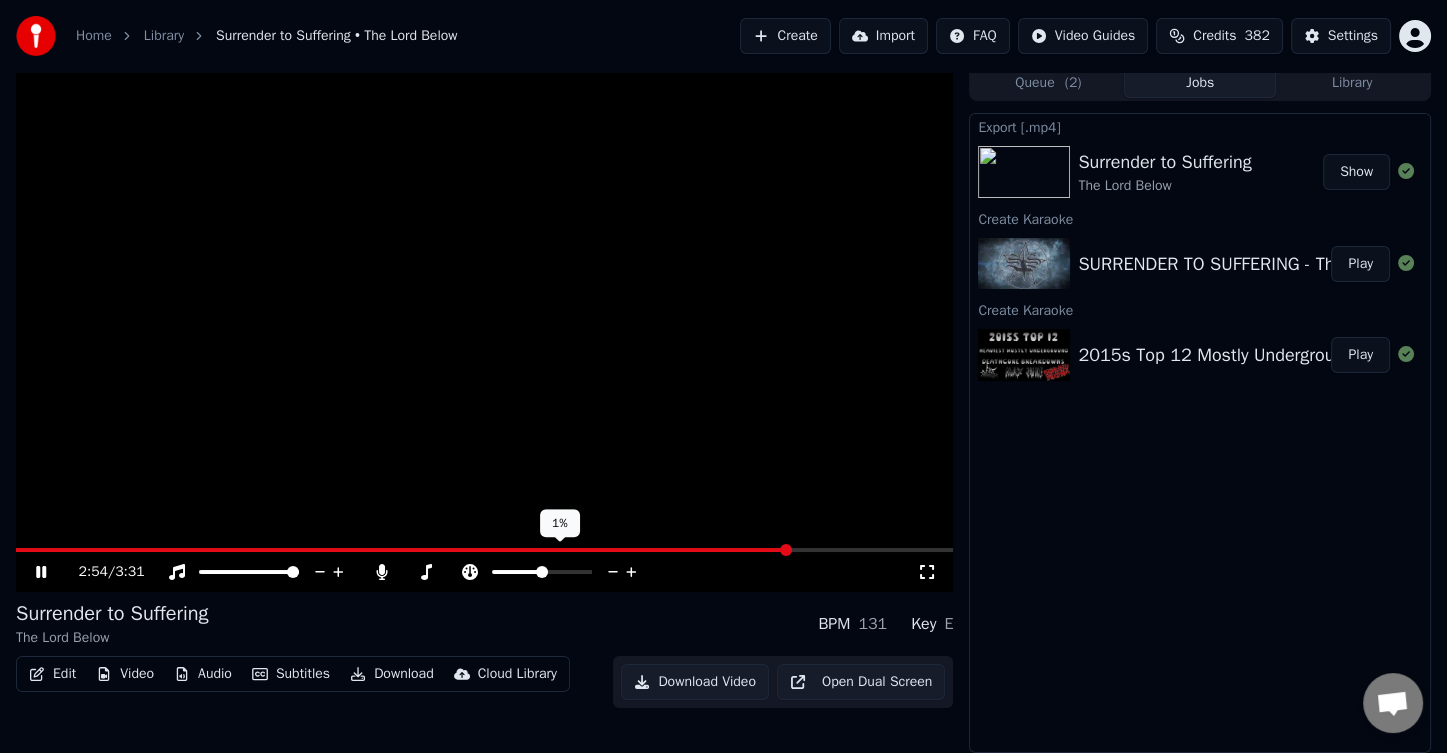 click 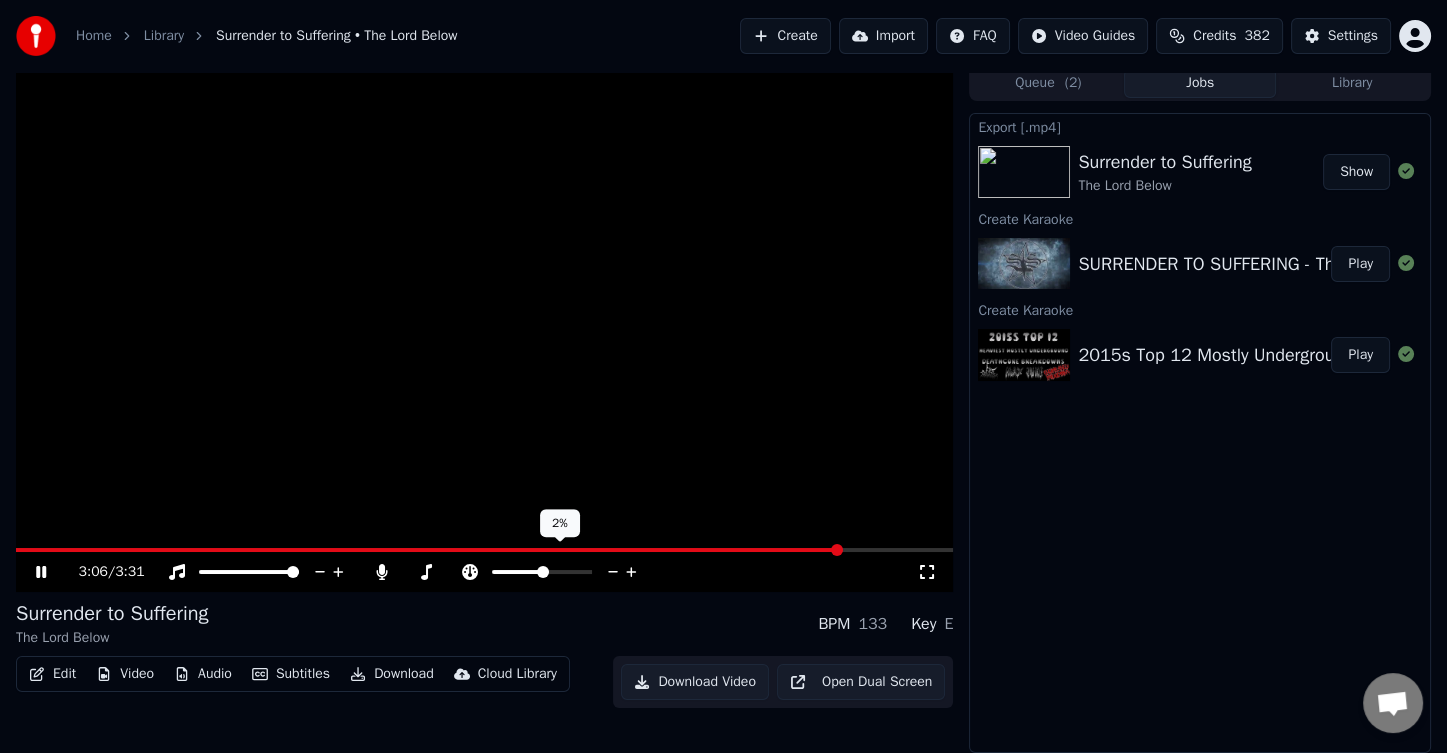 click 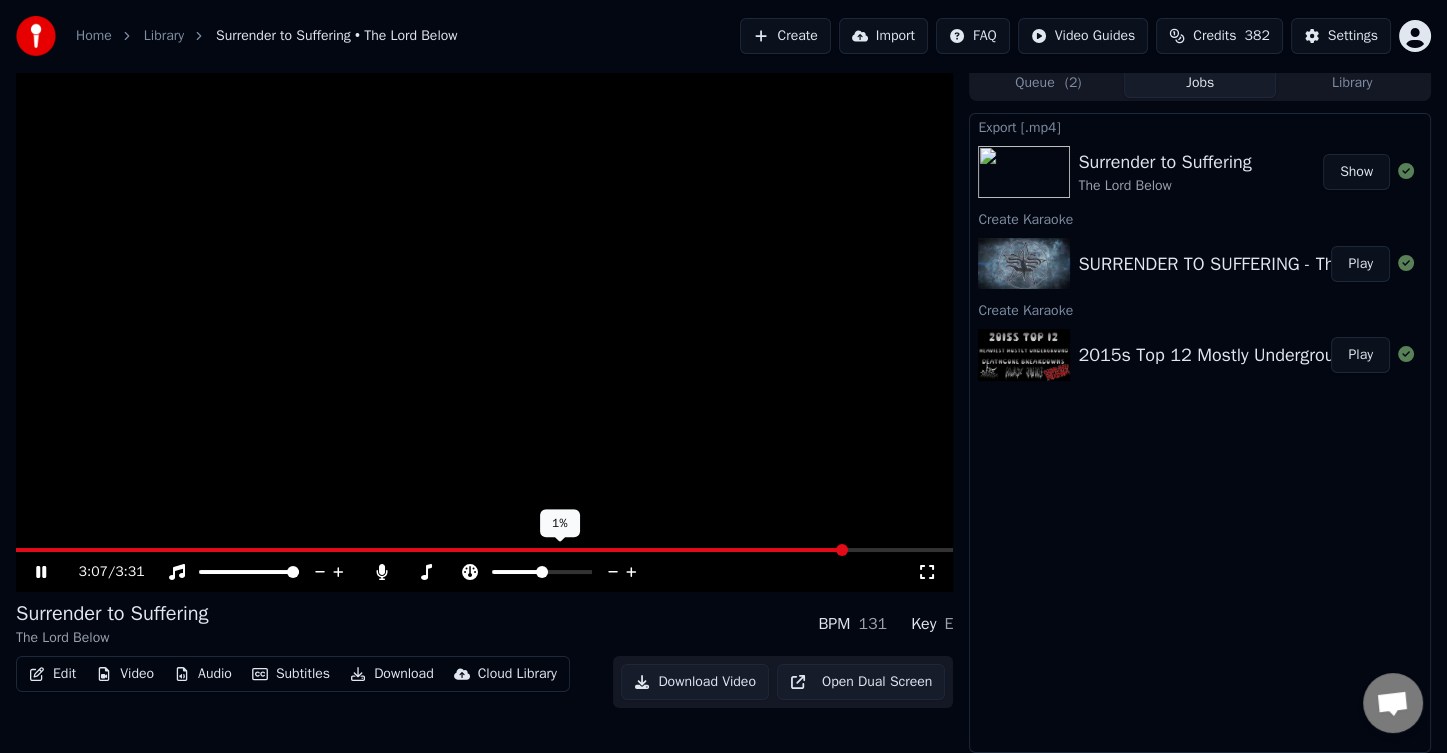 click 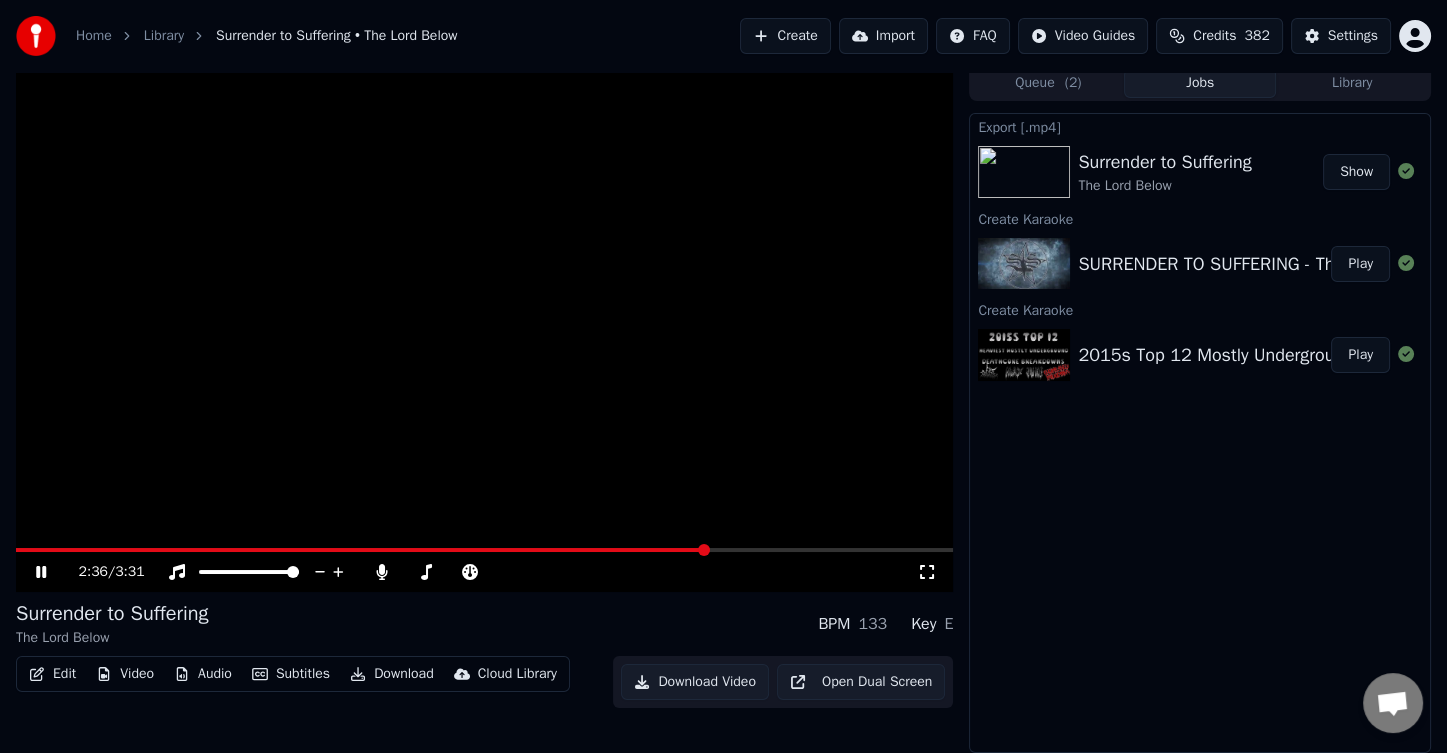 click at bounding box center (361, 550) 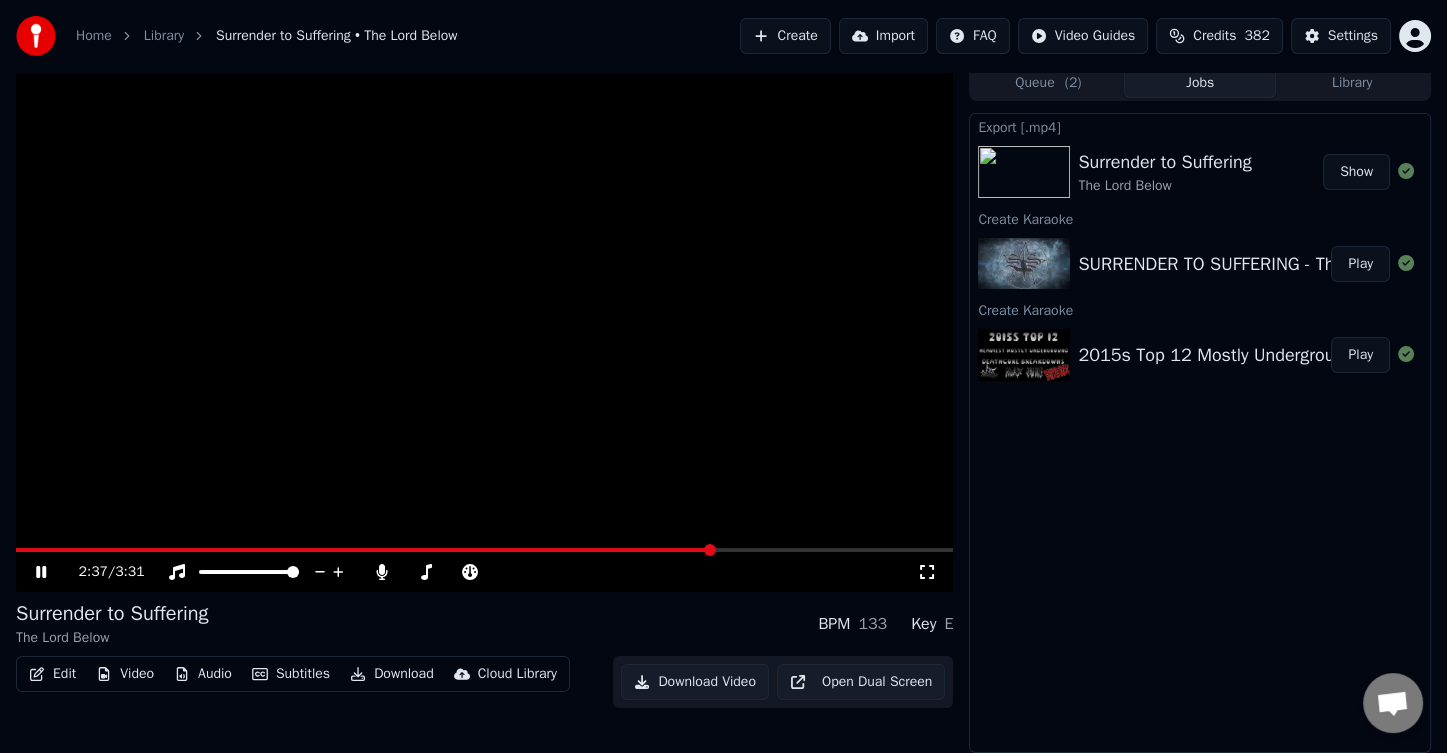 click on "2:37  /  3:31" at bounding box center [484, 572] 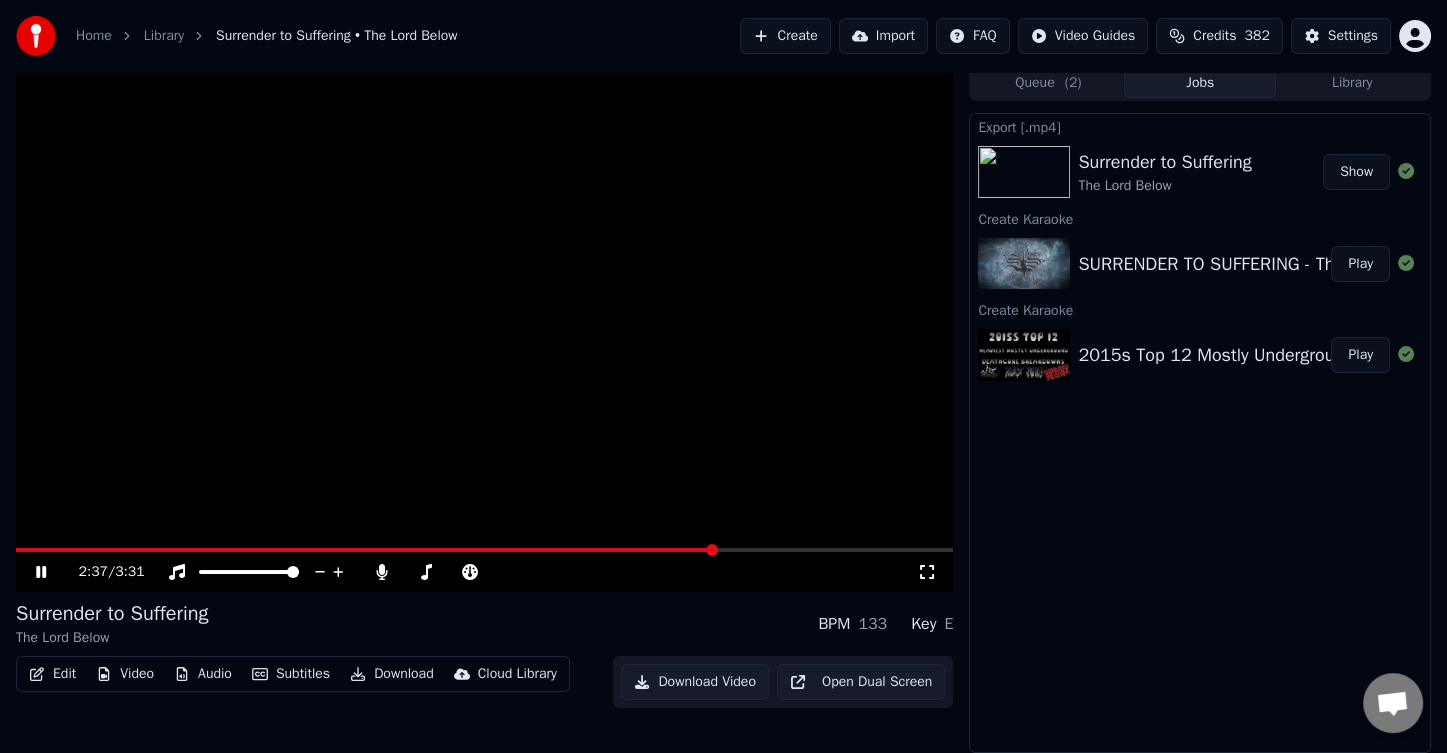 click at bounding box center (484, 550) 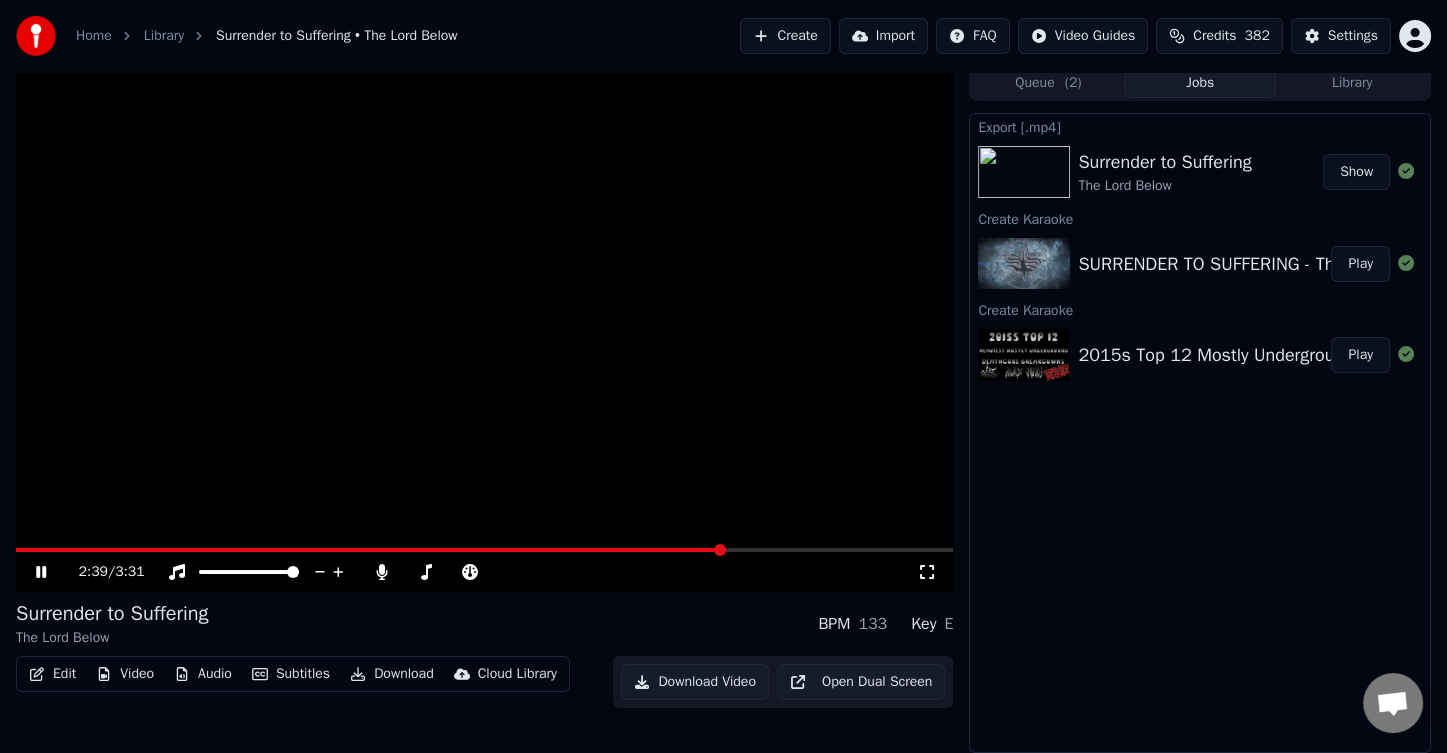 click on "2:39  /  3:31" at bounding box center [484, 572] 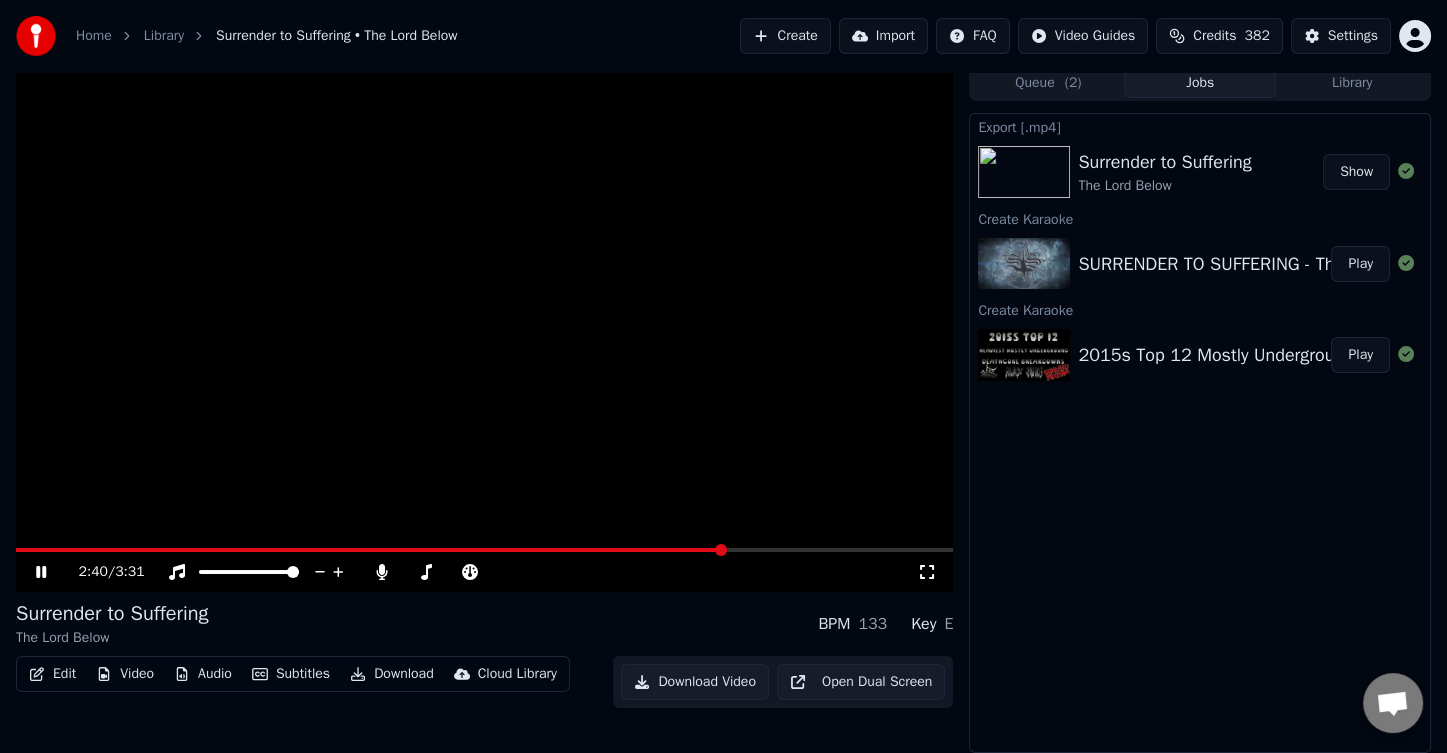 click at bounding box center (484, 550) 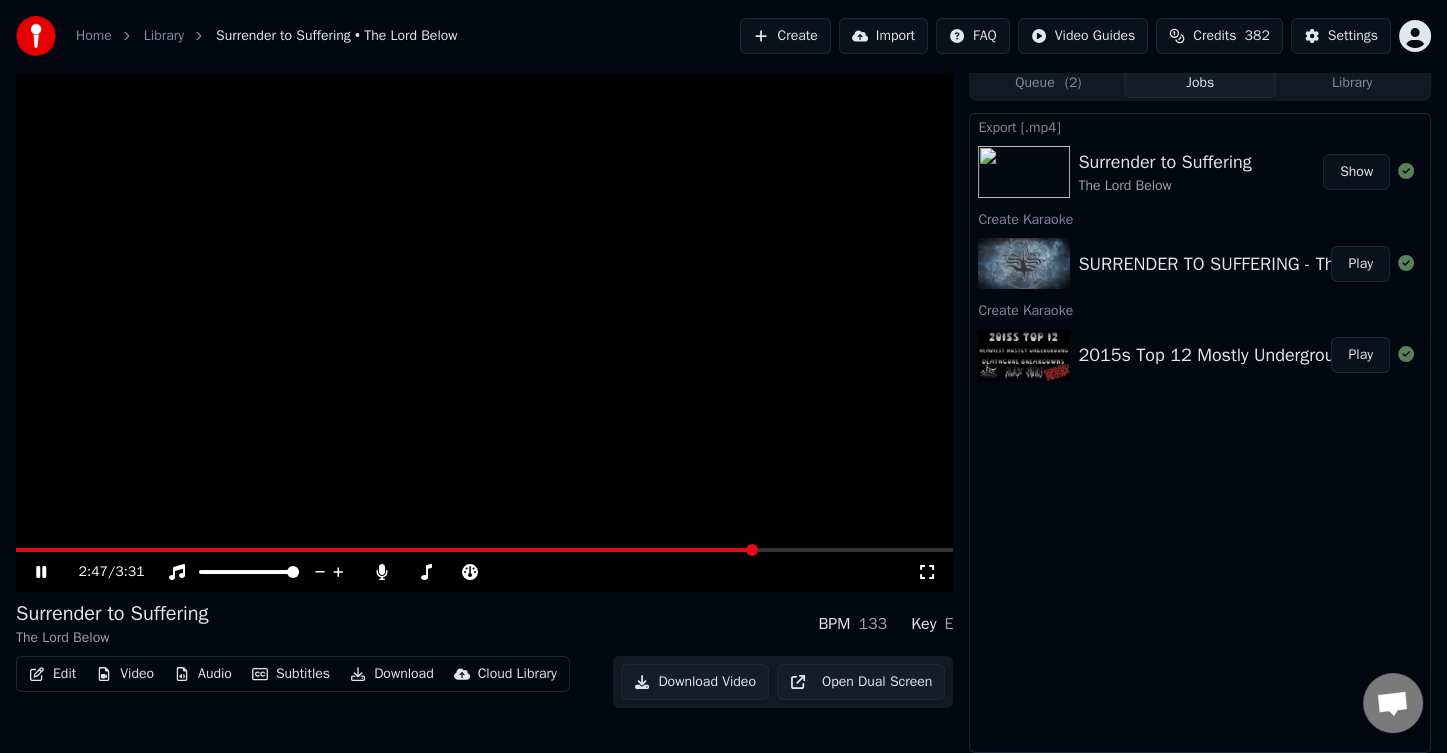 click at bounding box center (484, 550) 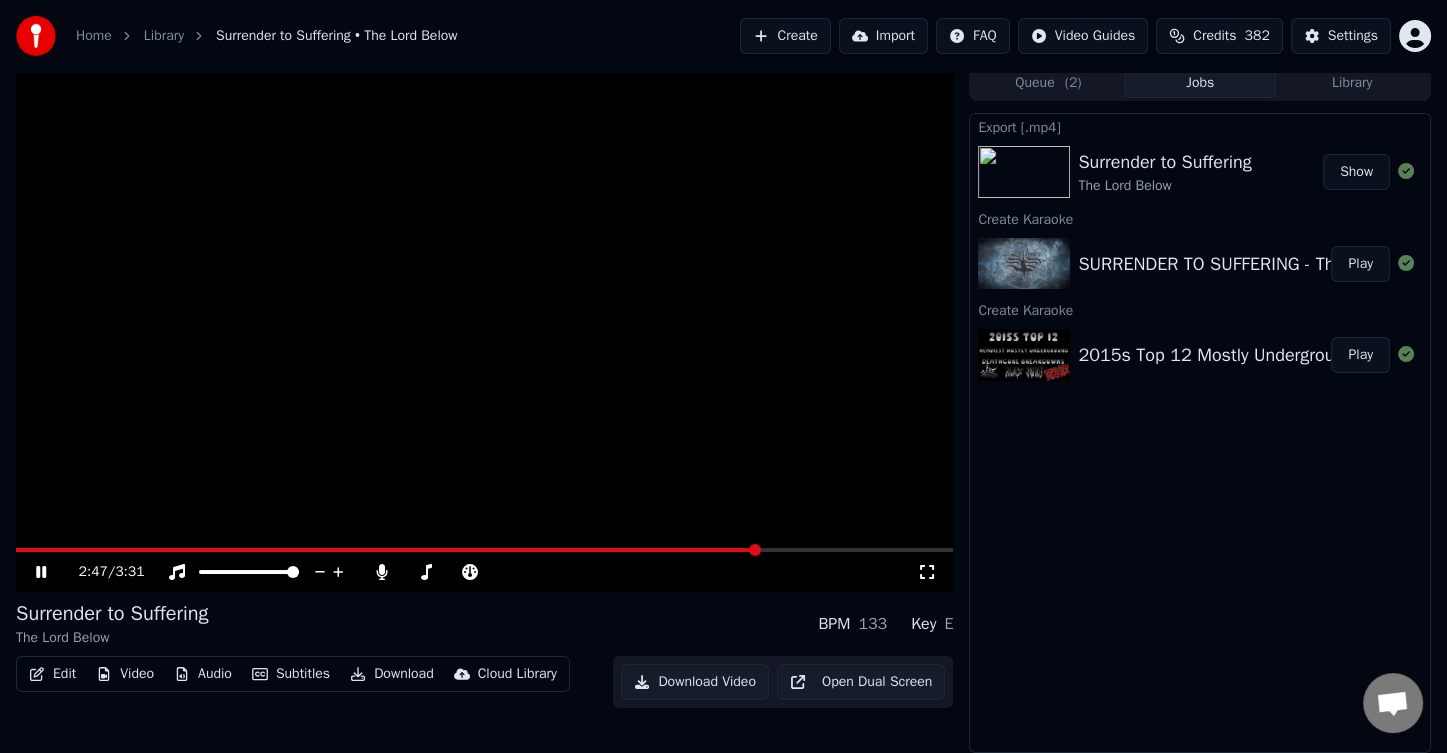 click at bounding box center [484, 550] 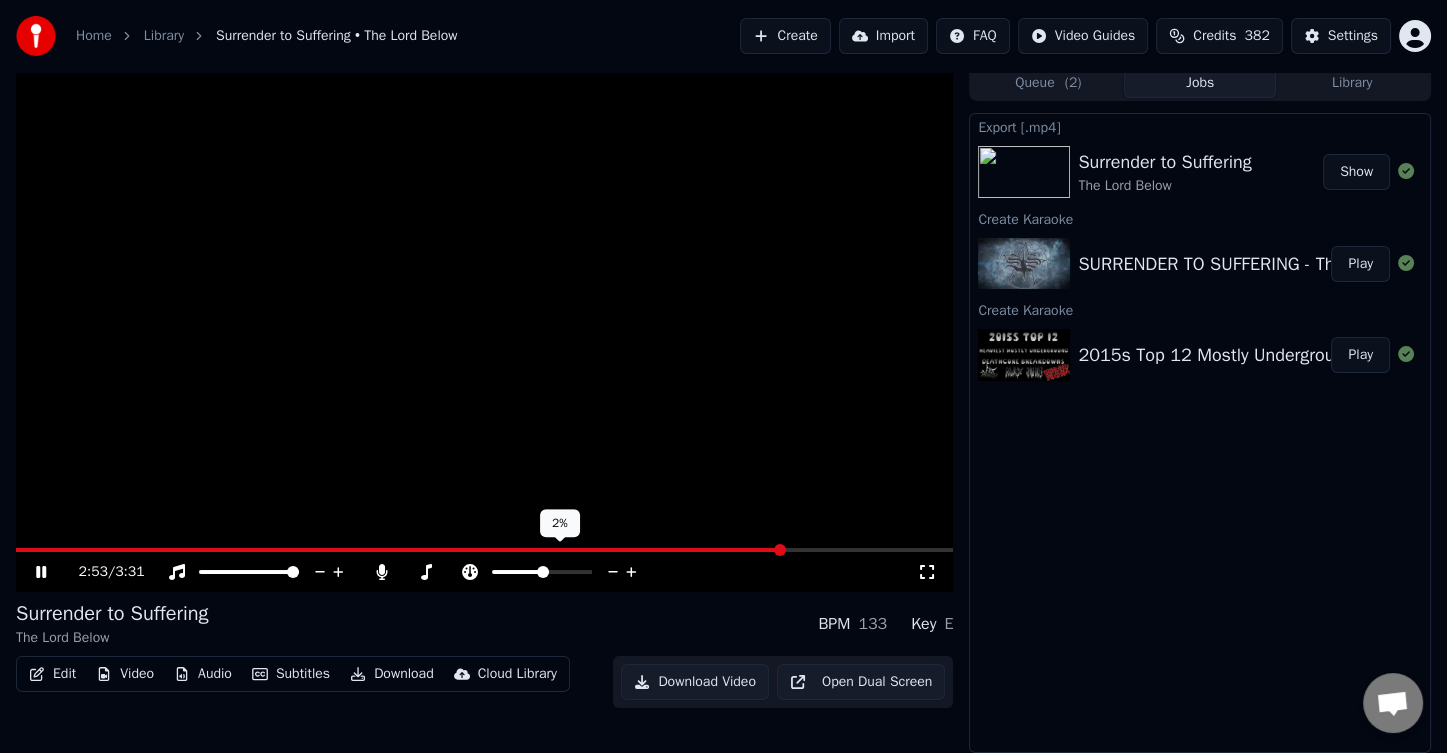 click 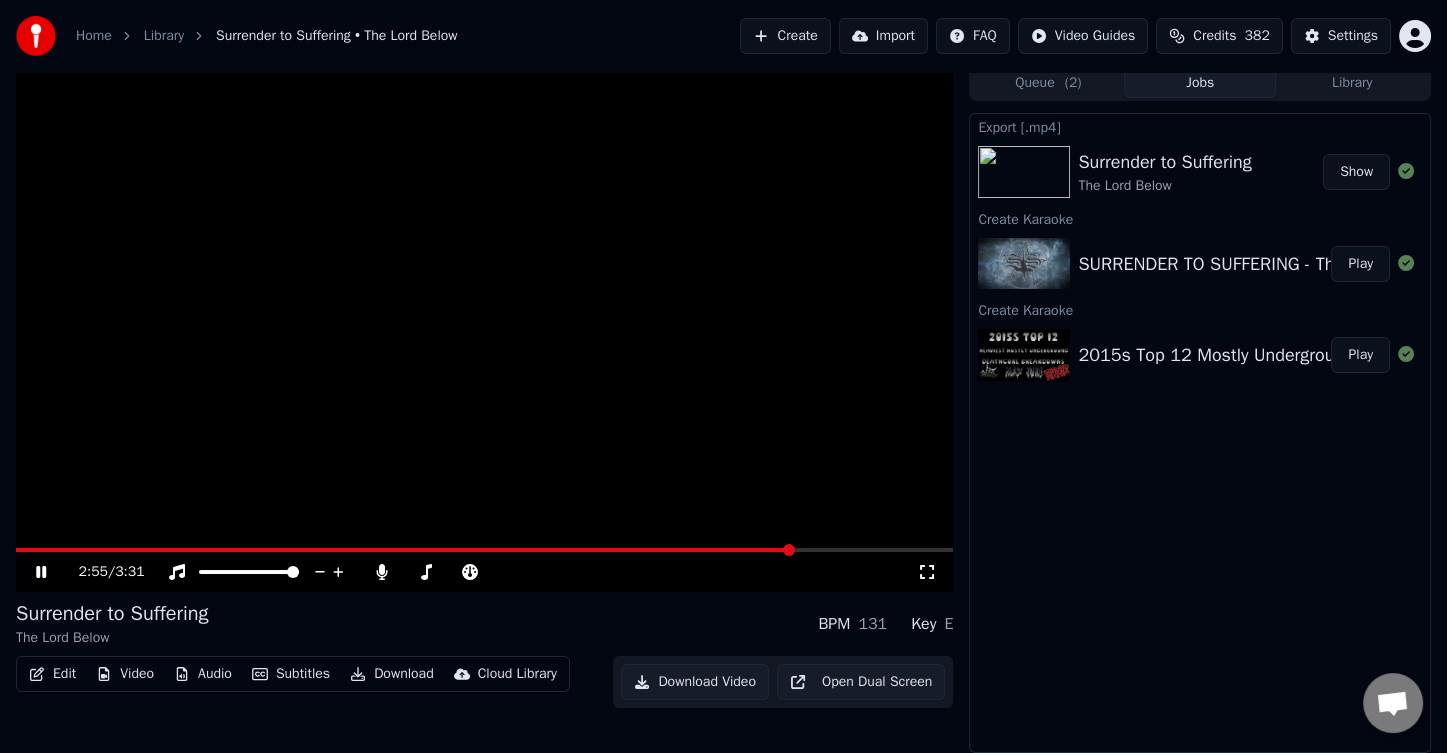 click at bounding box center [404, 550] 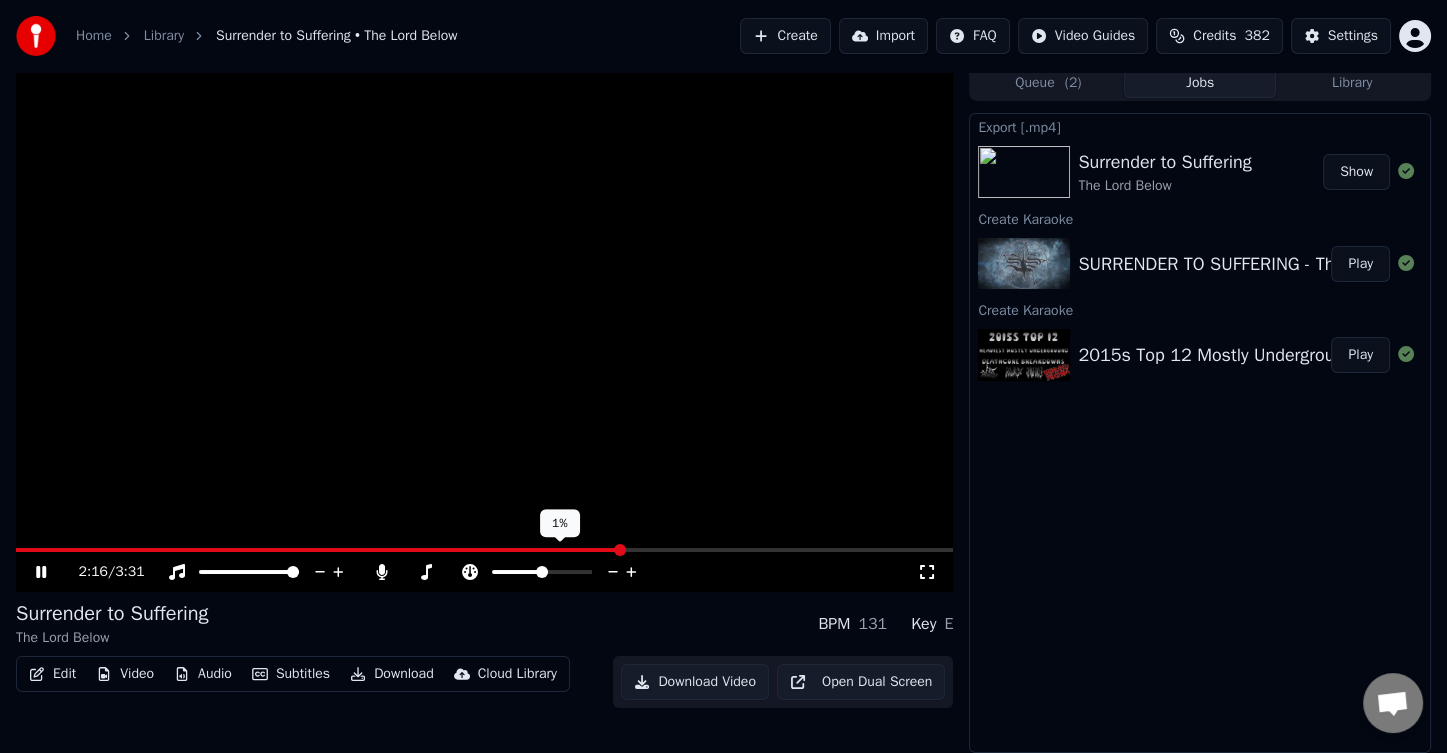 click 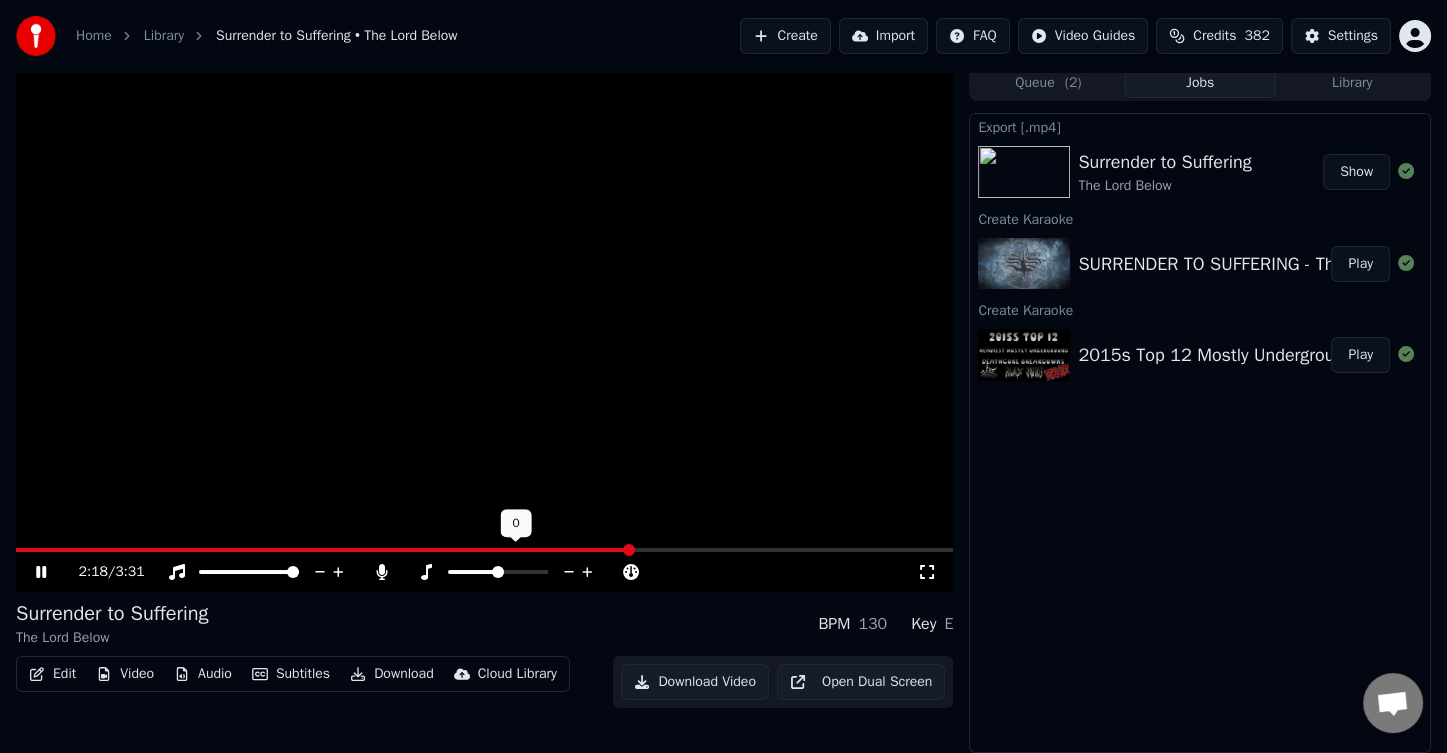 click 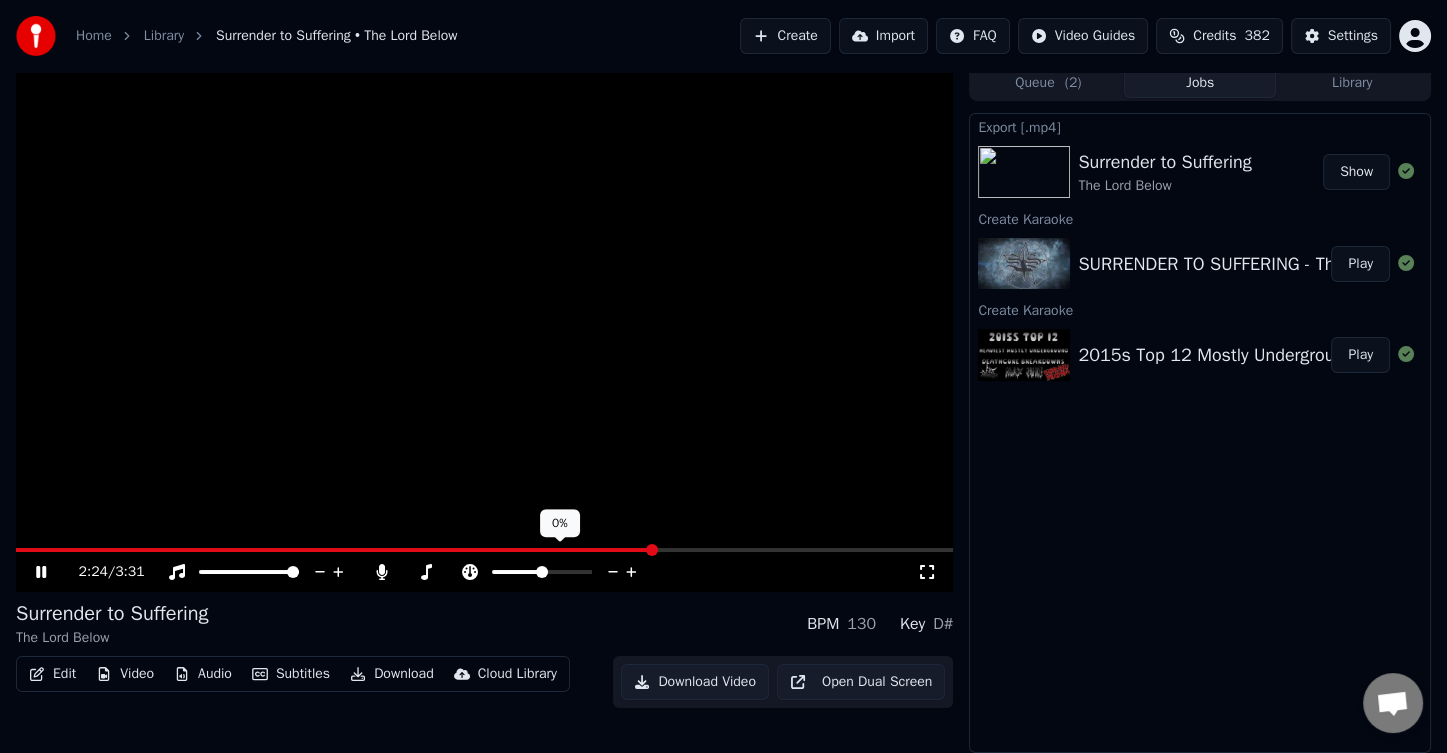 click 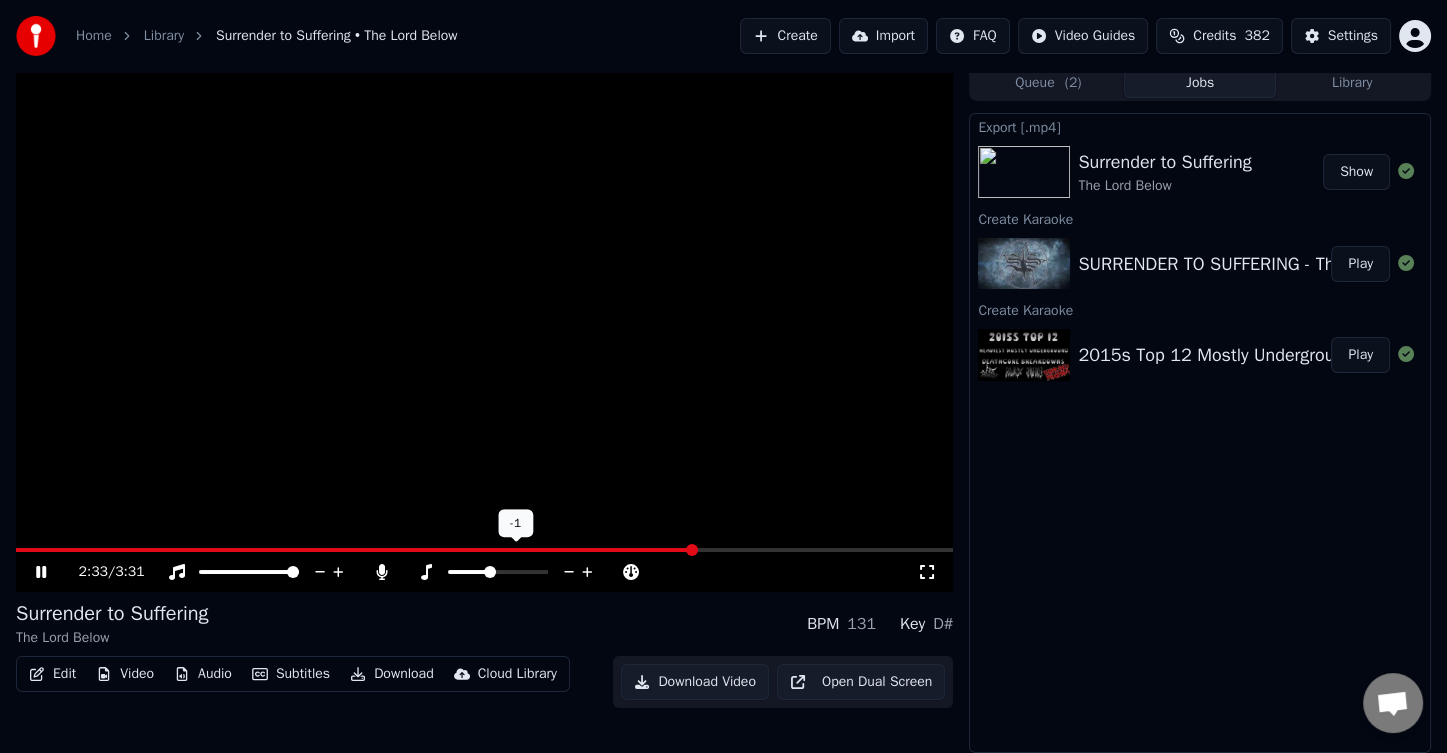 click 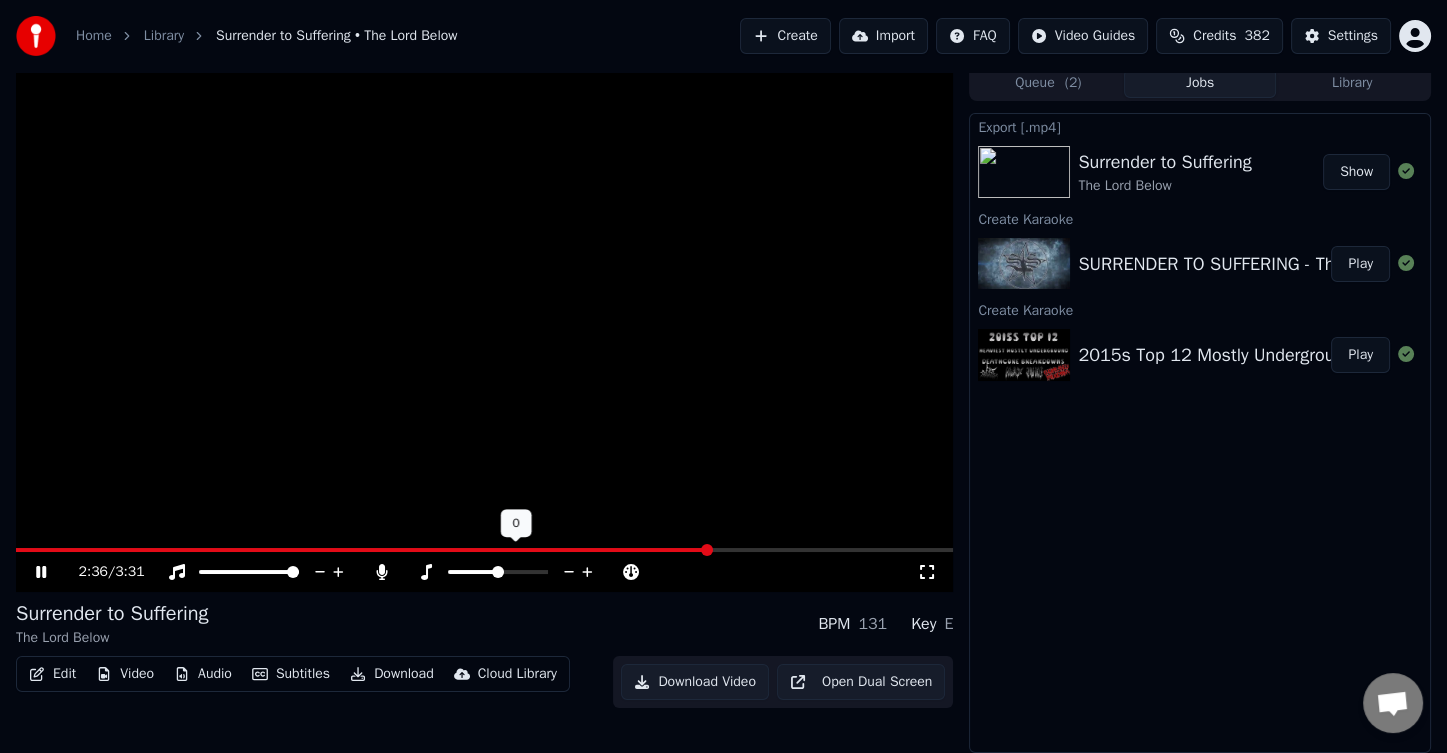 click 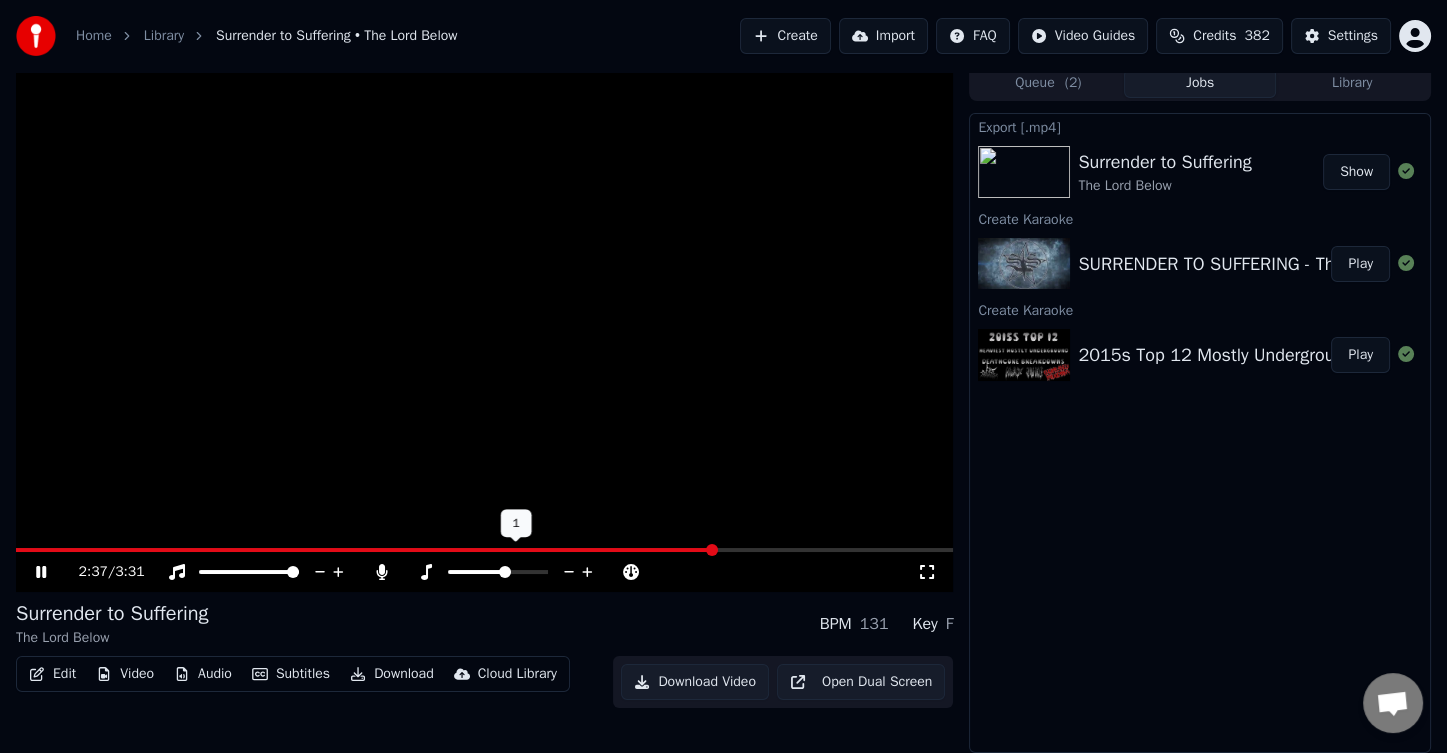 click 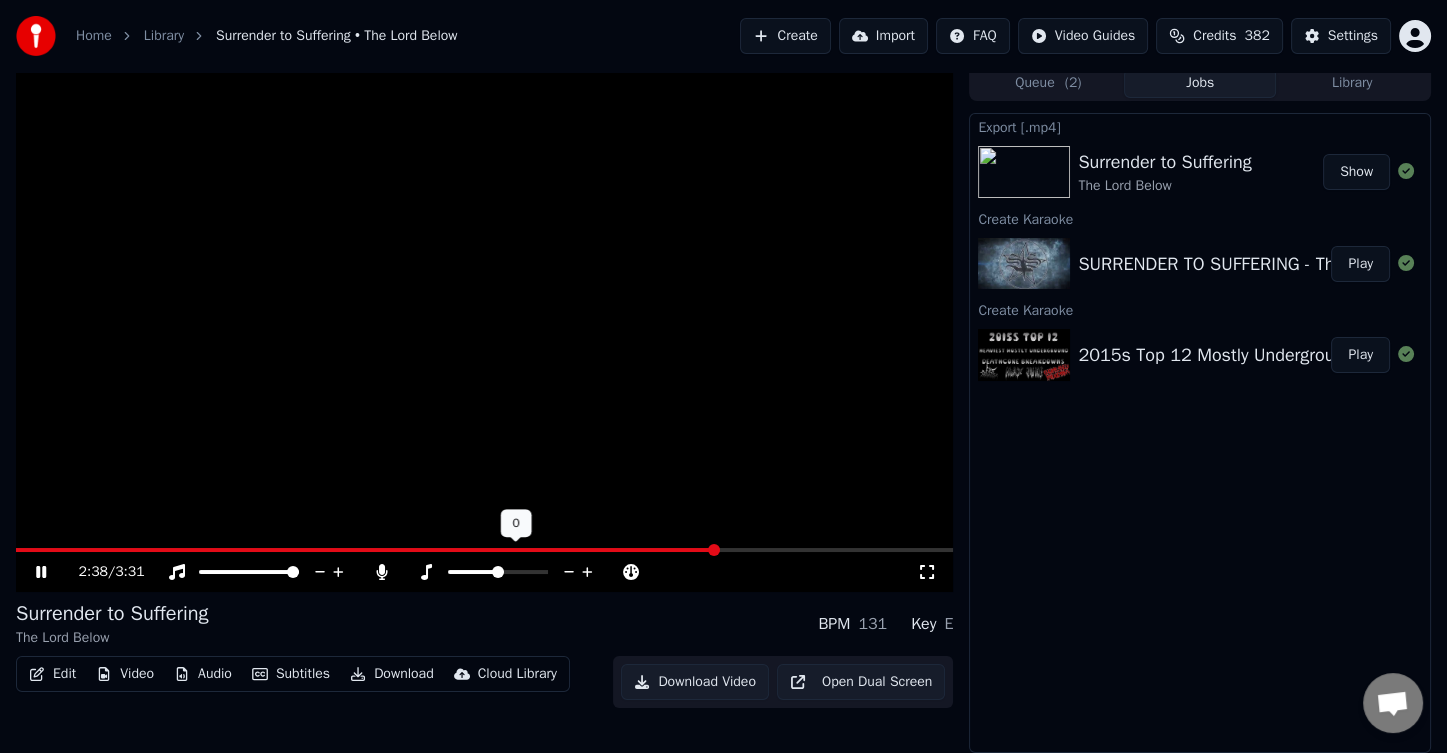 click 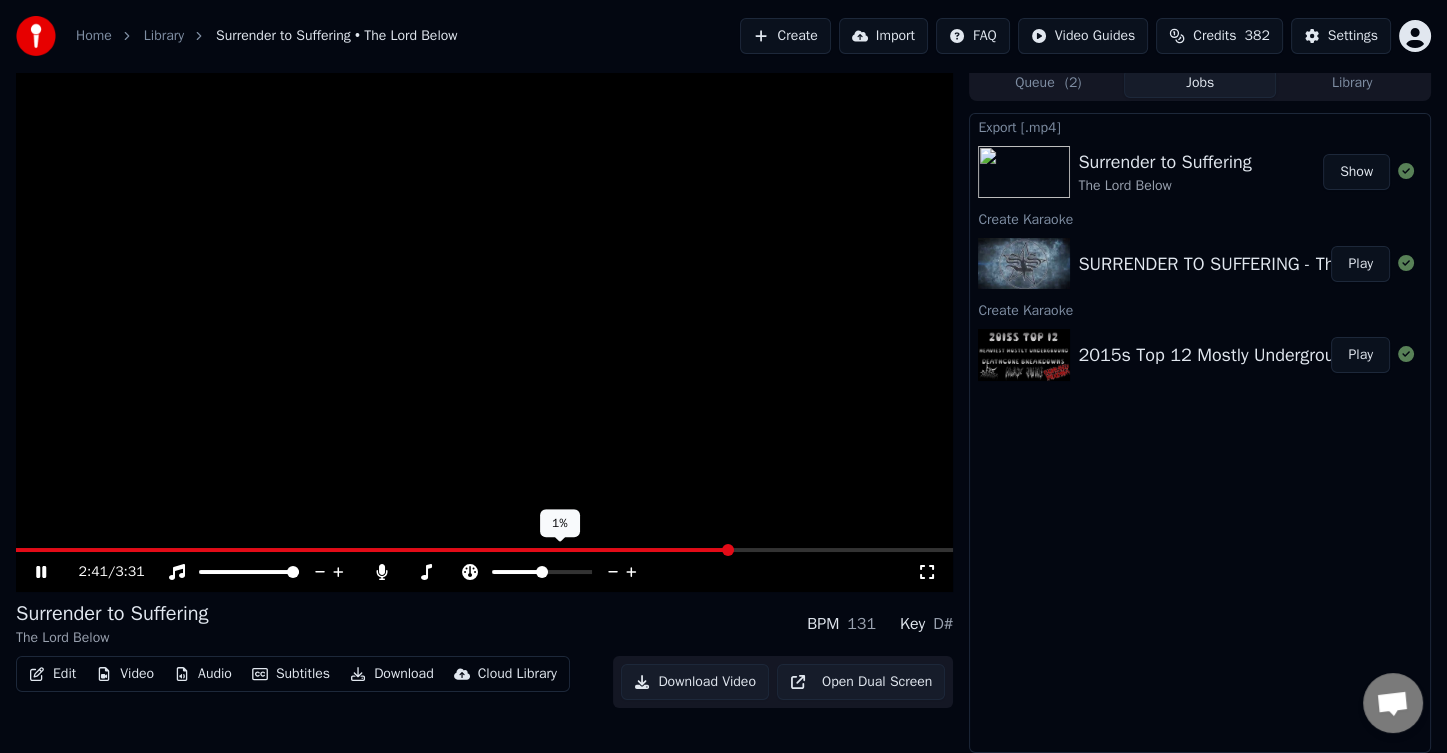 click 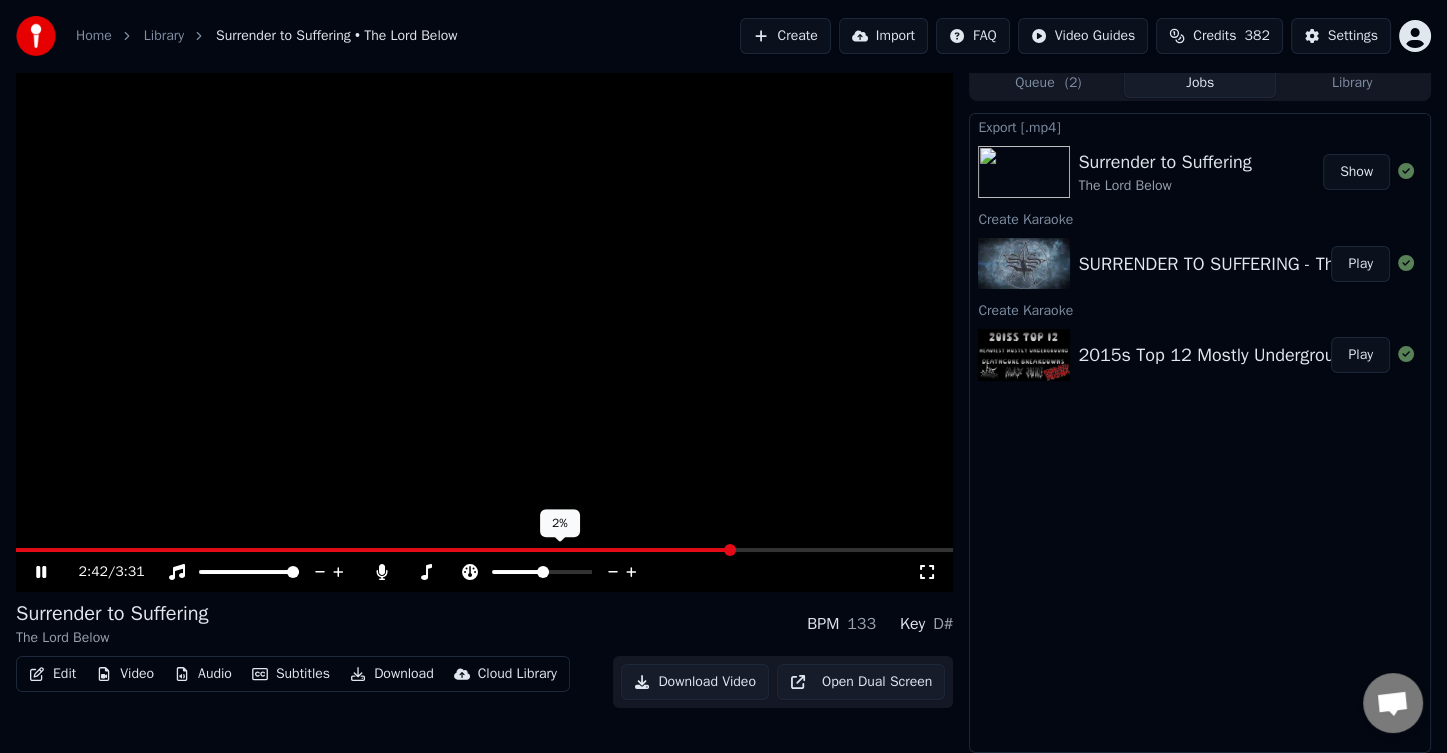 click 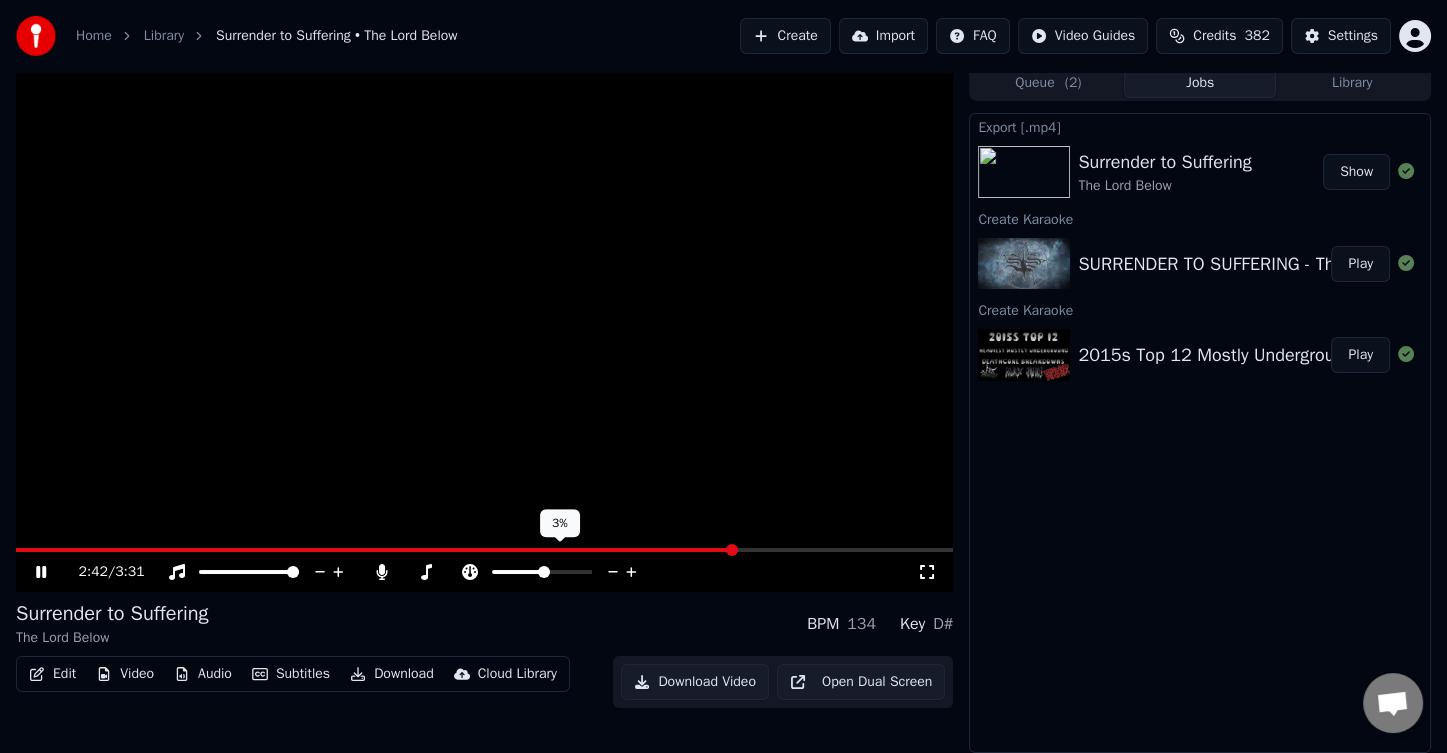 click 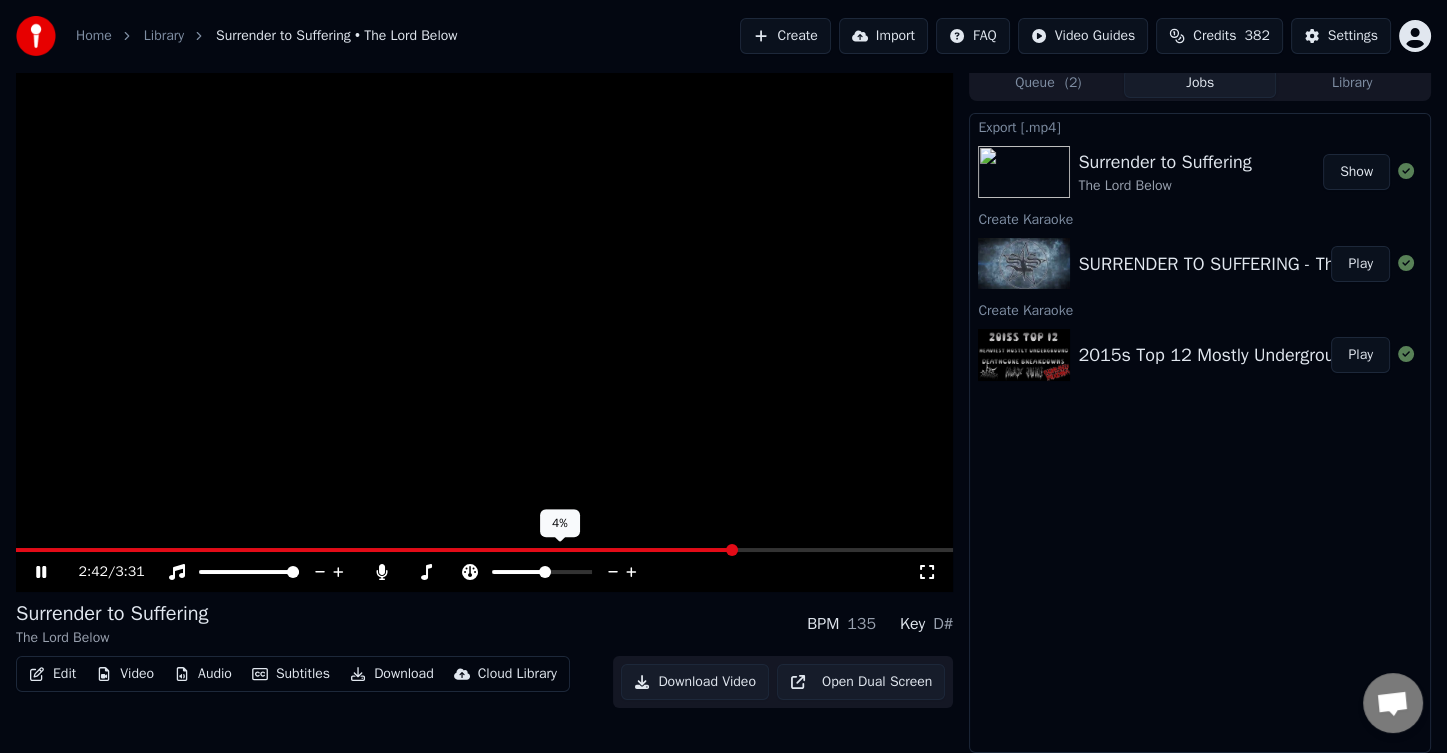 click 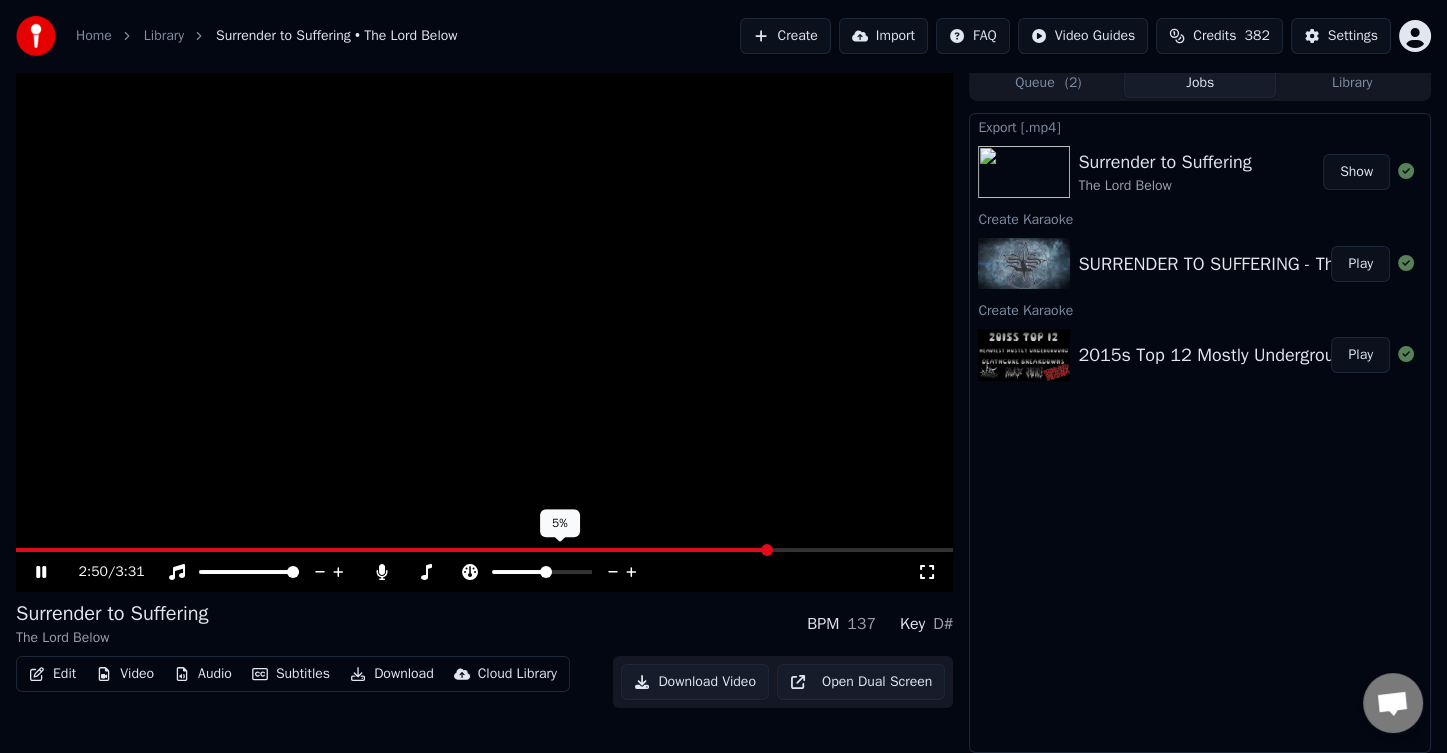 click 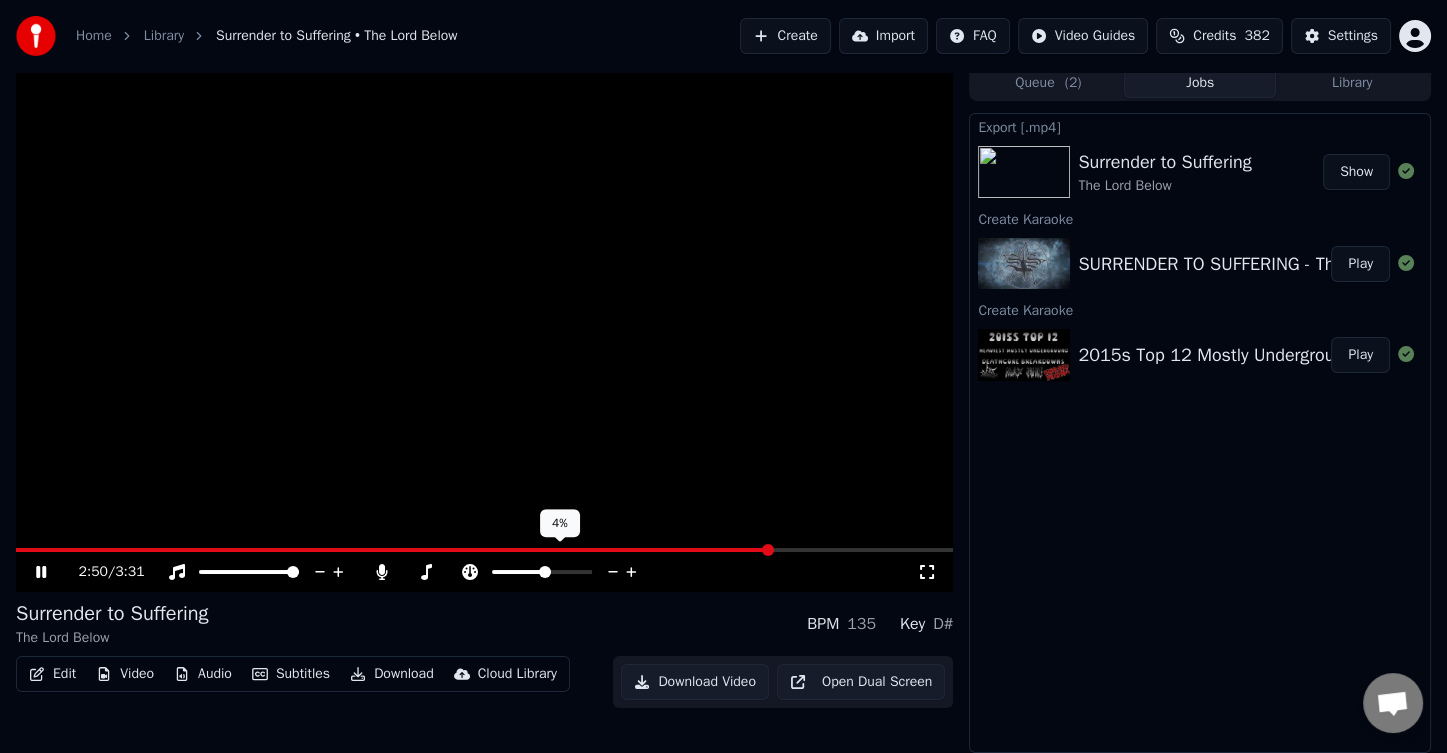 click 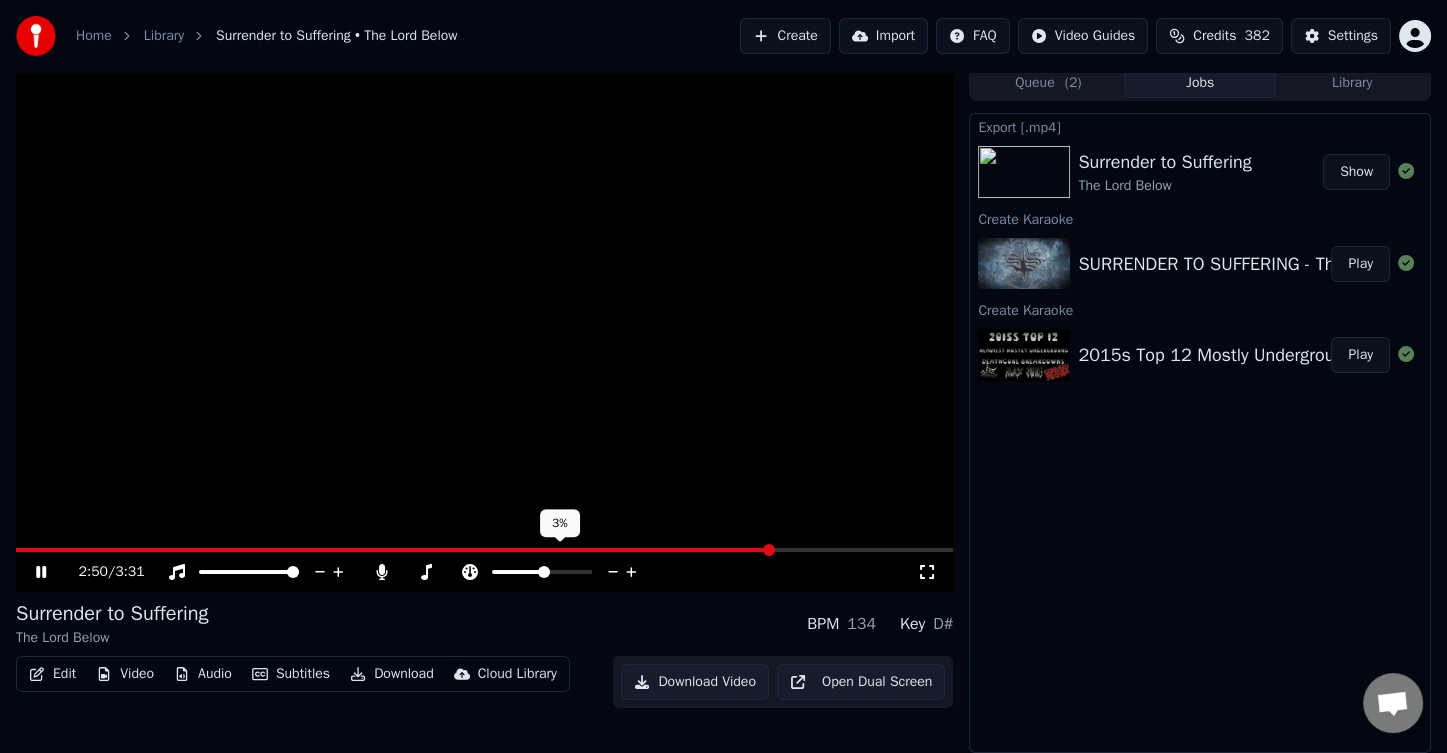 click 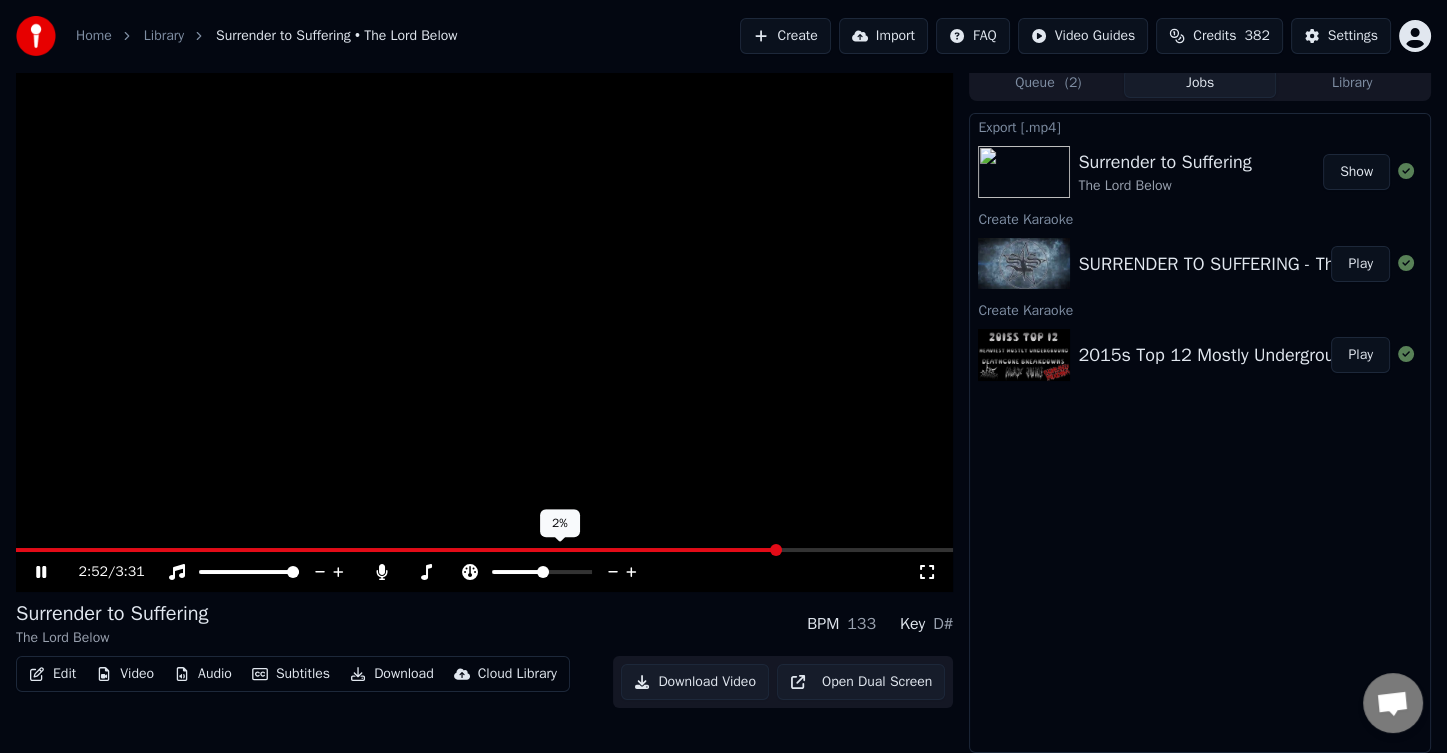 click 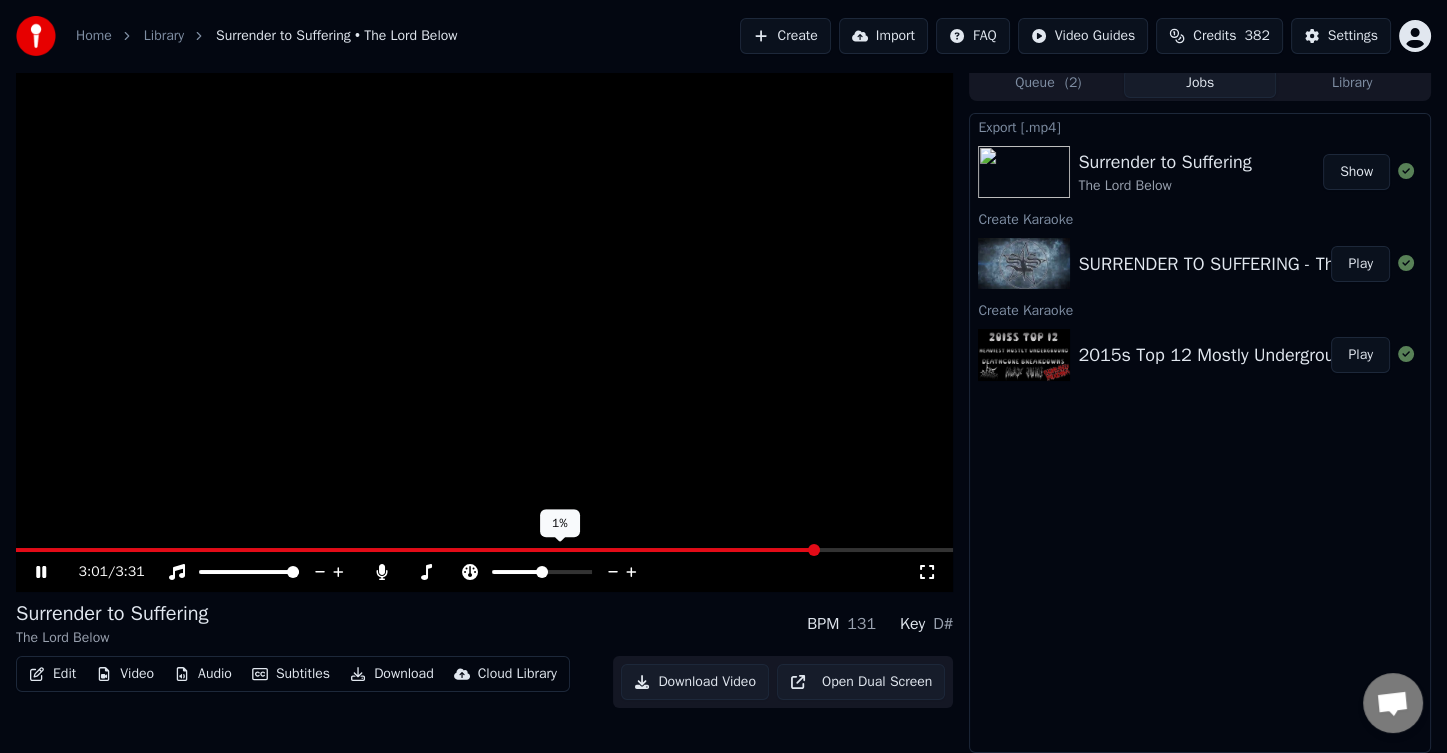 click 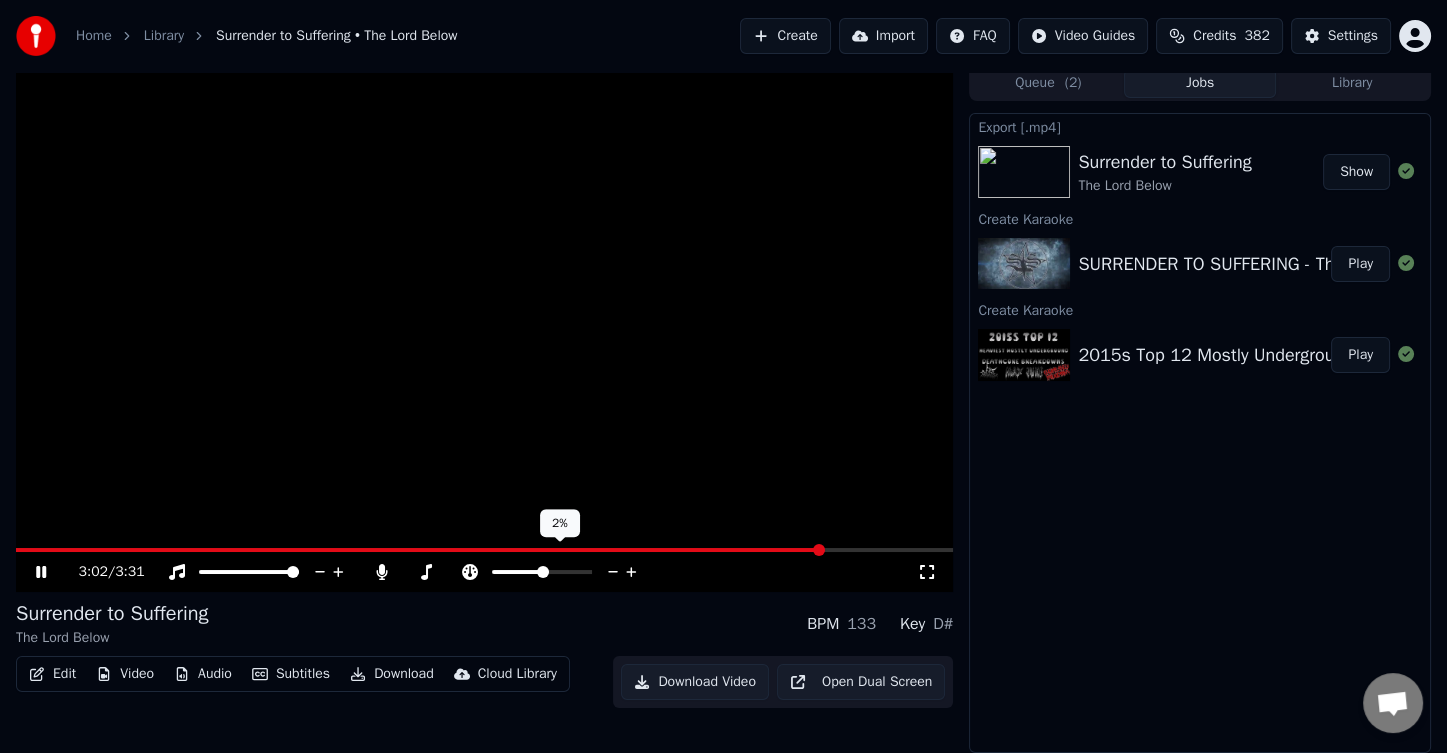 click 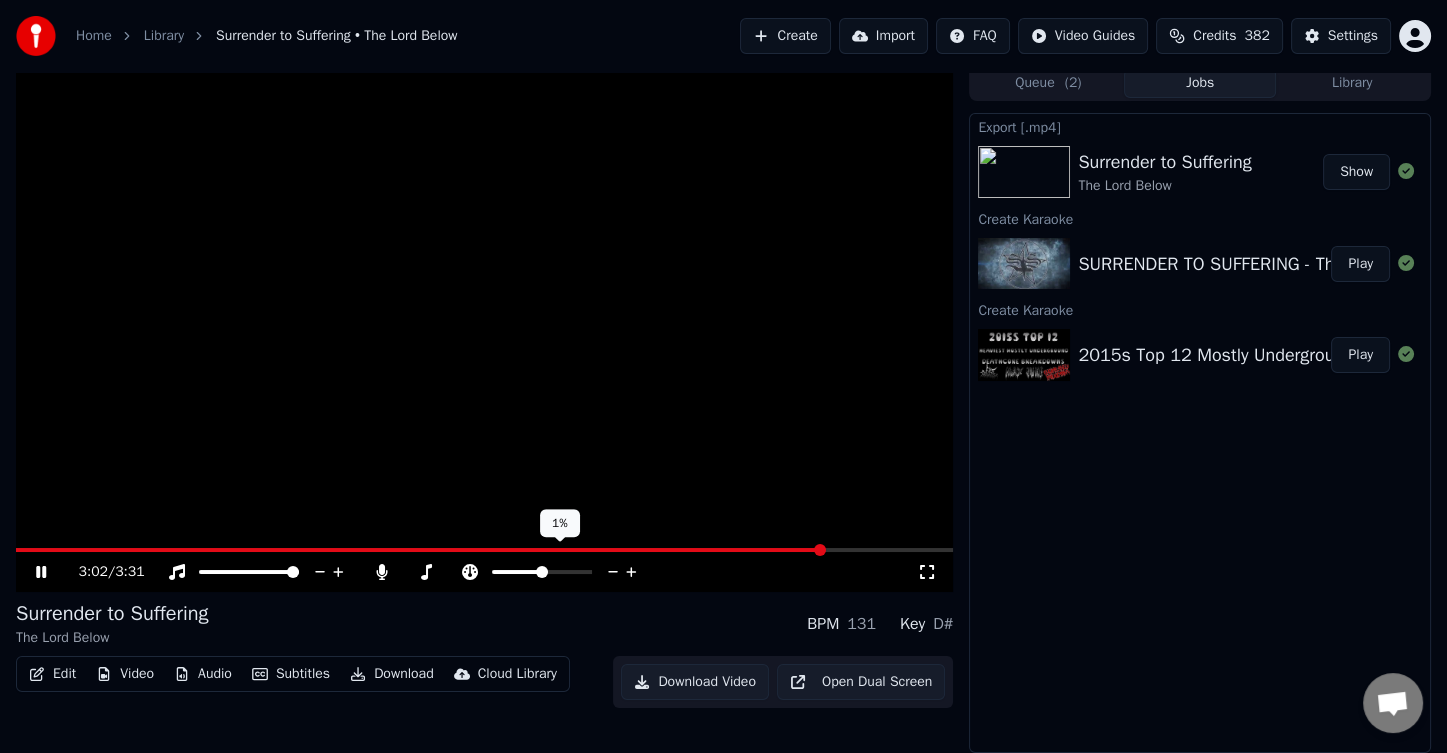 click 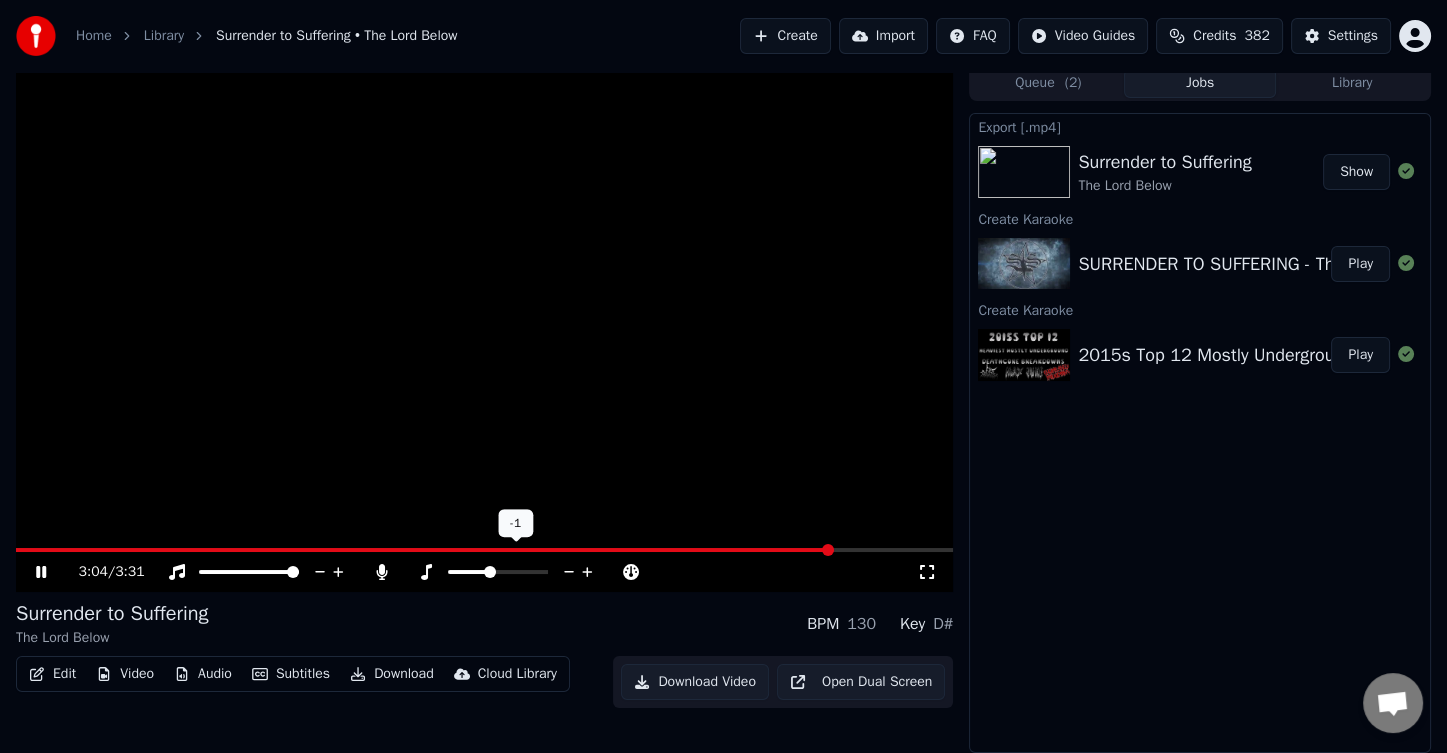 click 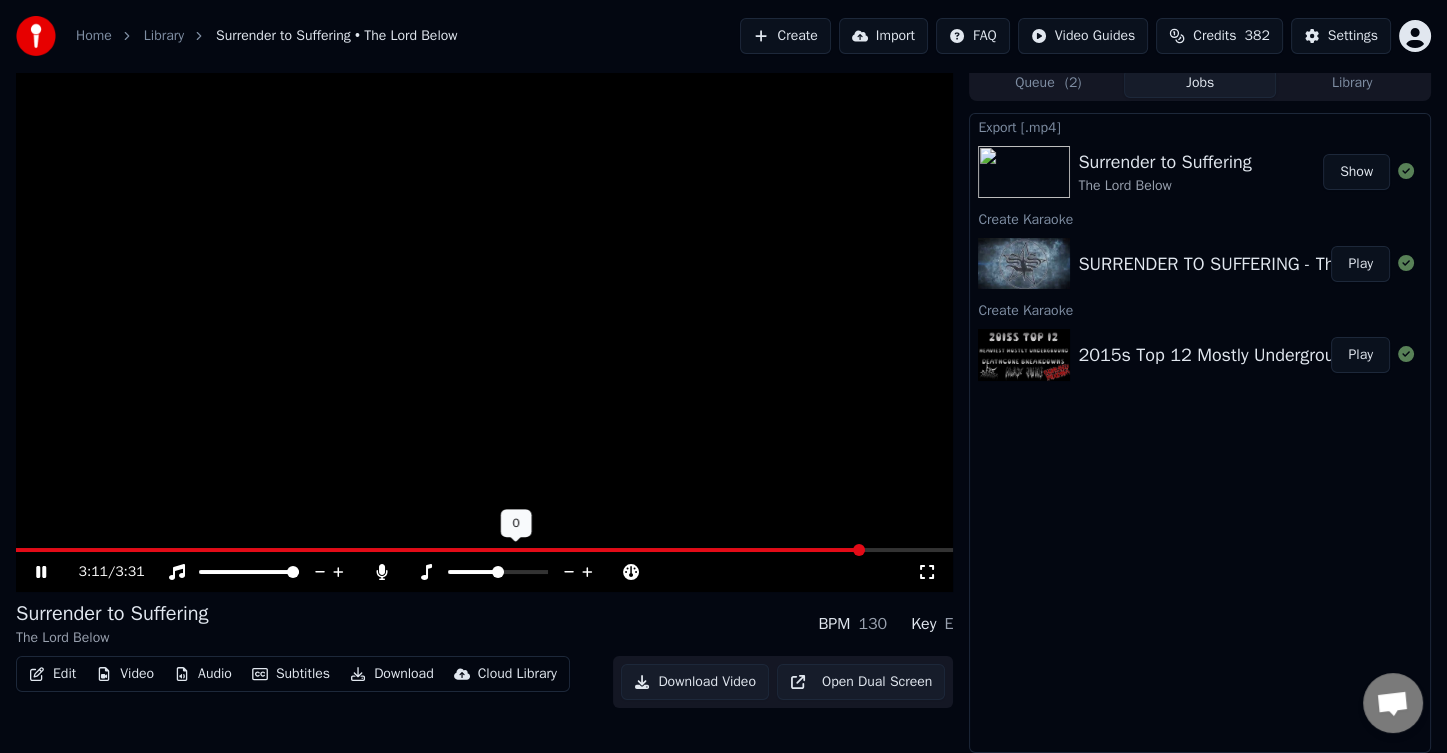 click at bounding box center (498, 572) 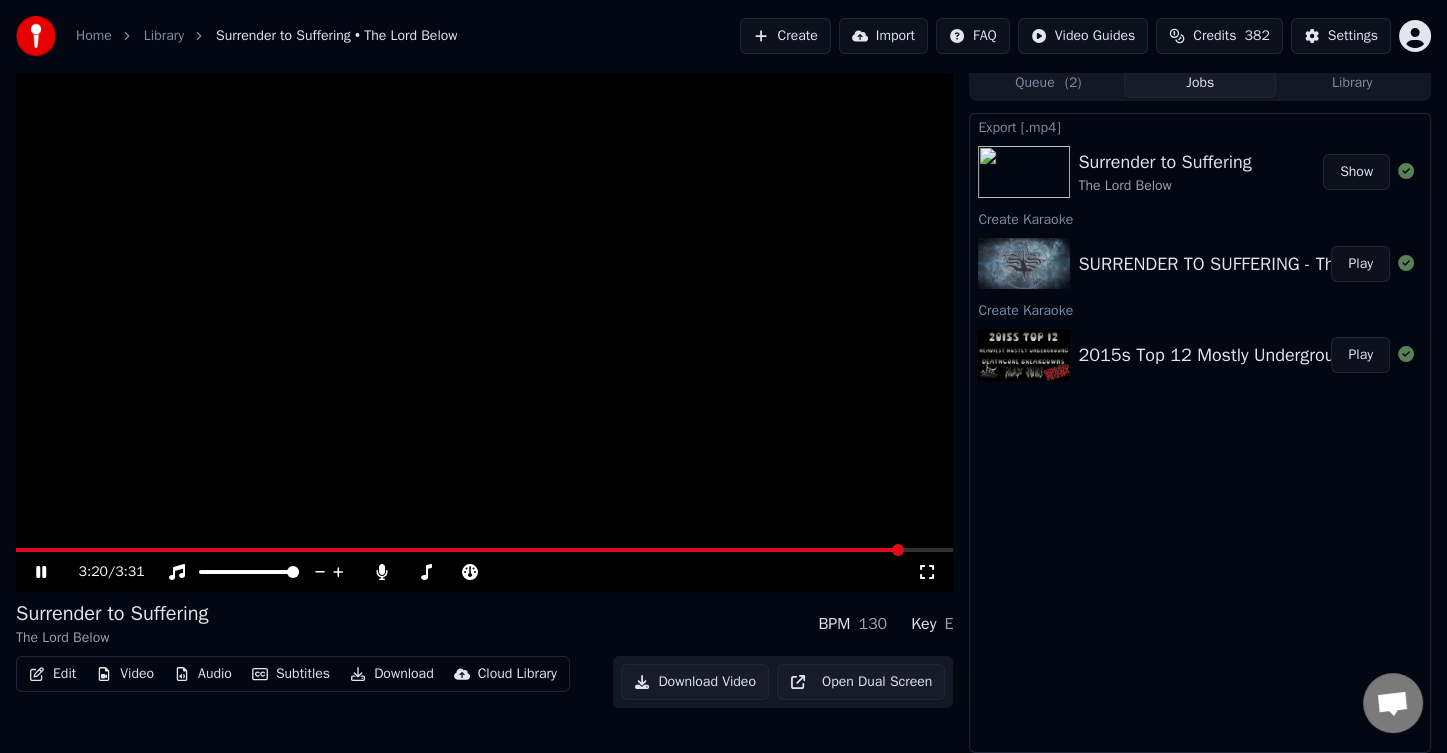 click on "Edit Video Audio Subtitles Download Cloud Library Download Video Open Dual Screen" at bounding box center [484, 682] 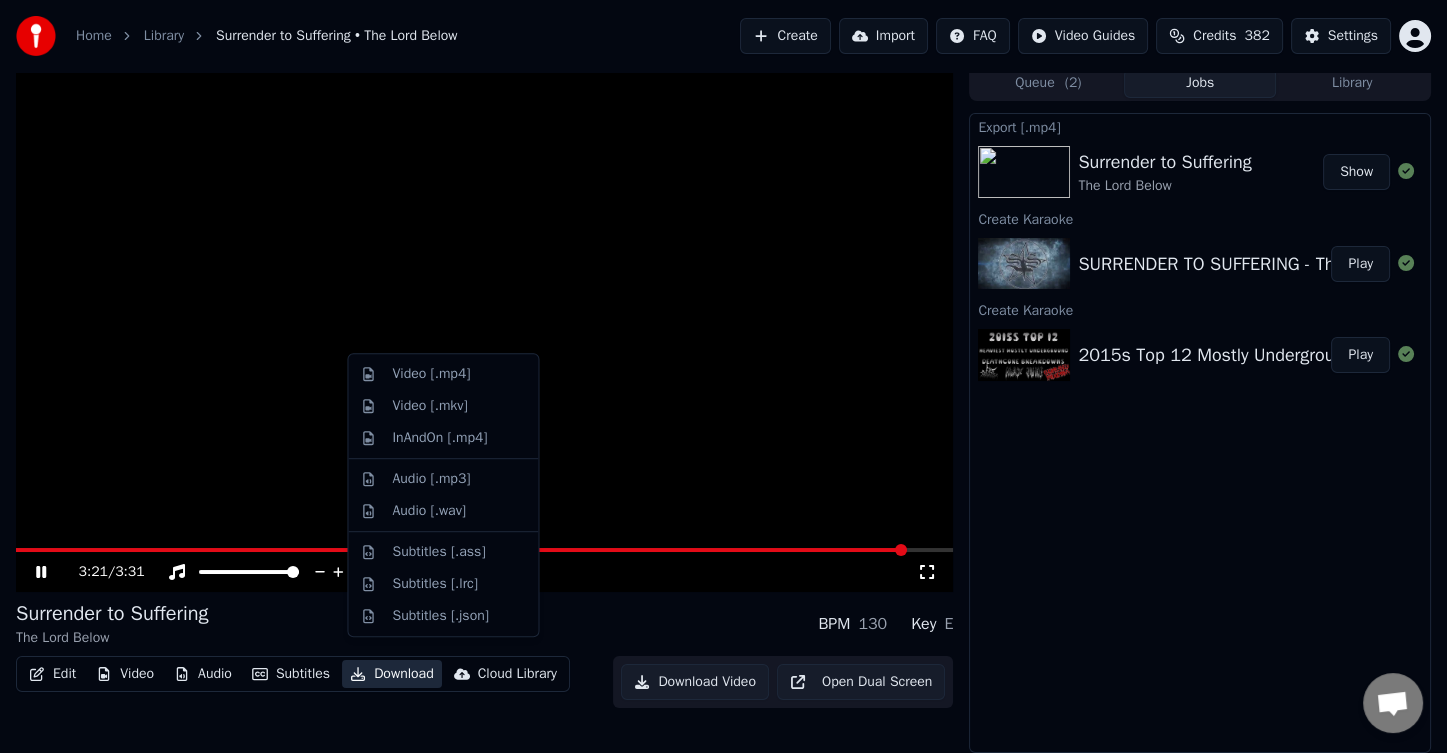 click on "Download" at bounding box center [392, 674] 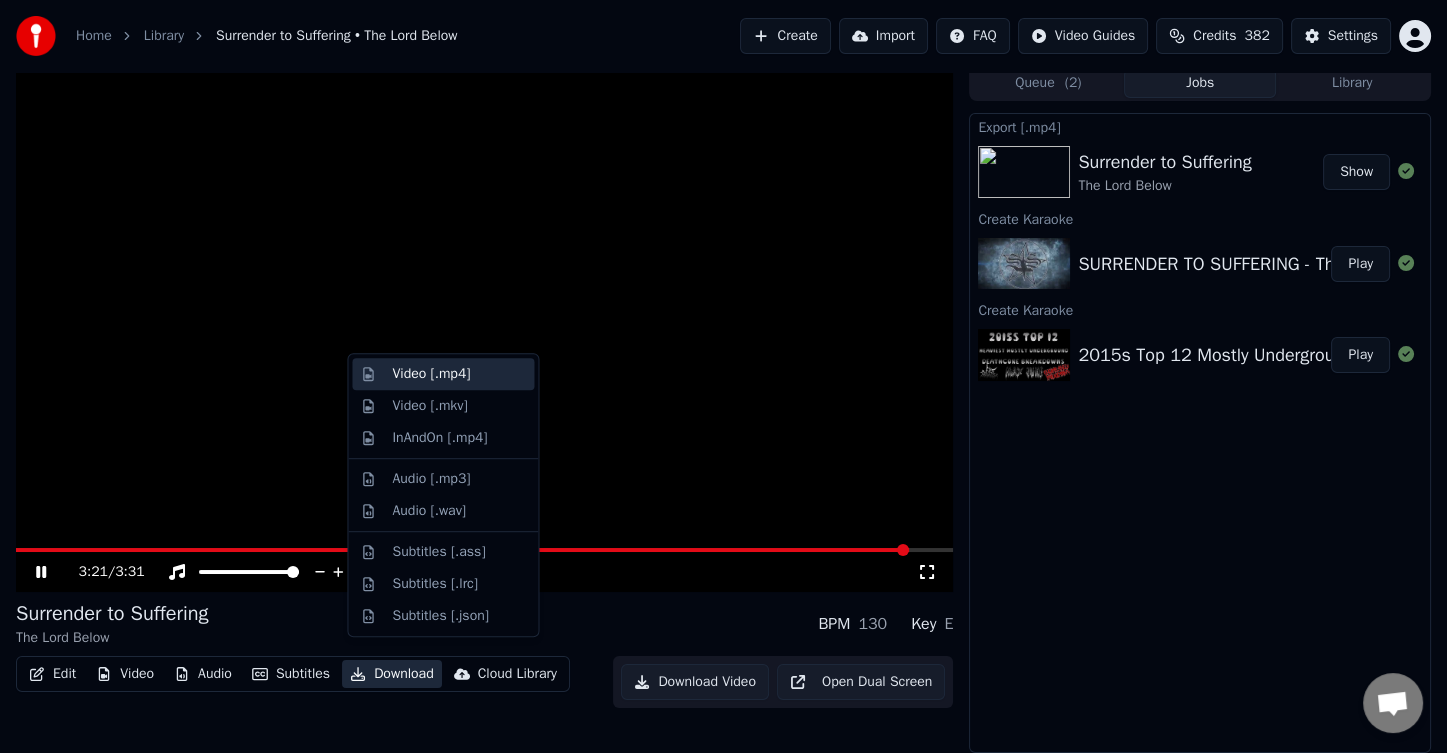 click on "Video [.mp4]" at bounding box center [431, 374] 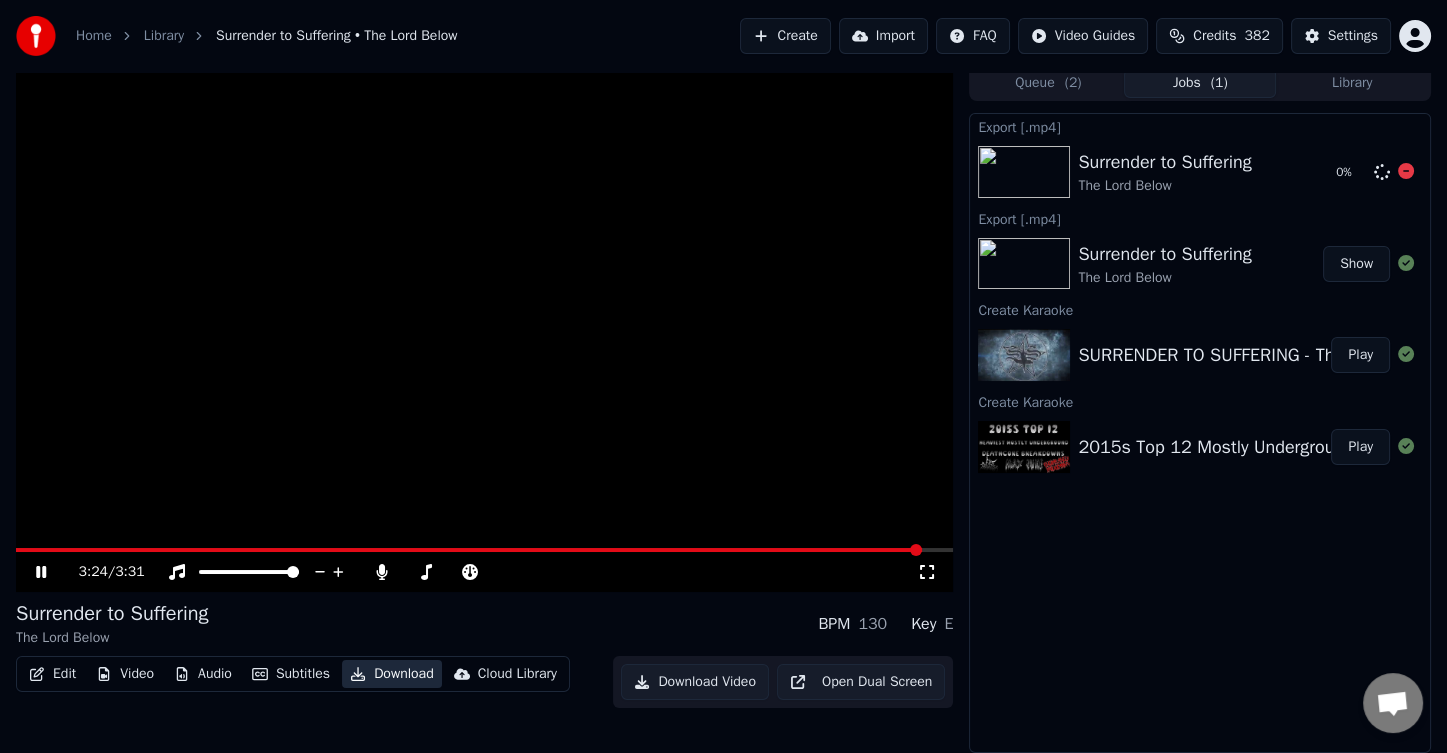 scroll, scrollTop: 0, scrollLeft: 0, axis: both 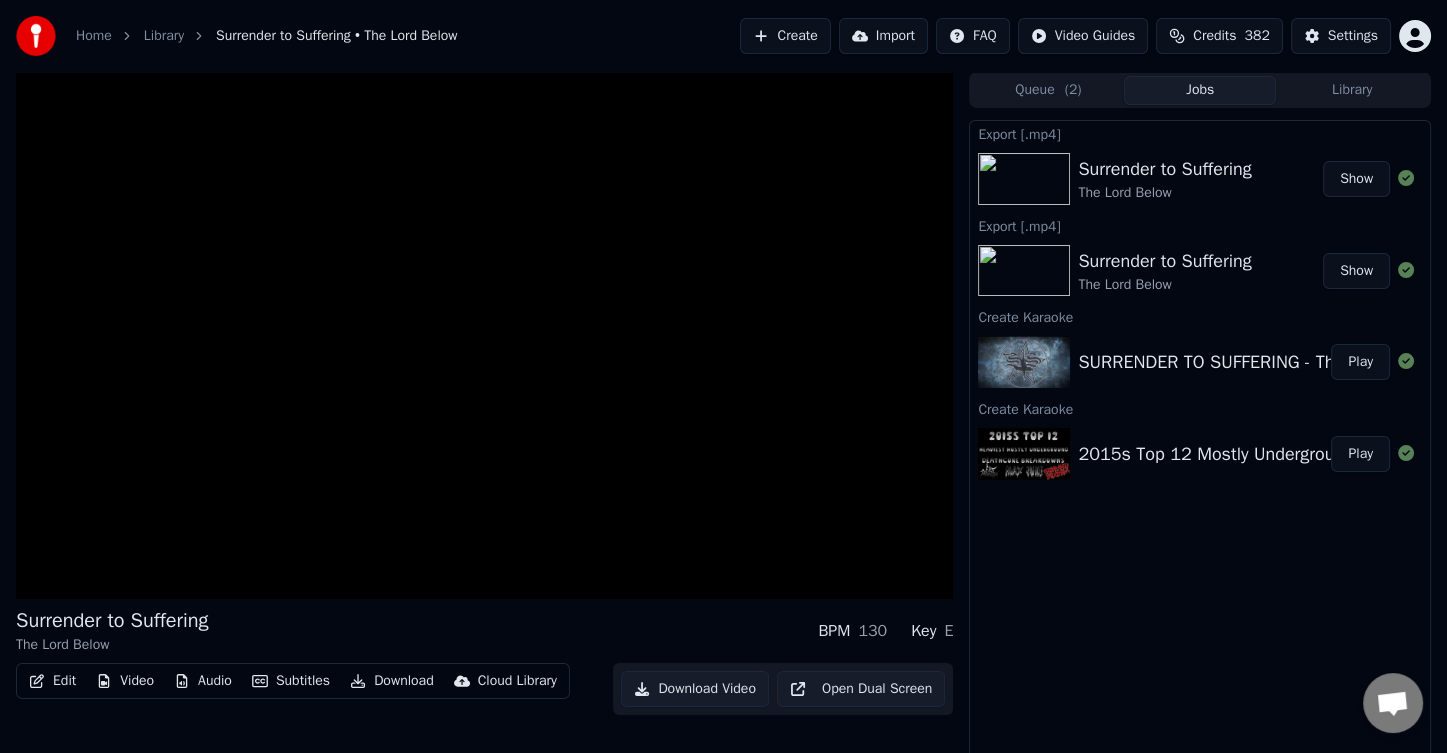 click on "Show" at bounding box center [1356, 179] 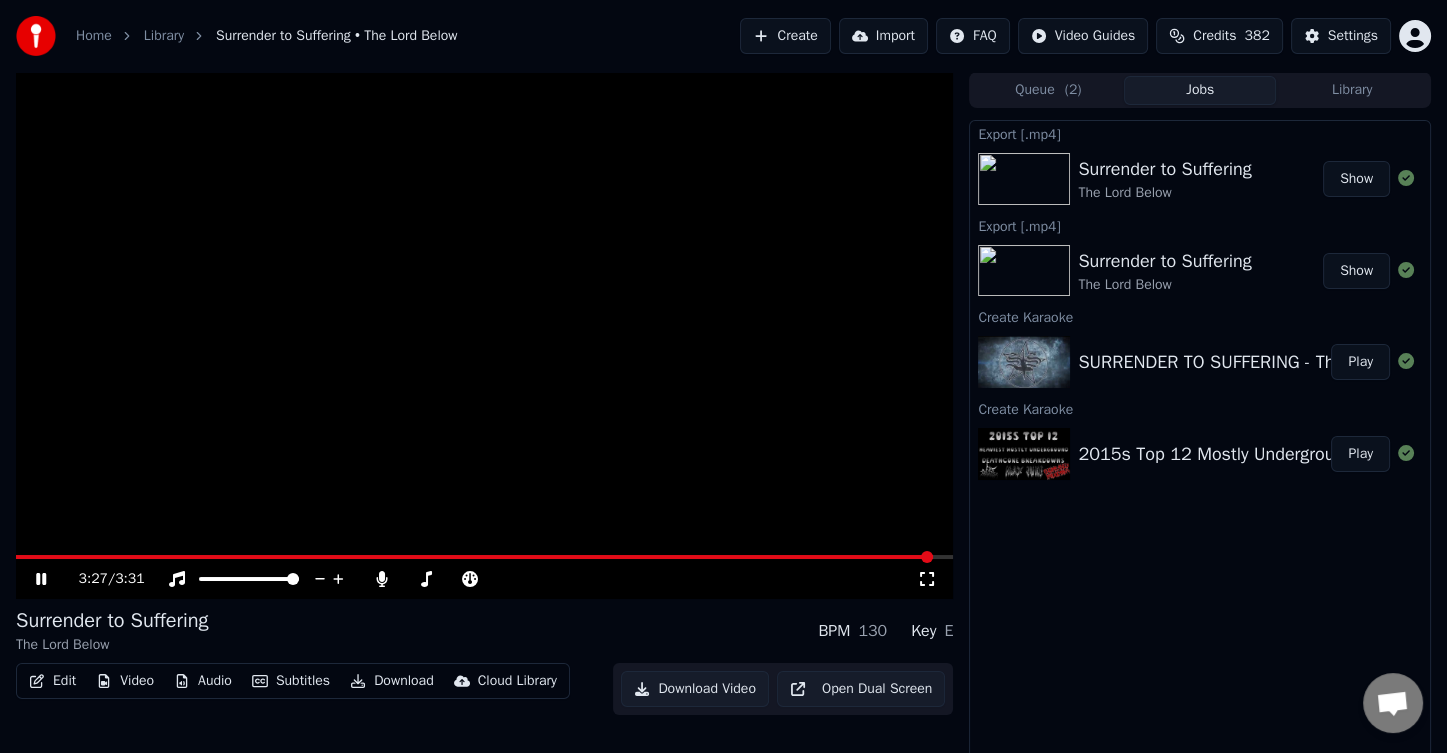 click at bounding box center [484, 335] 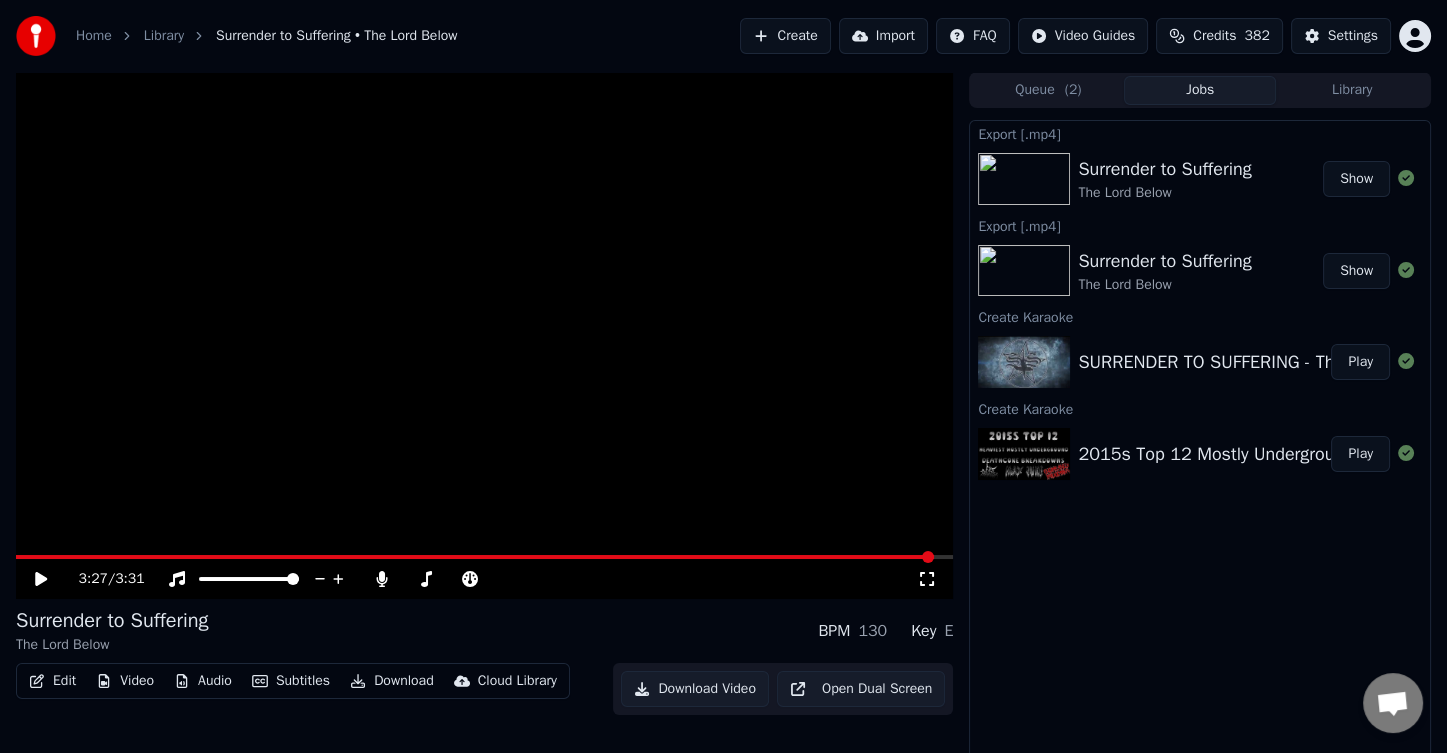 click on "Play" at bounding box center [1360, 454] 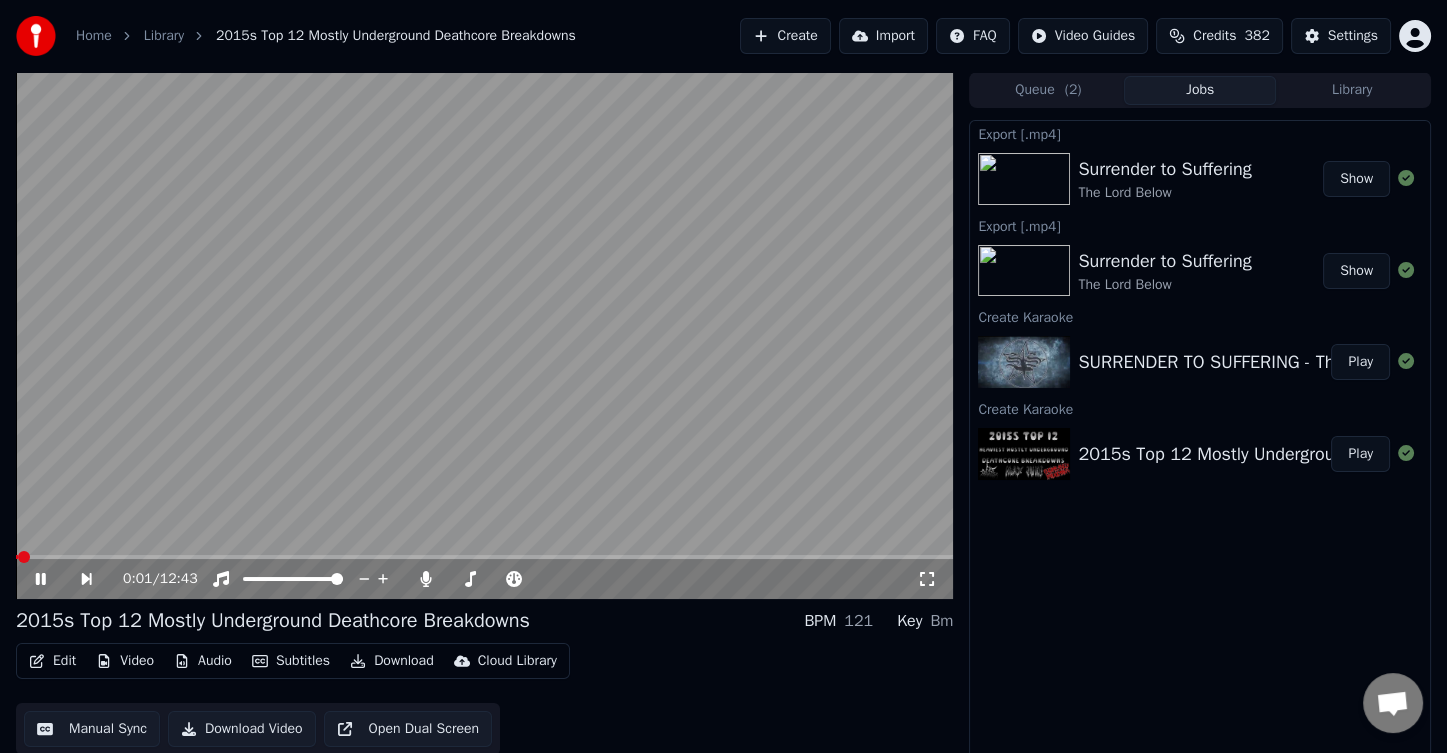 click at bounding box center [484, 557] 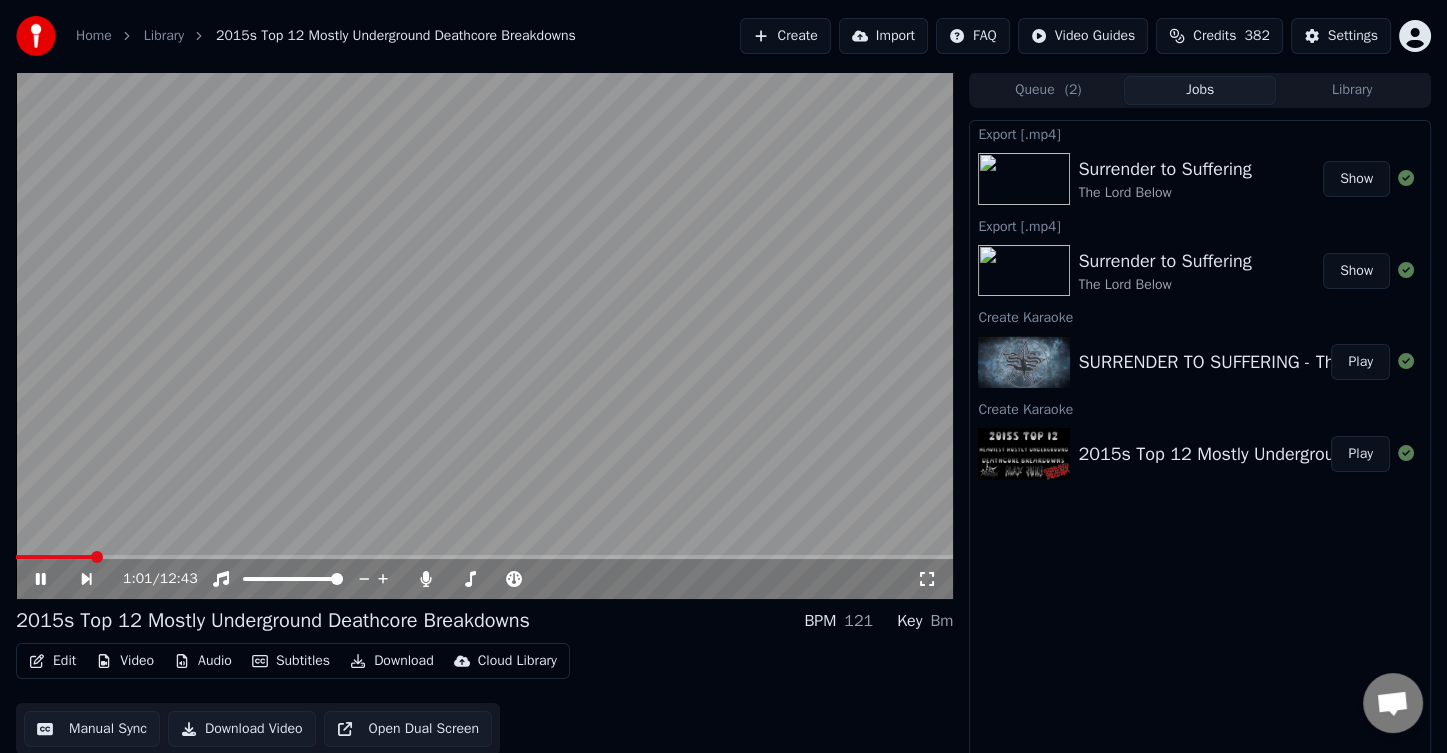 click on "Subtitles" at bounding box center (291, 661) 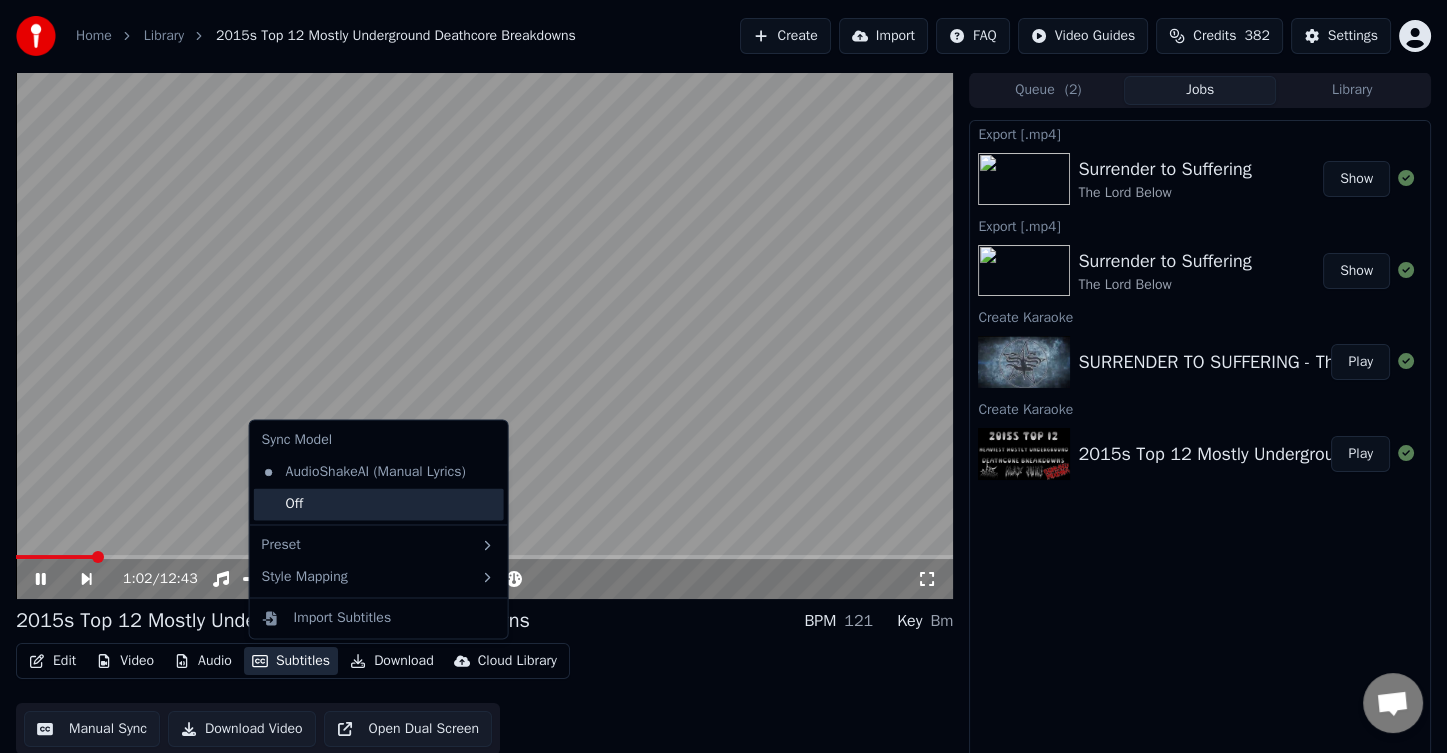 click on "Off" at bounding box center [379, 504] 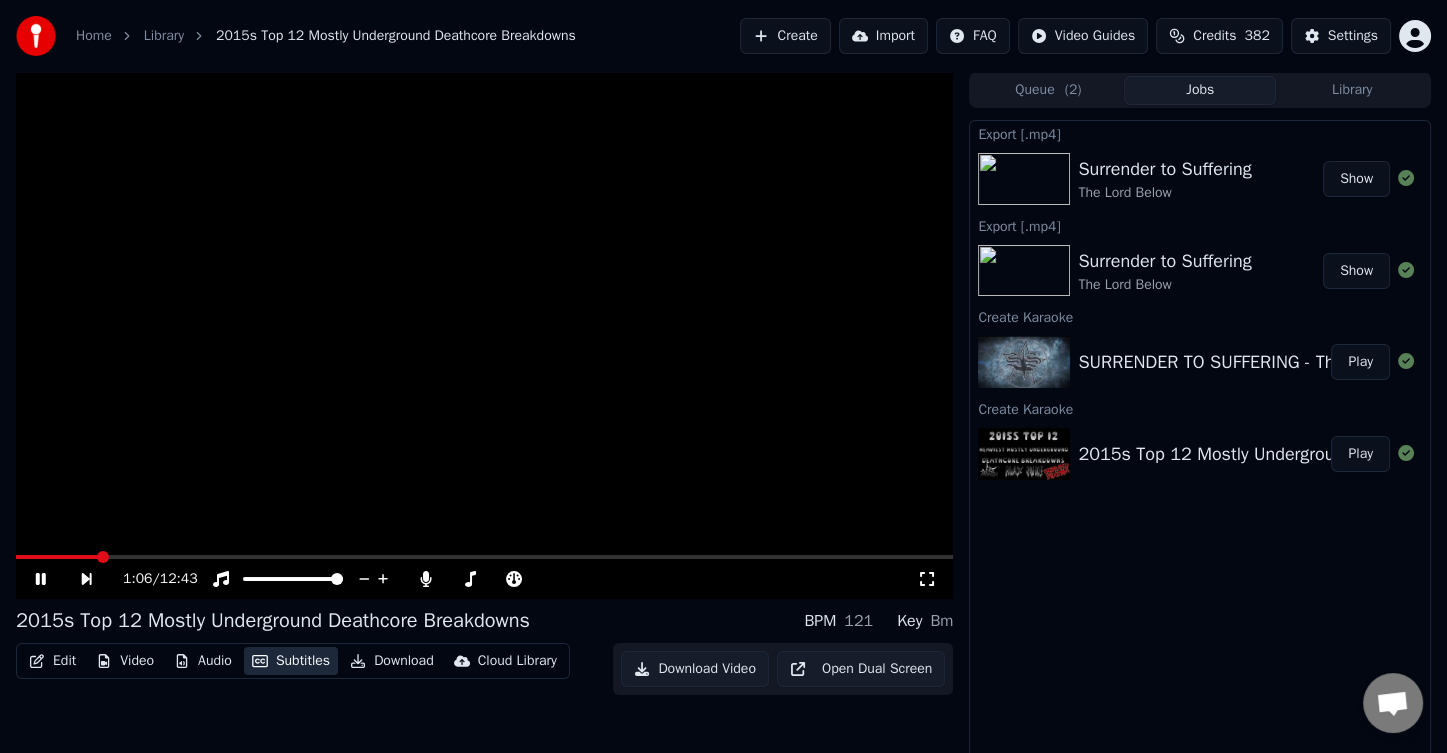 type 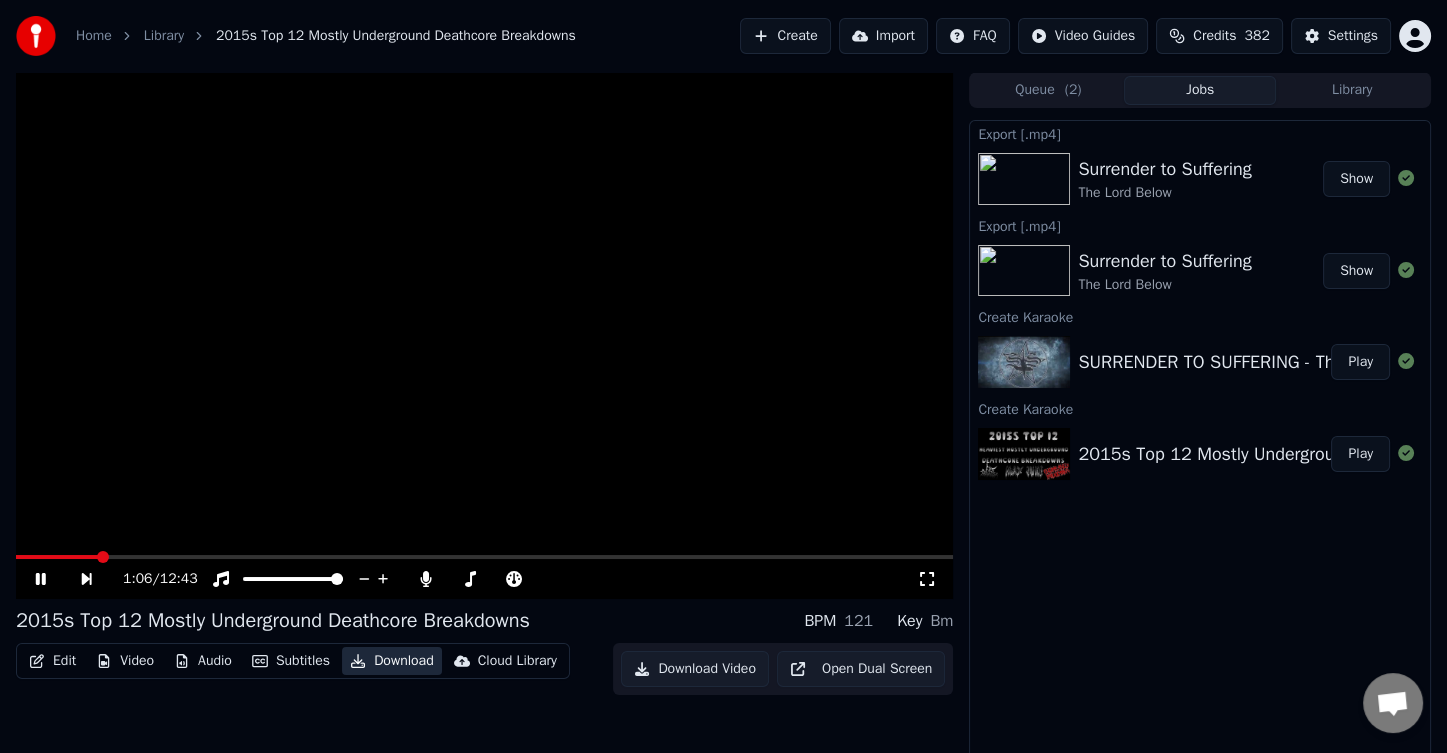 type 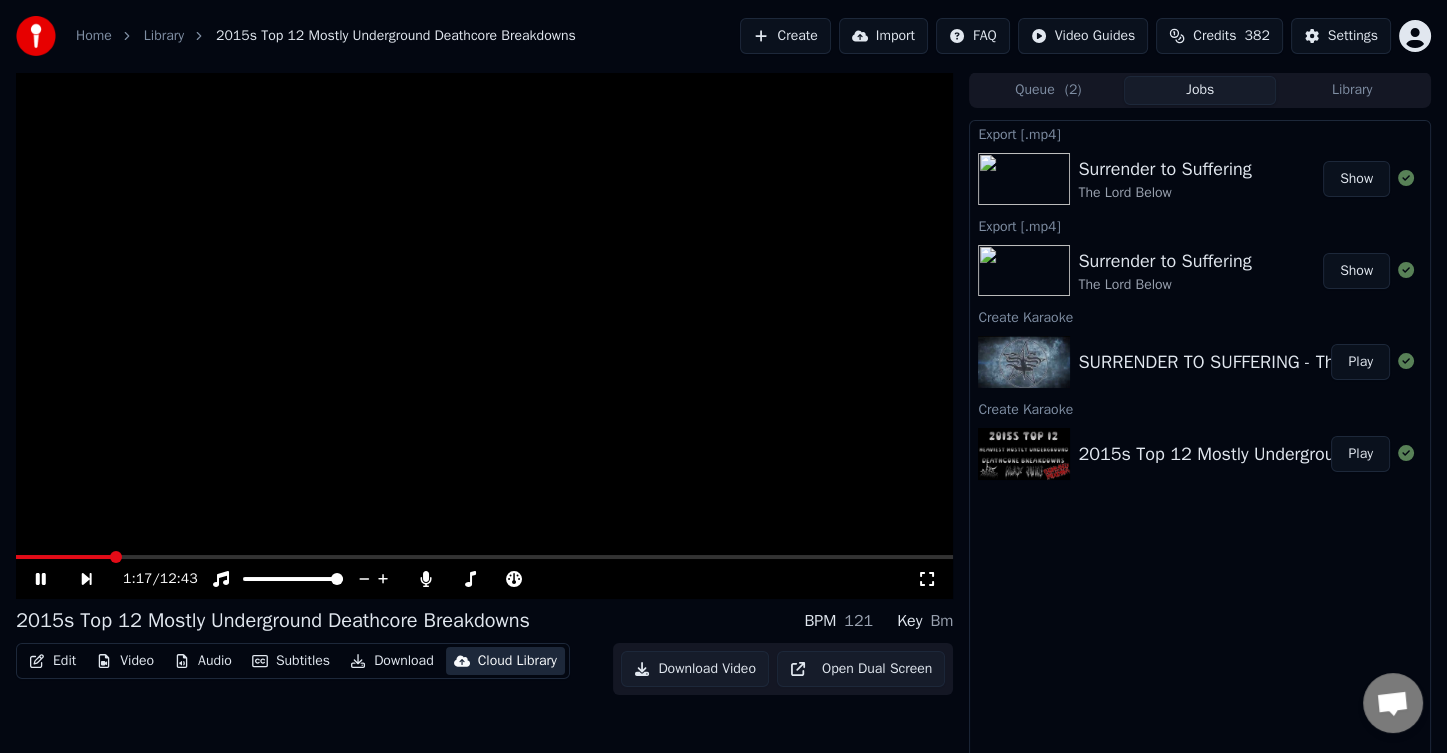 type 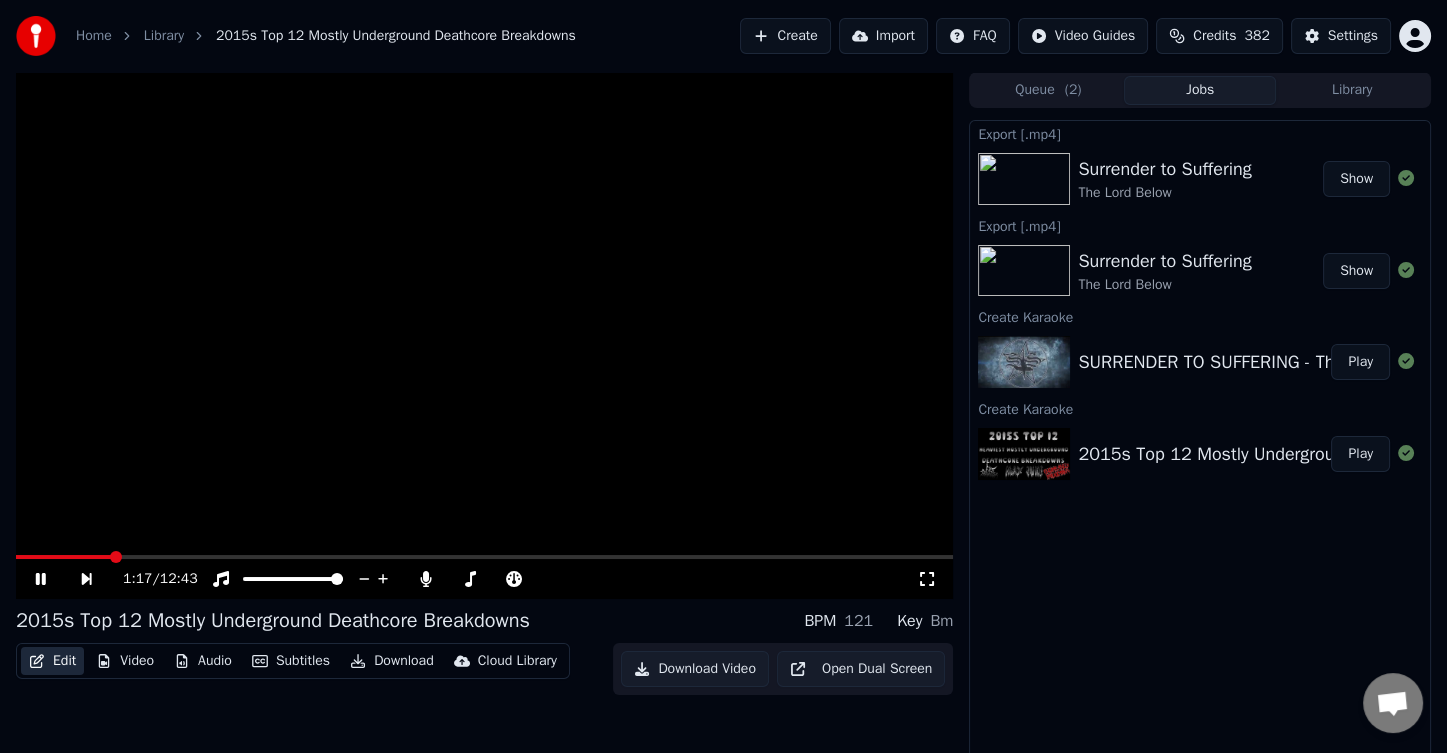 type 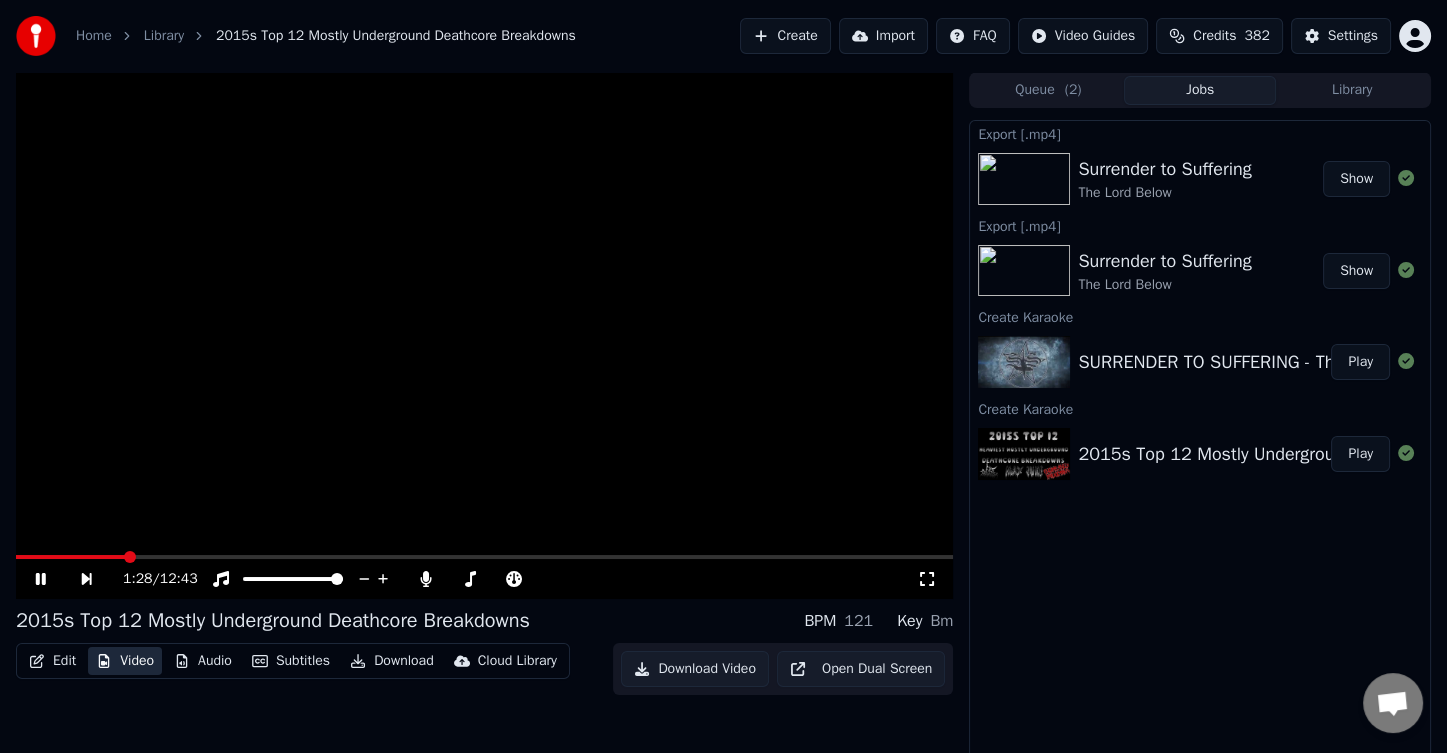 type 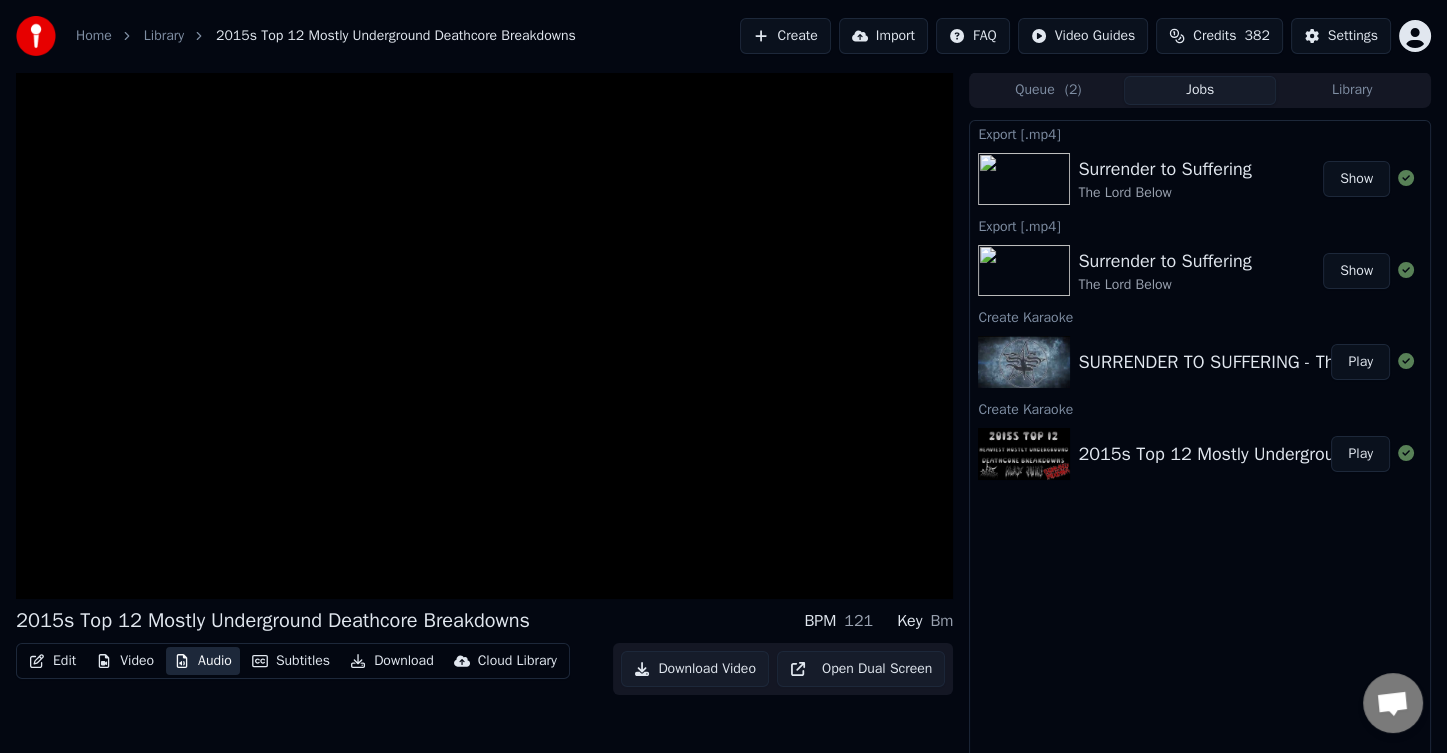 type 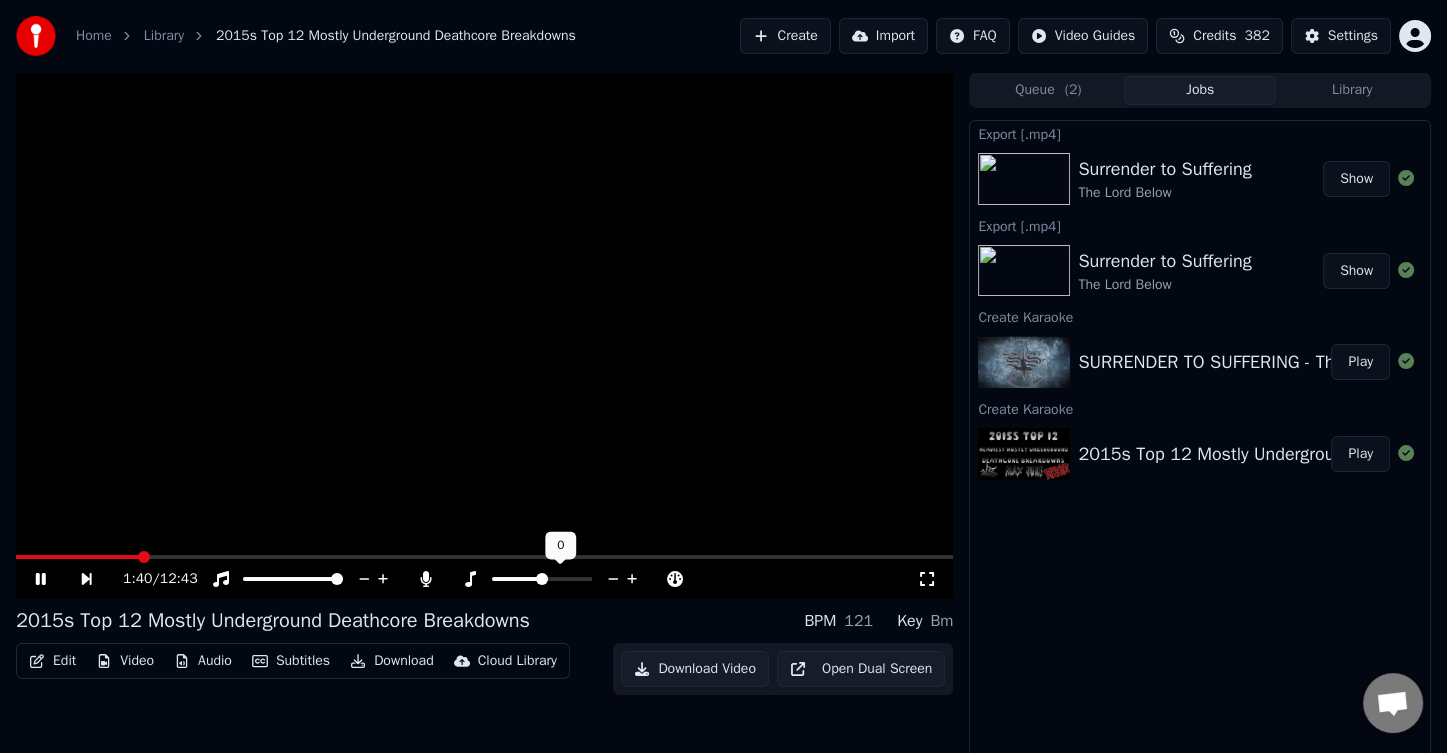 click 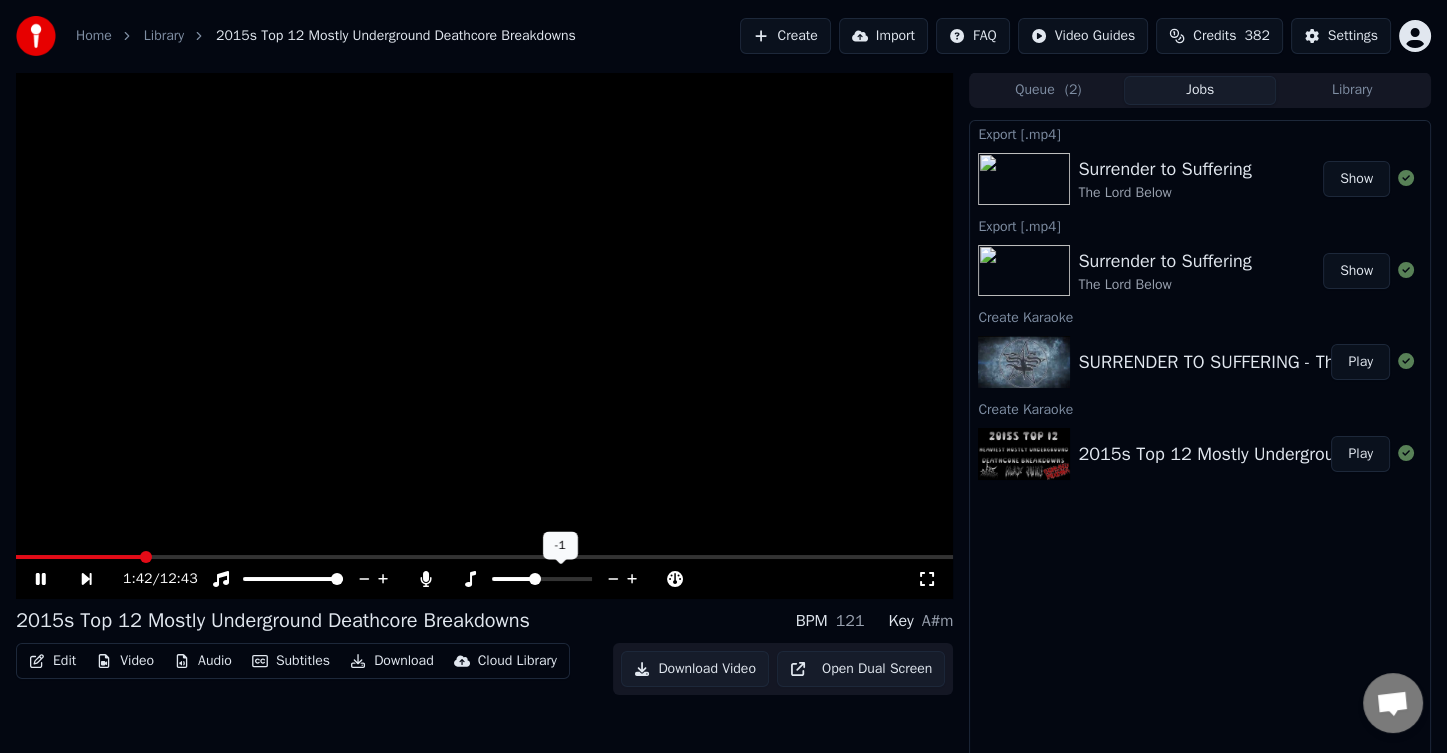 click 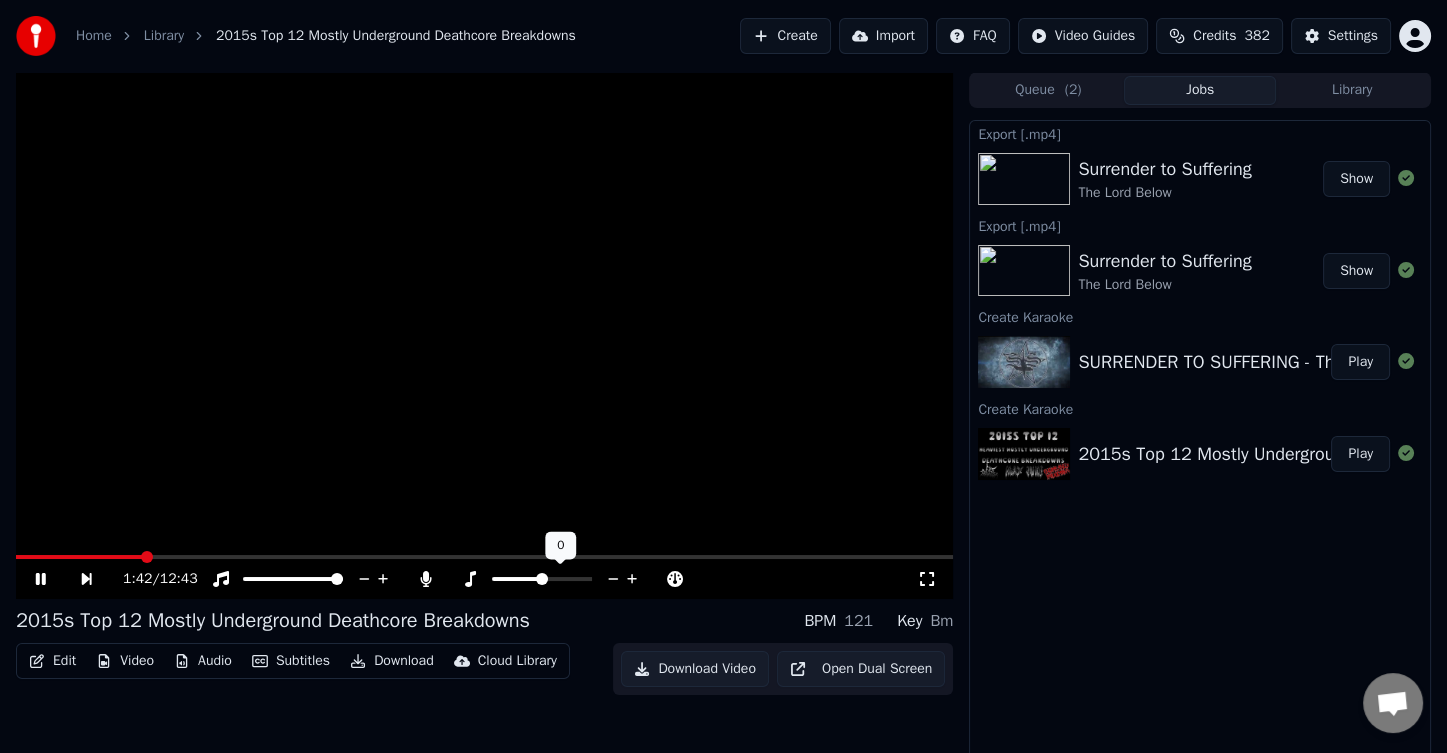 click 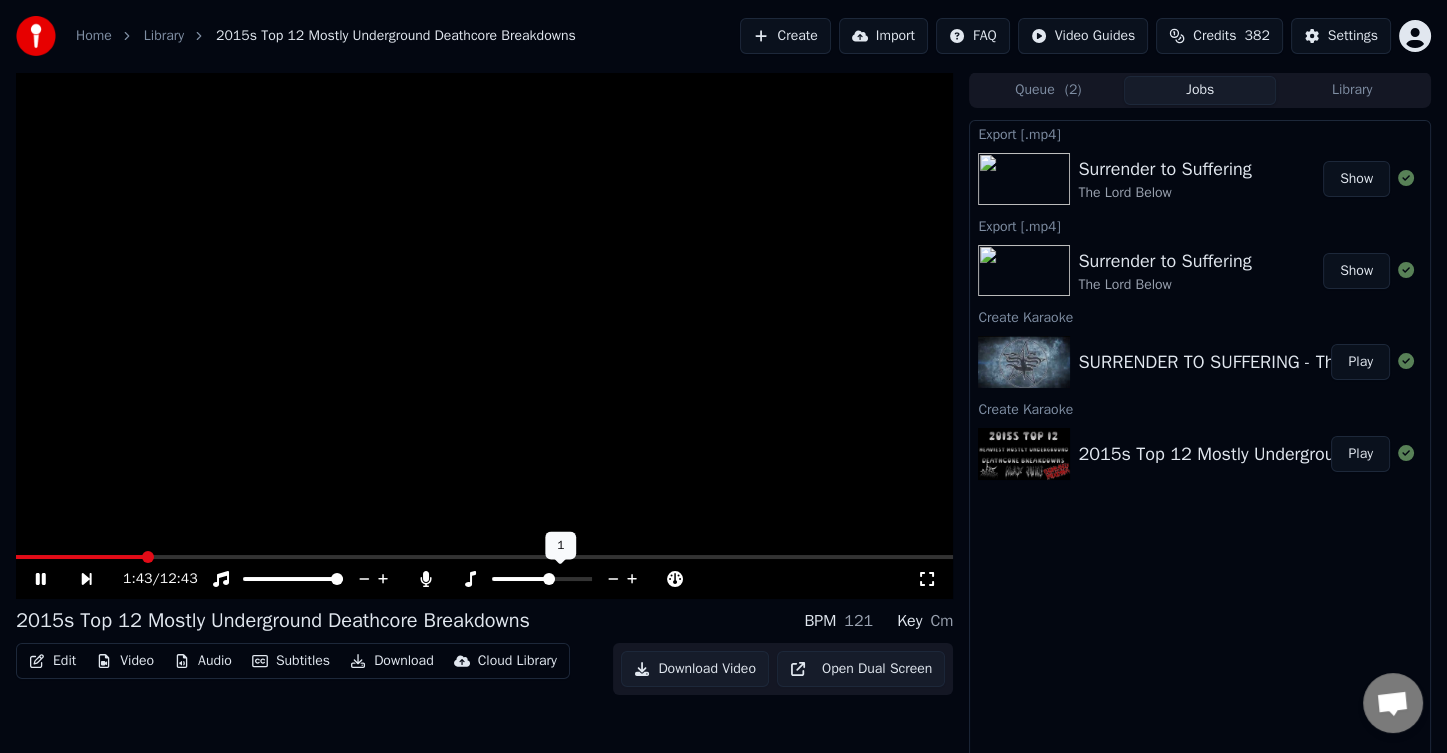 click 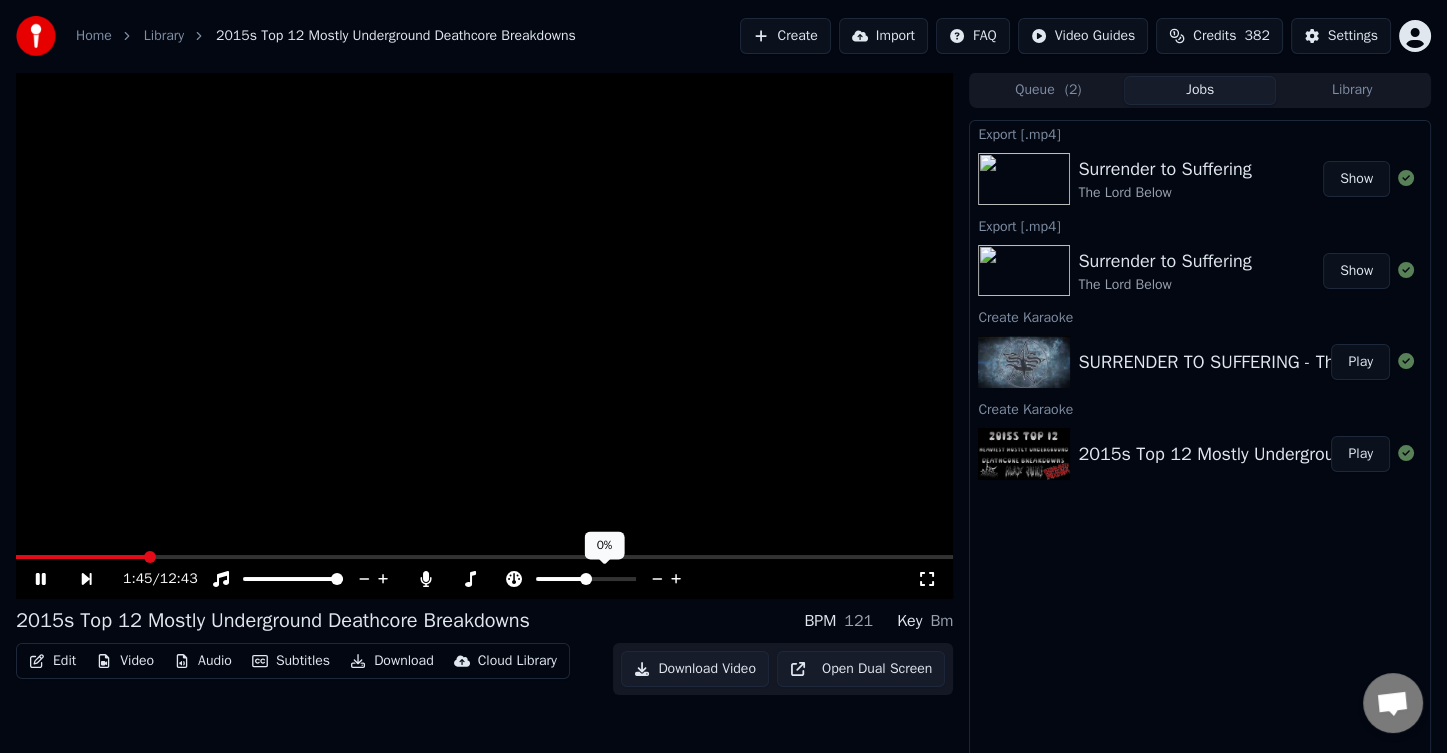 click 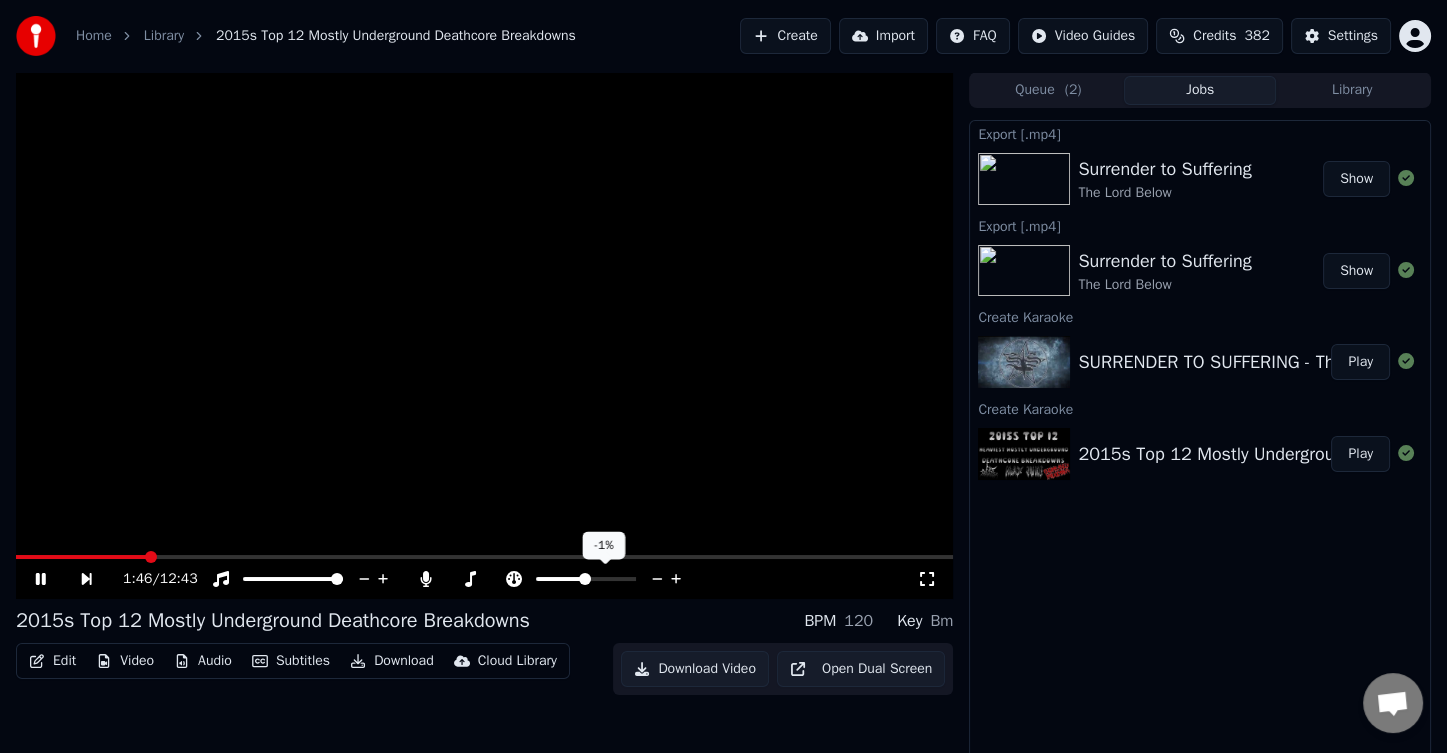 click 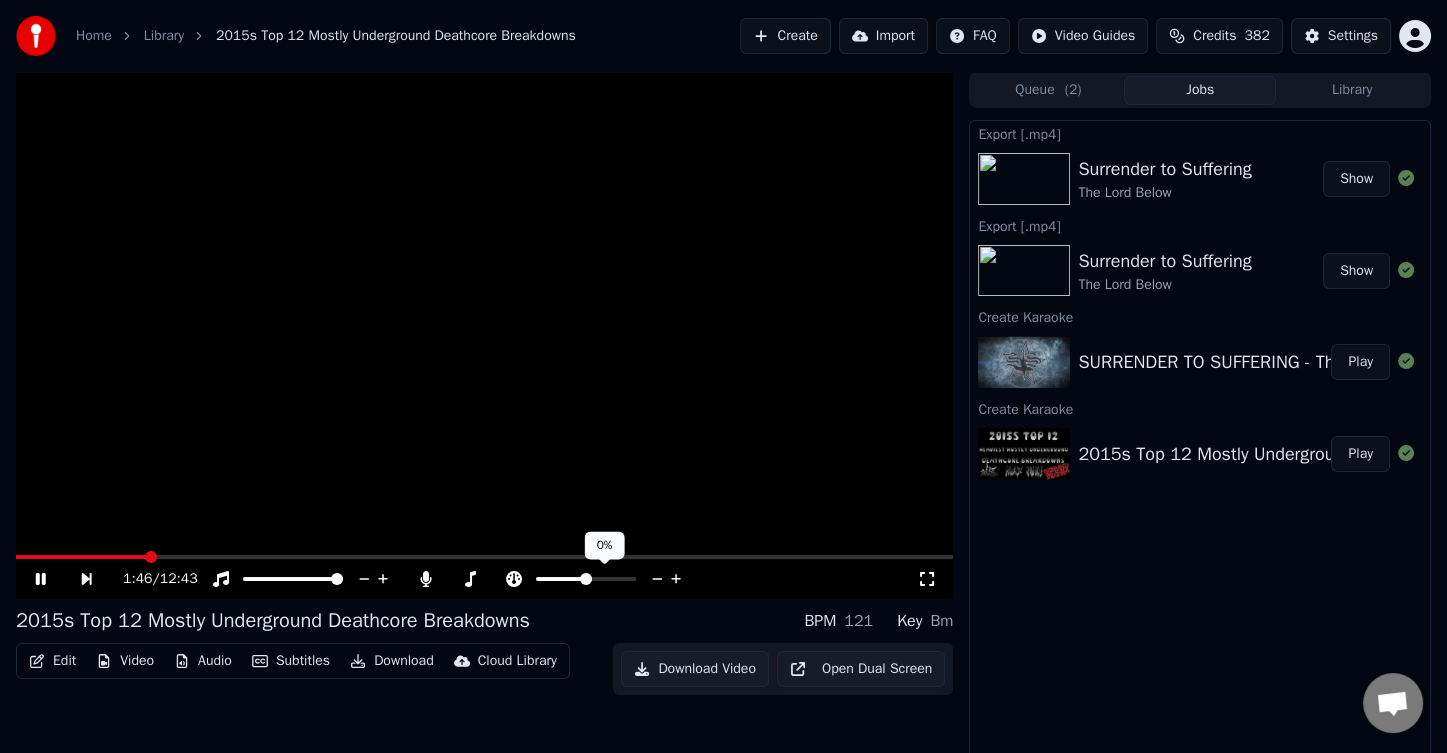 click 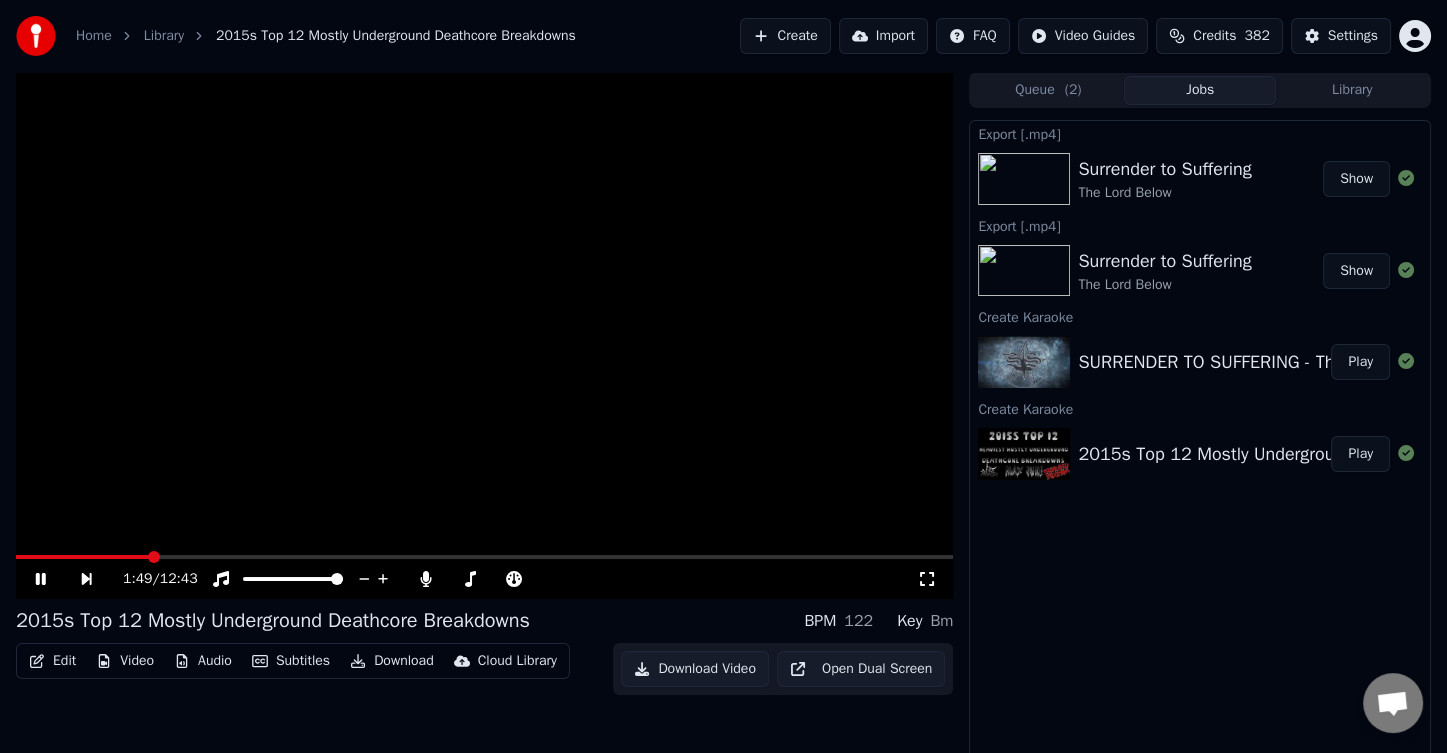 click at bounding box center [83, 557] 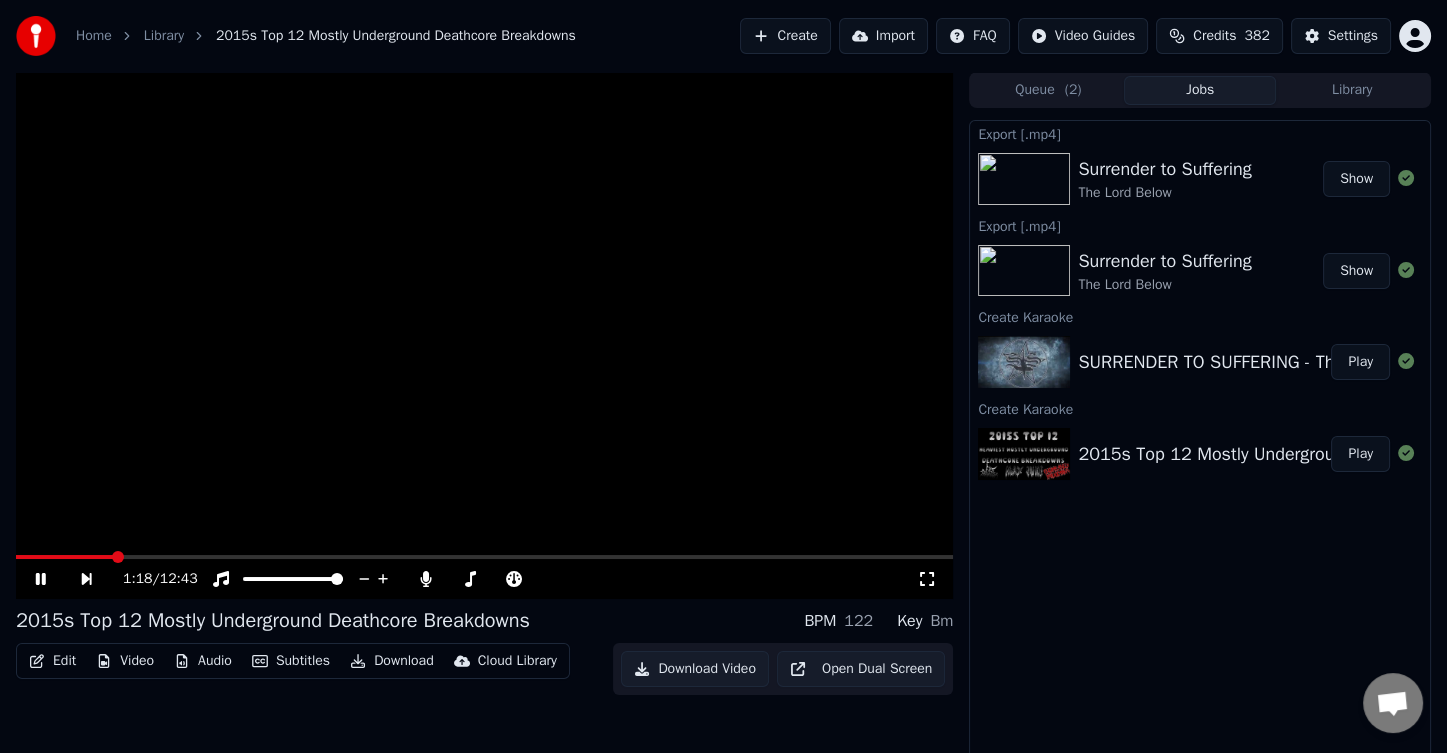 click at bounding box center [64, 557] 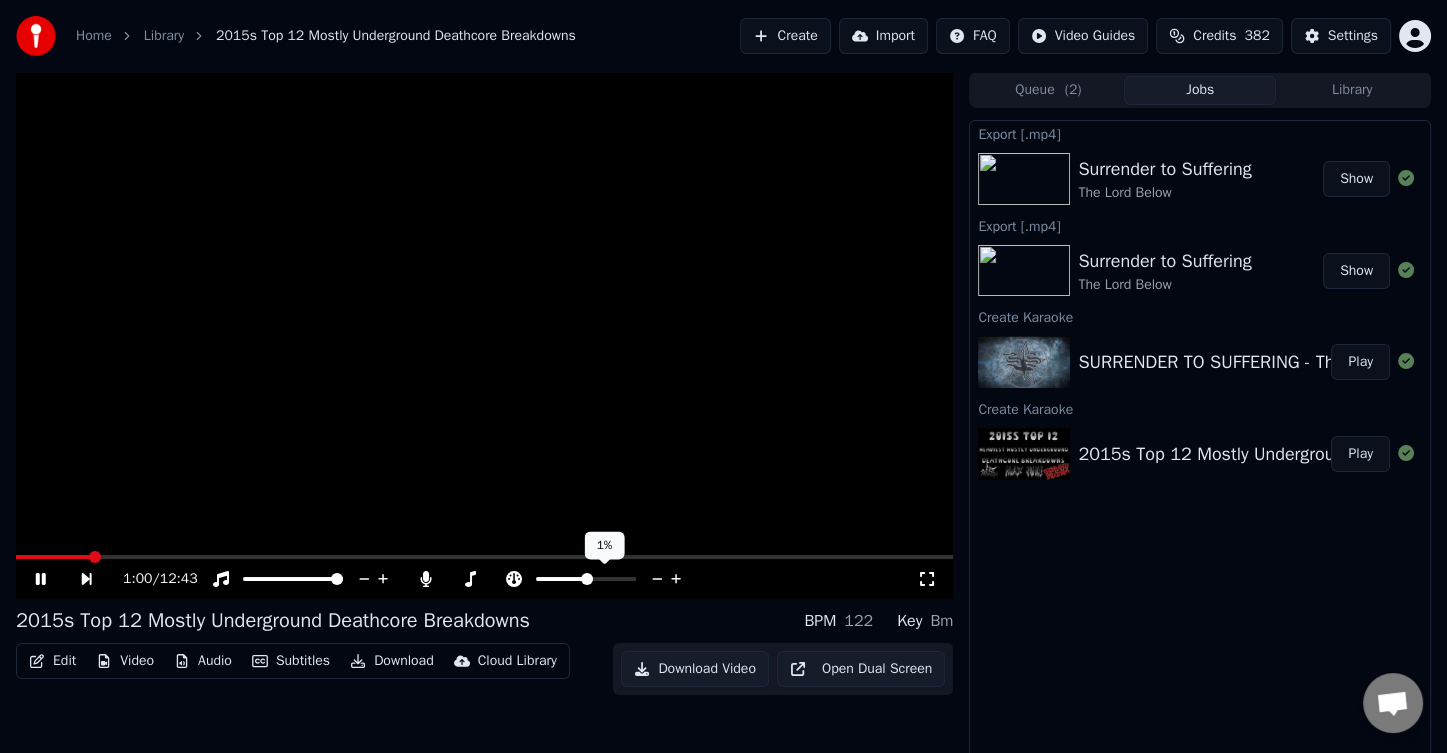 click 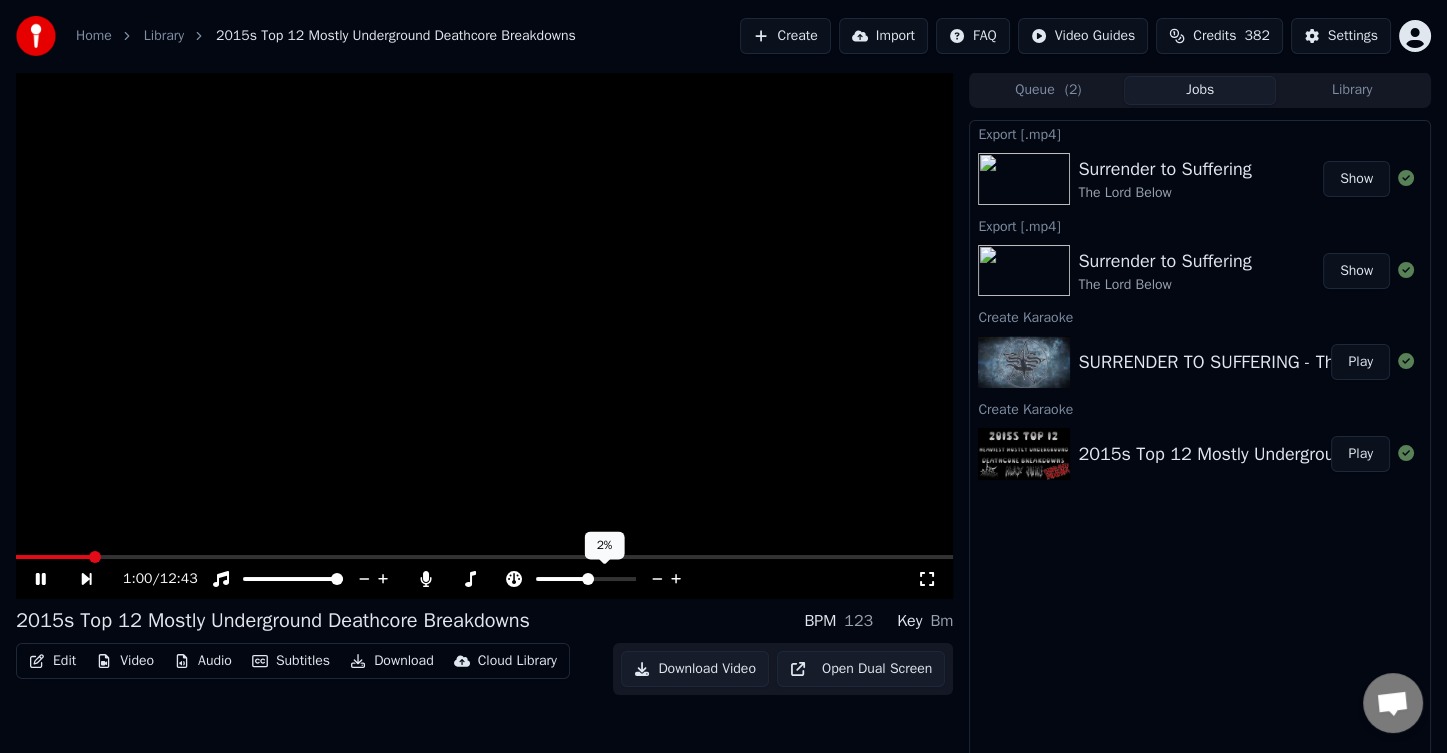 click 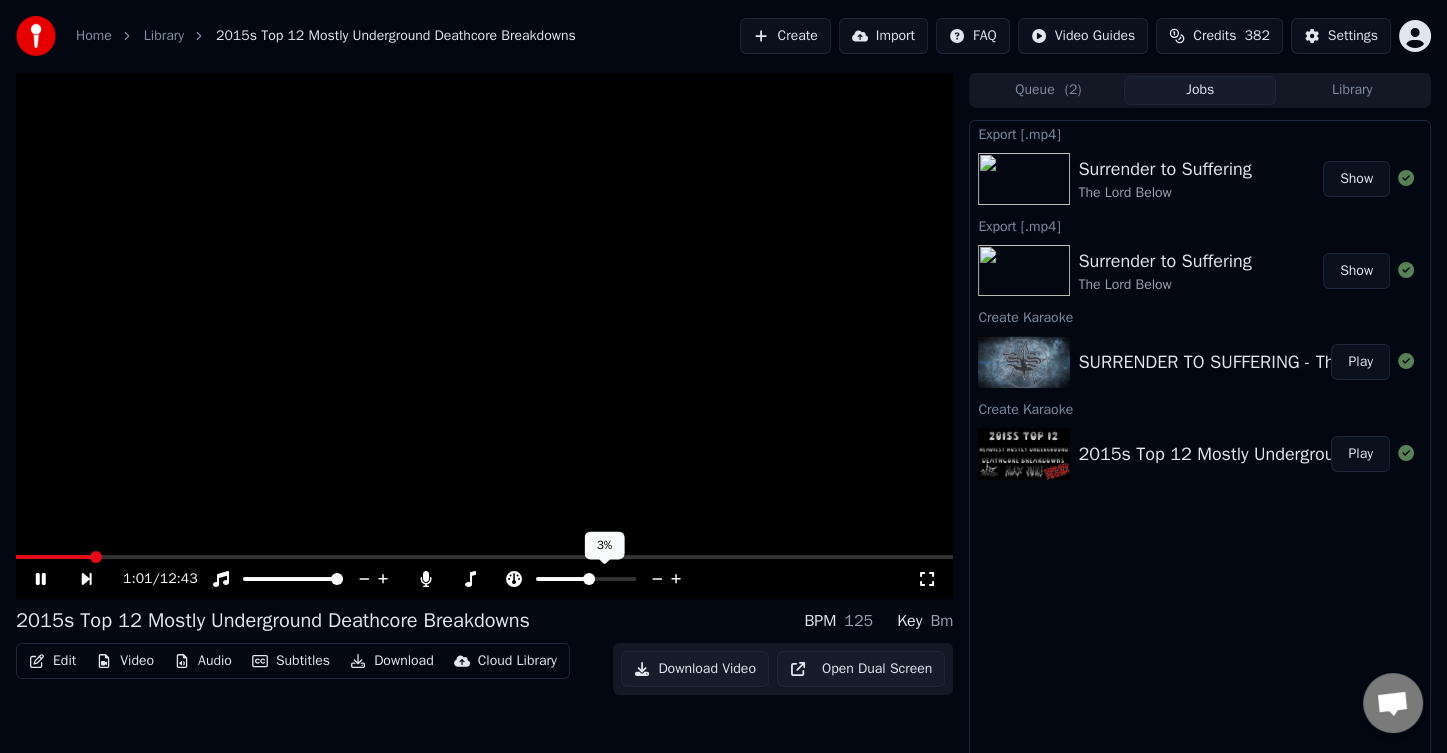 click 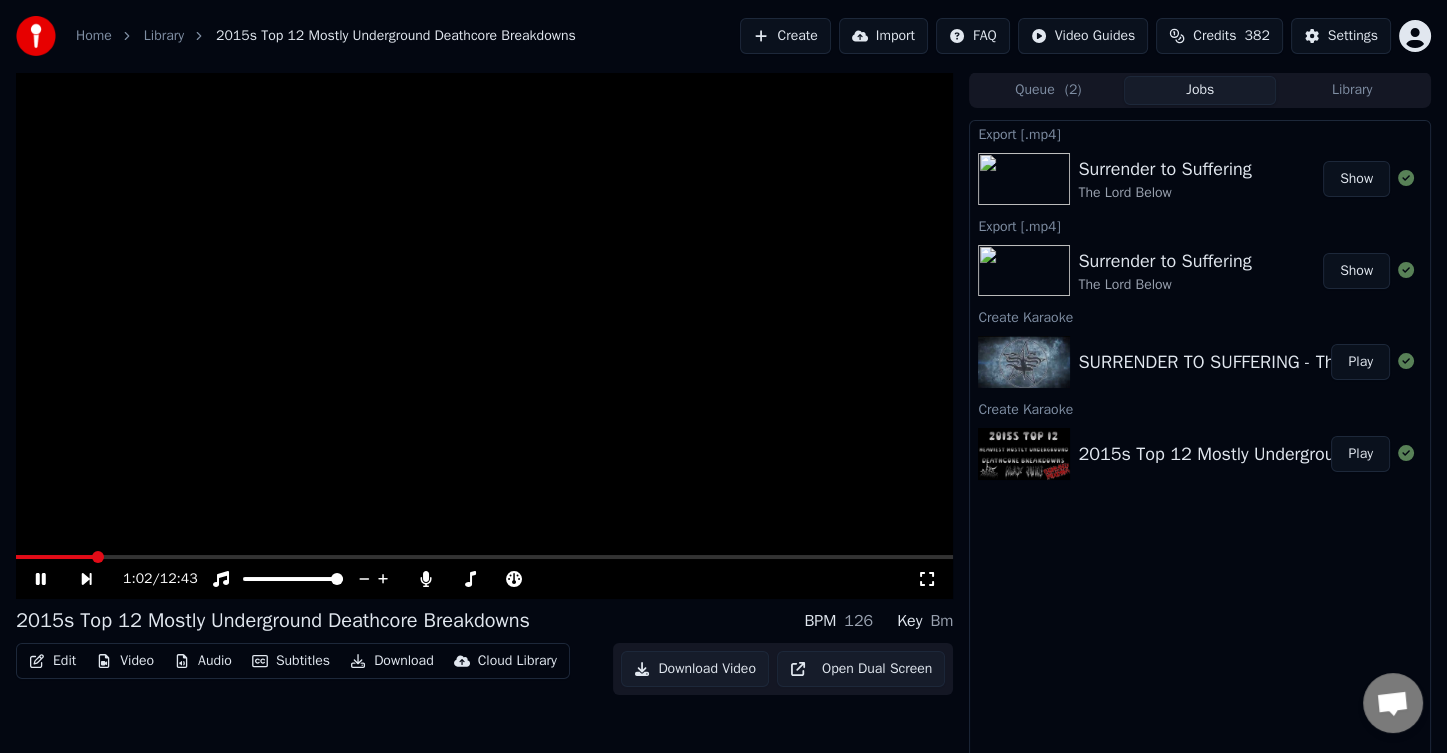scroll, scrollTop: 6, scrollLeft: 0, axis: vertical 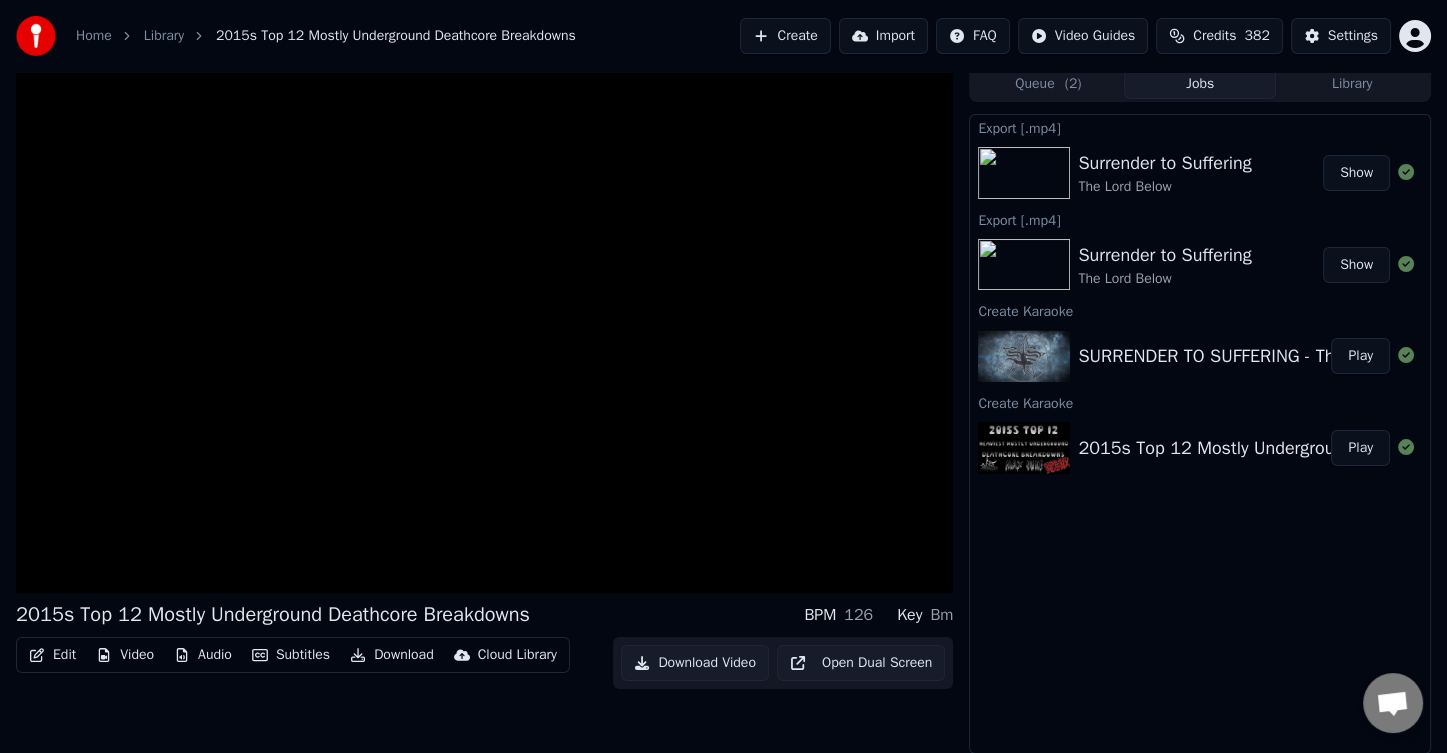 click on "Download" at bounding box center [392, 655] 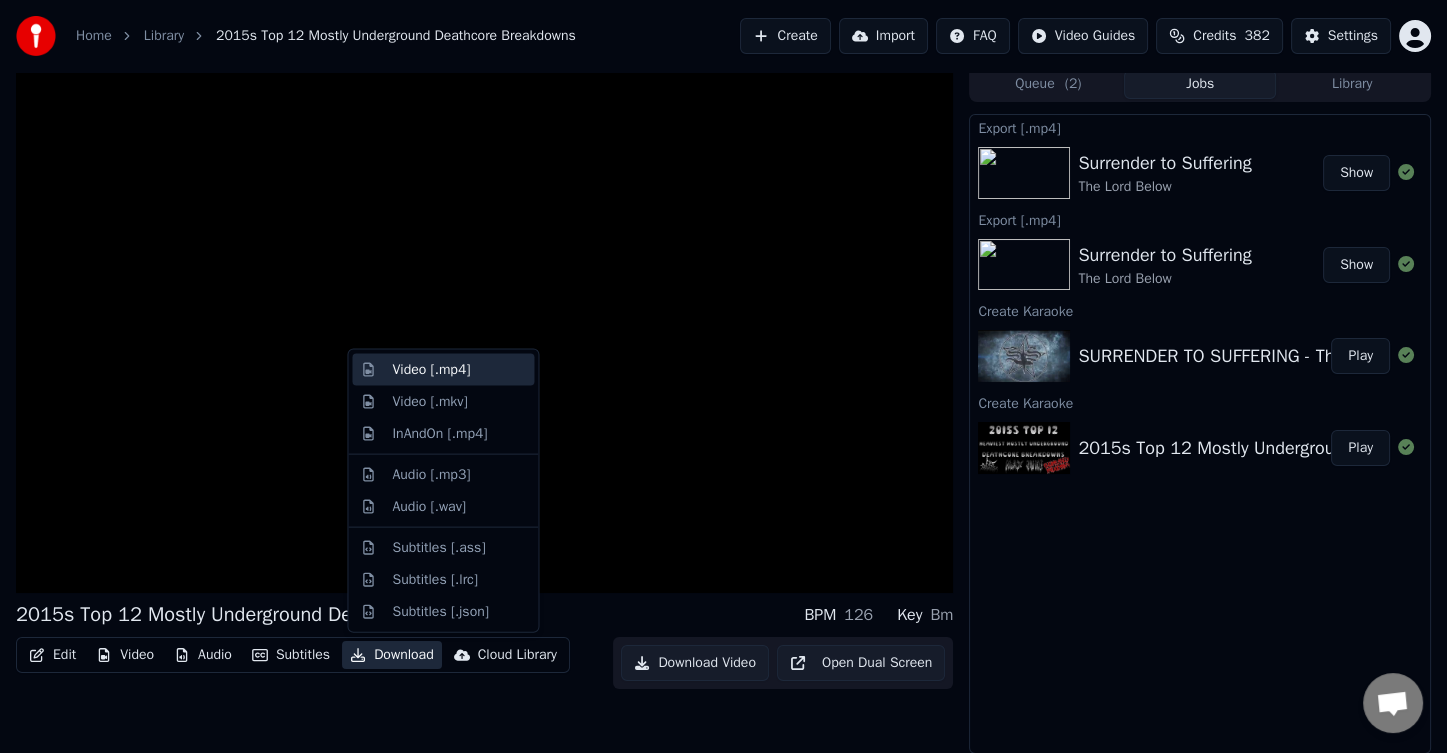 click on "Video [.mp4]" at bounding box center (431, 370) 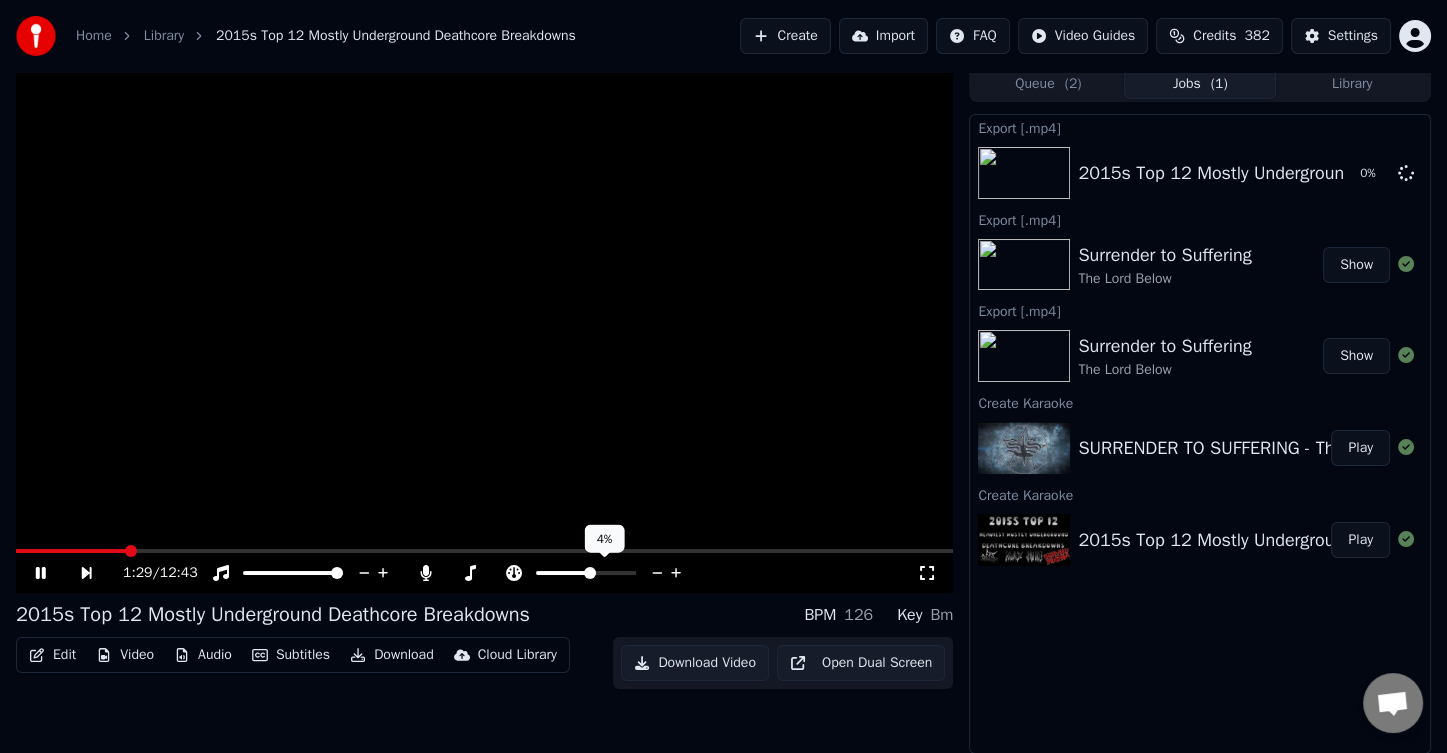 click 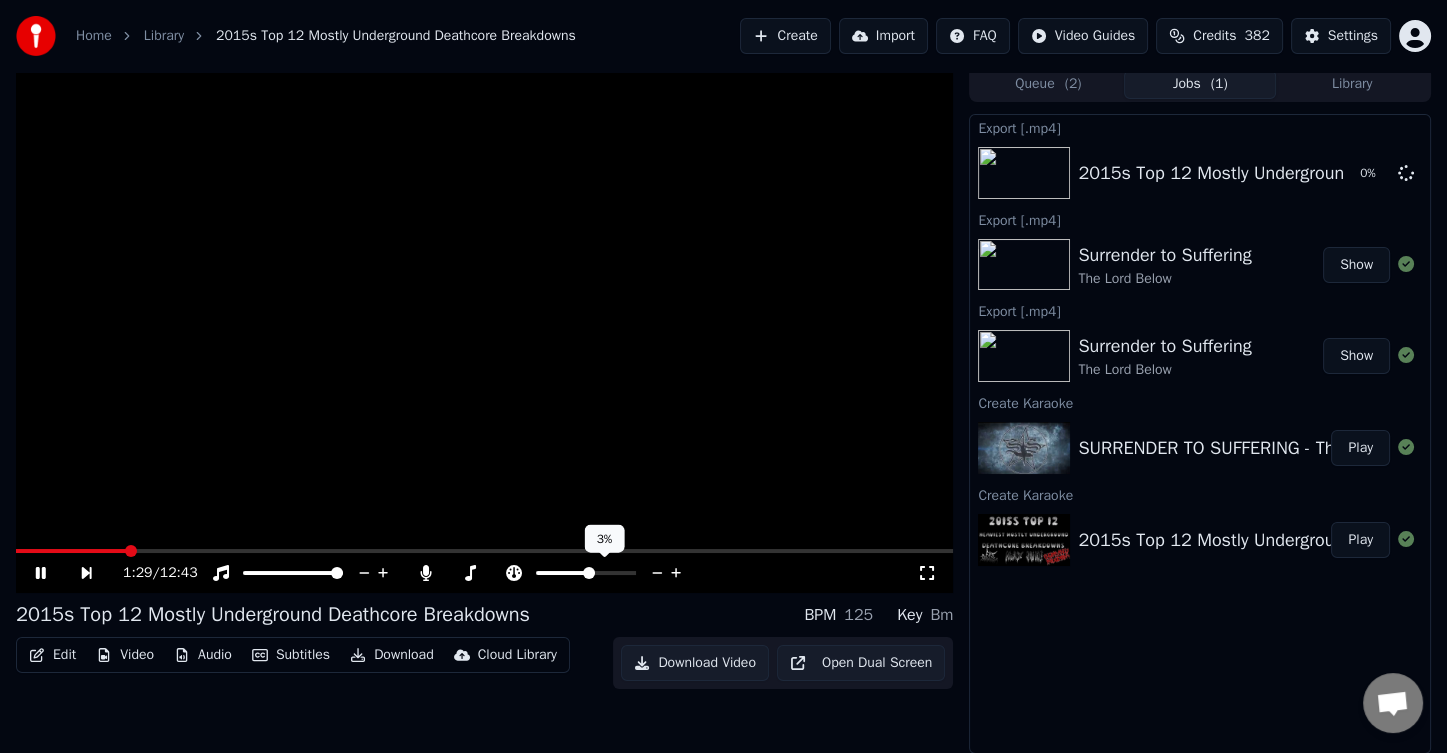 click 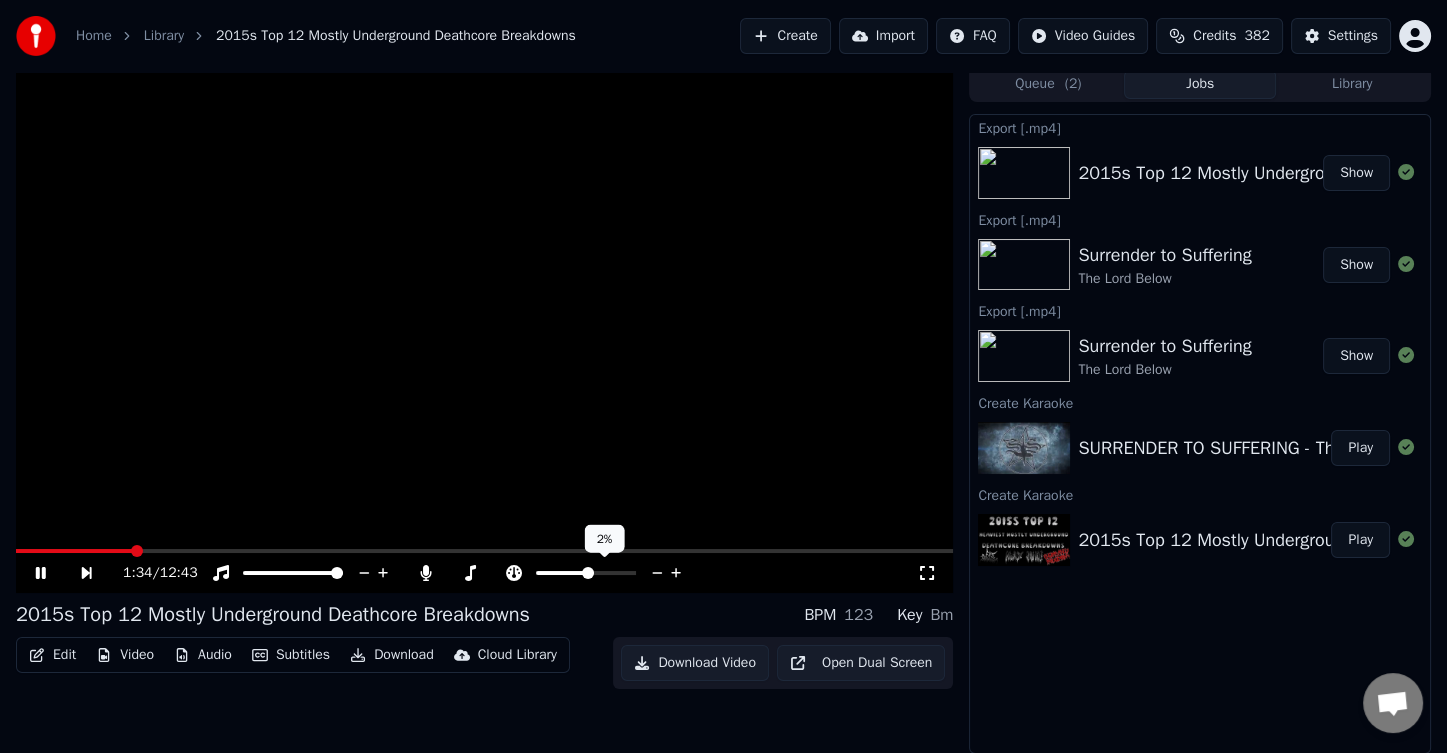 click 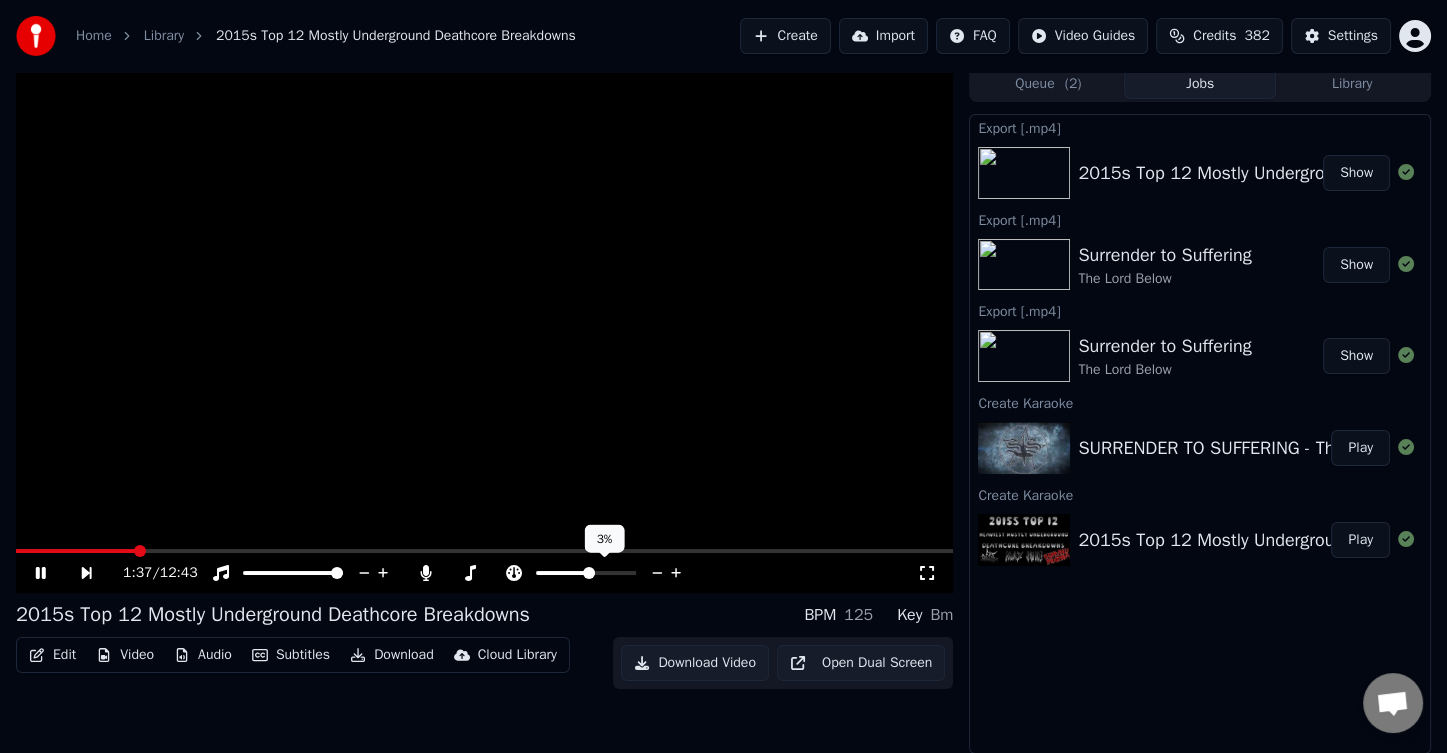 click 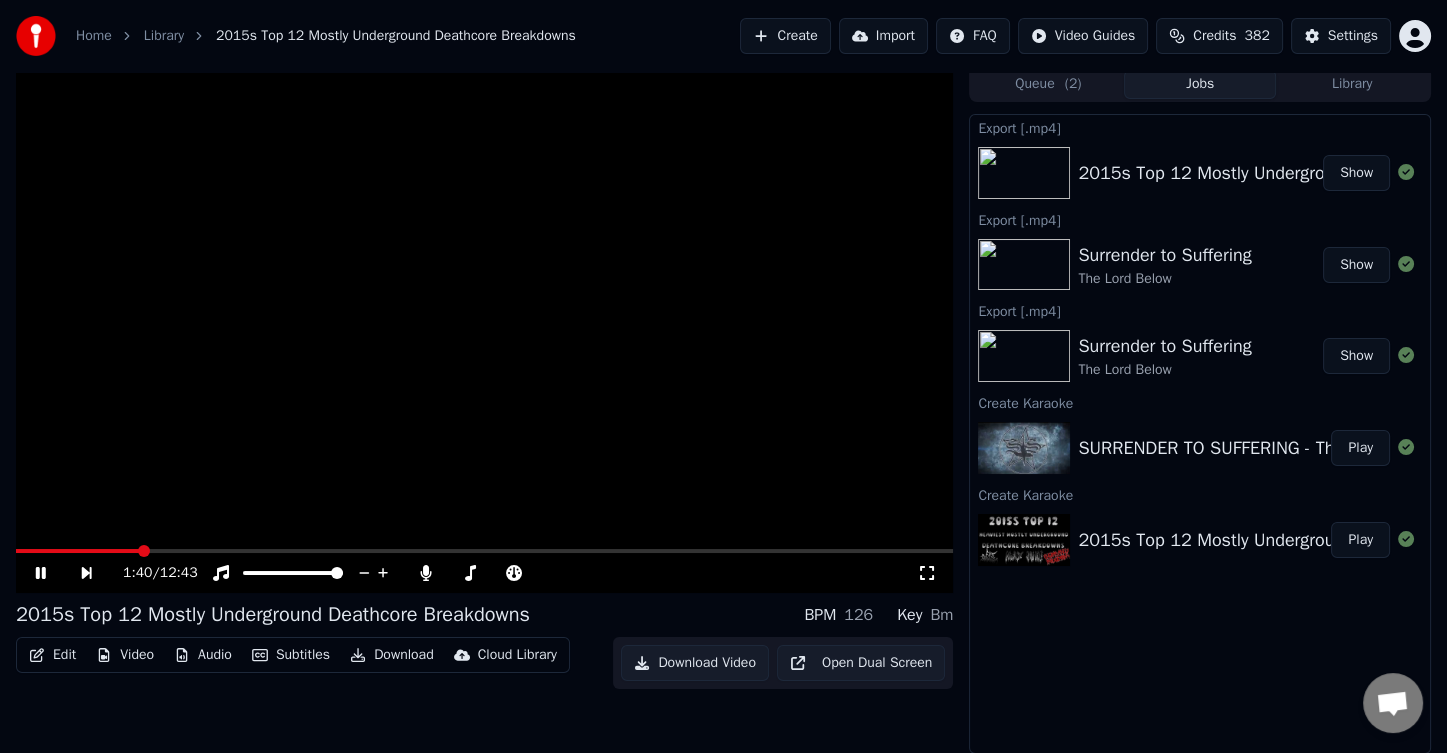 click at bounding box center [484, 551] 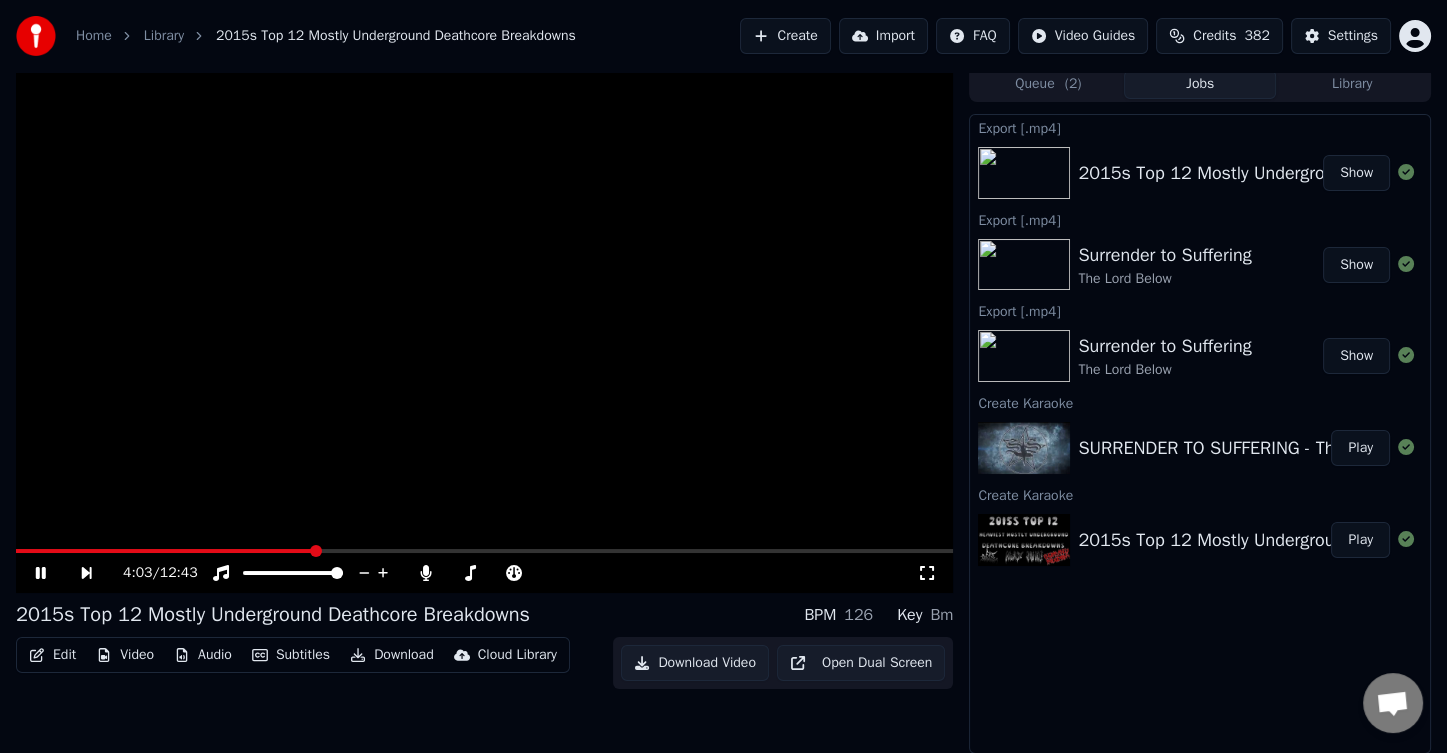 click at bounding box center [484, 551] 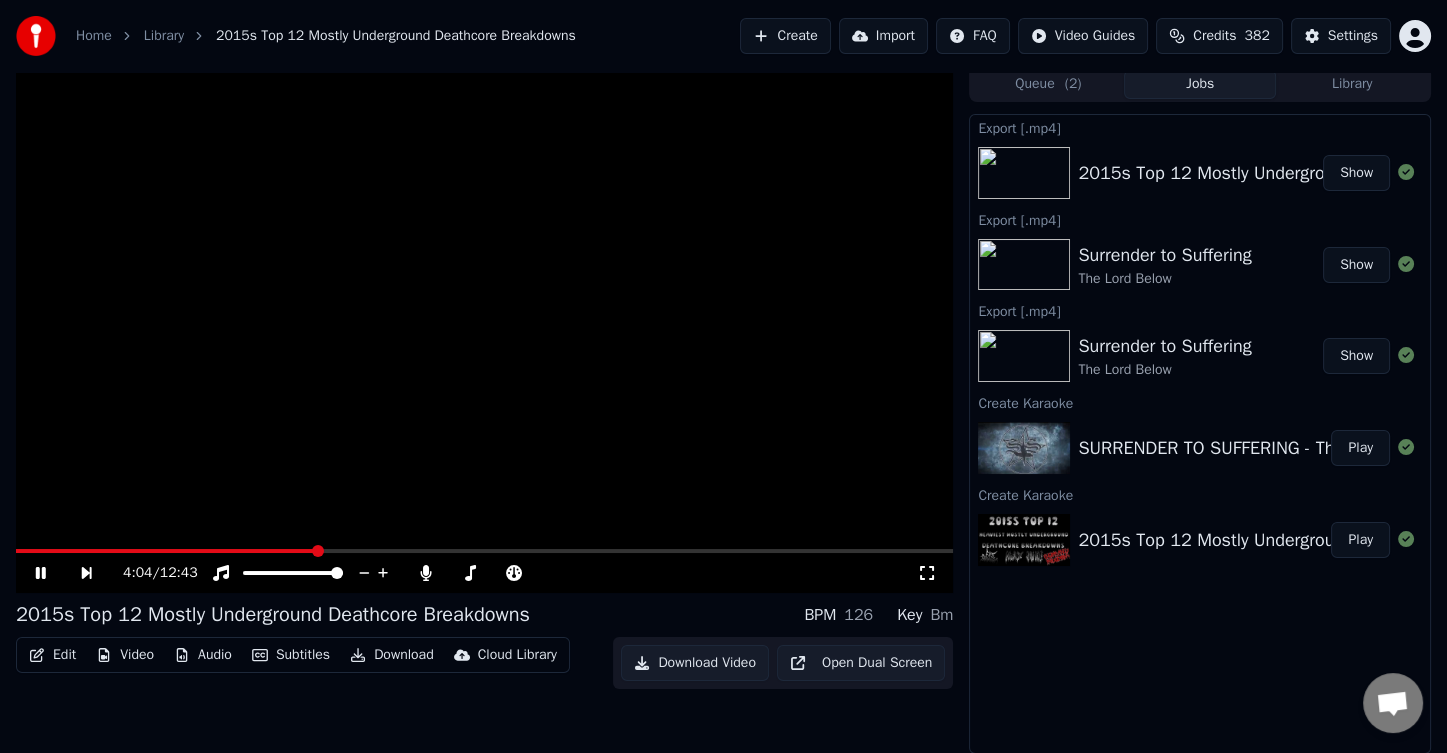 click at bounding box center (484, 329) 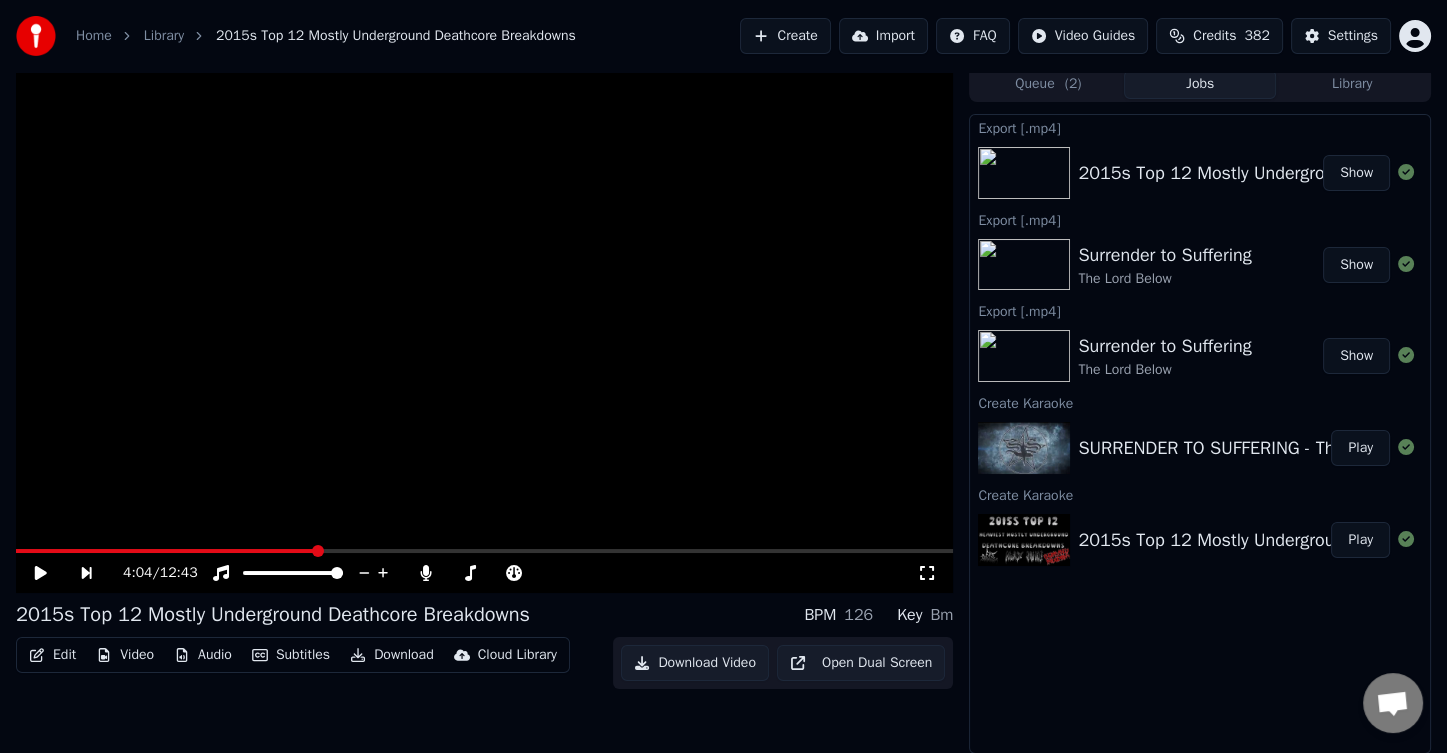 click at bounding box center [484, 329] 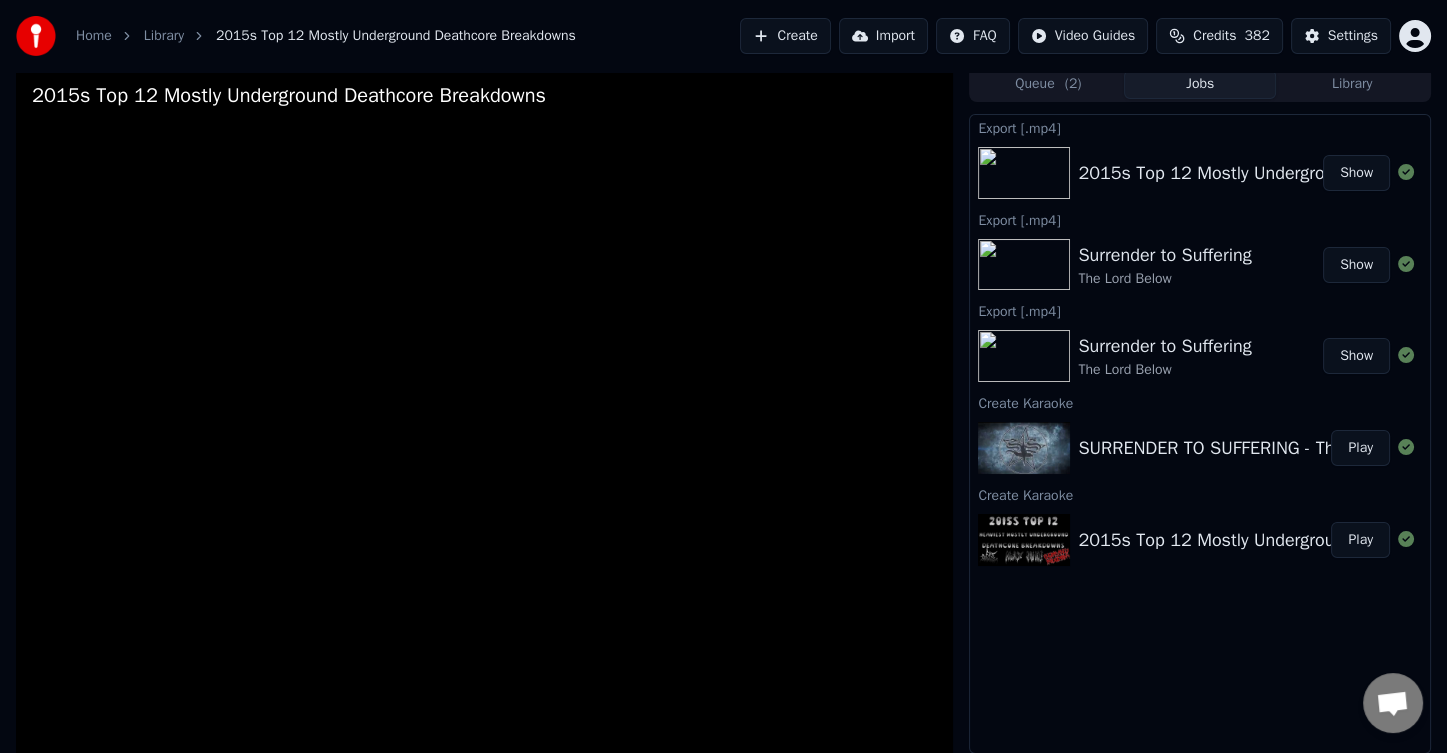 scroll, scrollTop: 0, scrollLeft: 0, axis: both 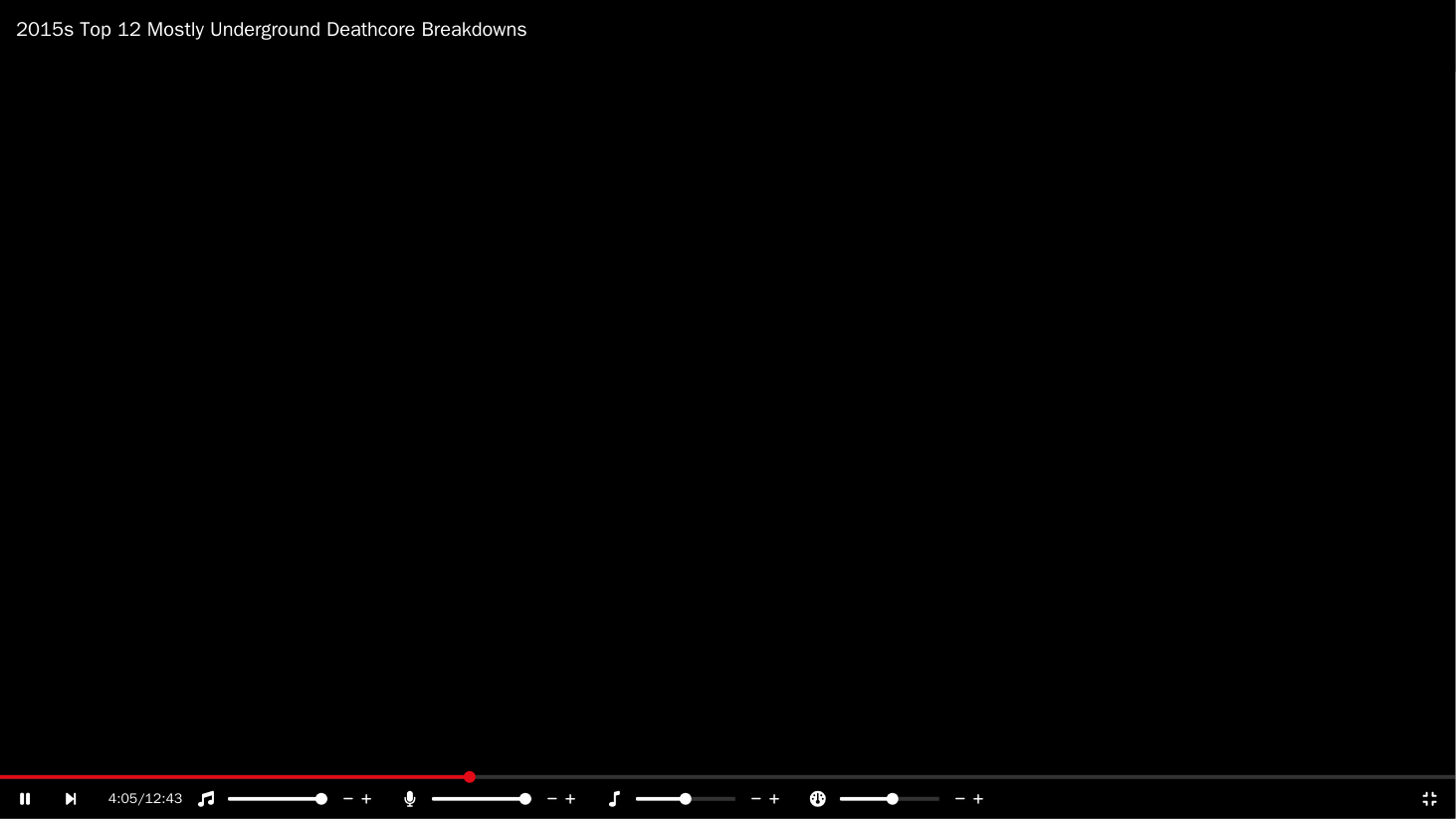 click at bounding box center [728, 409] 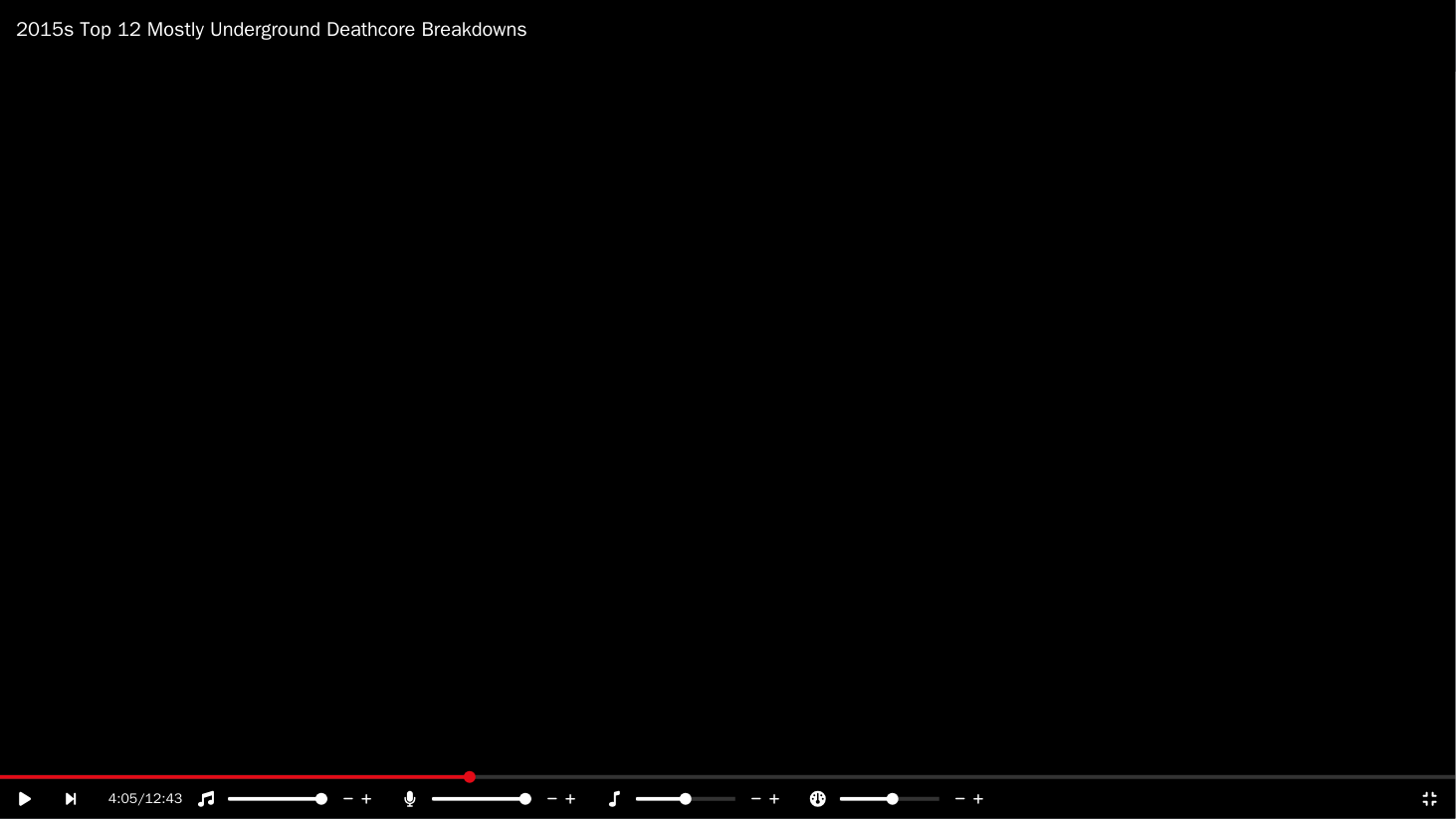 click at bounding box center (728, 409) 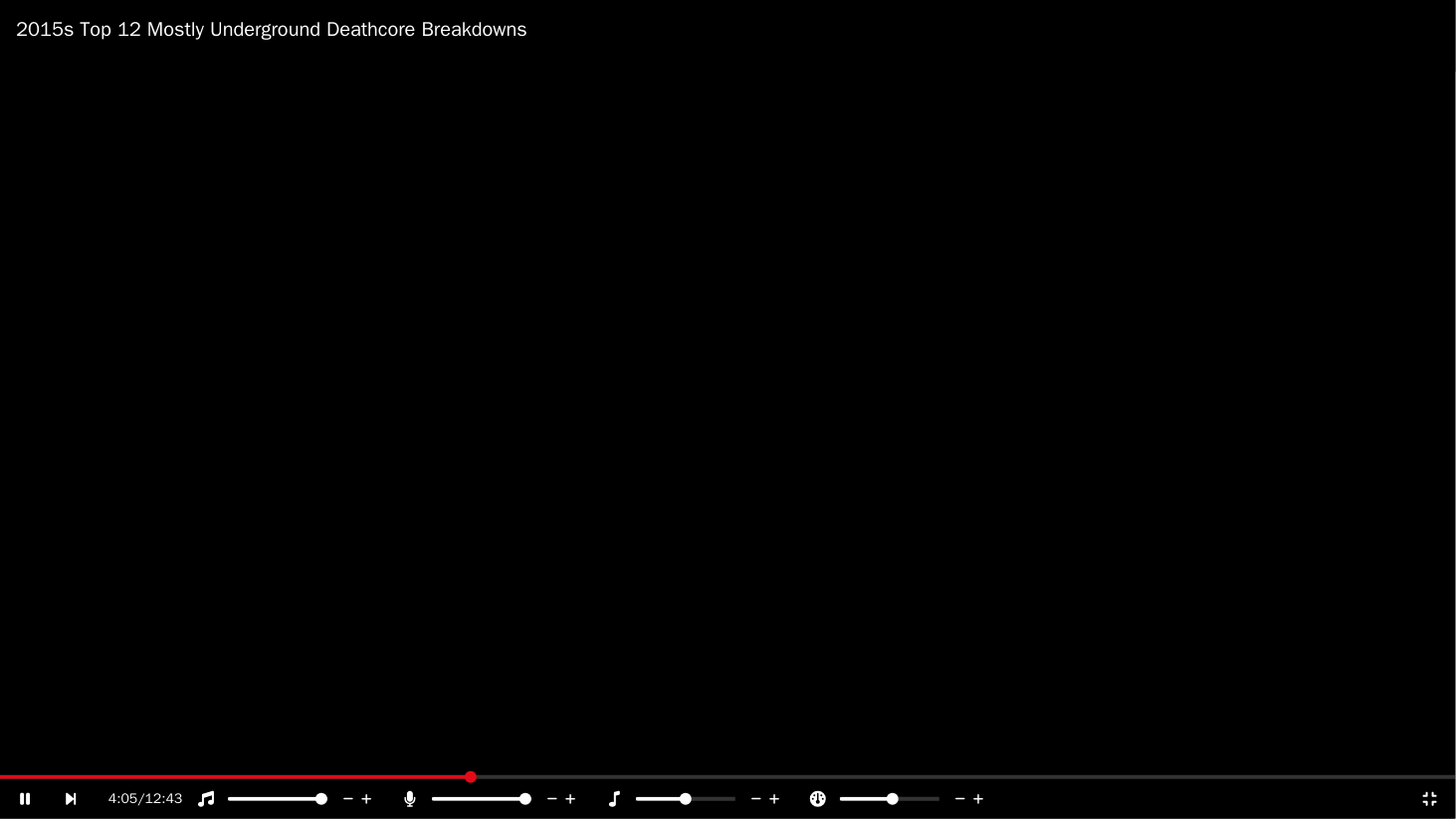 click 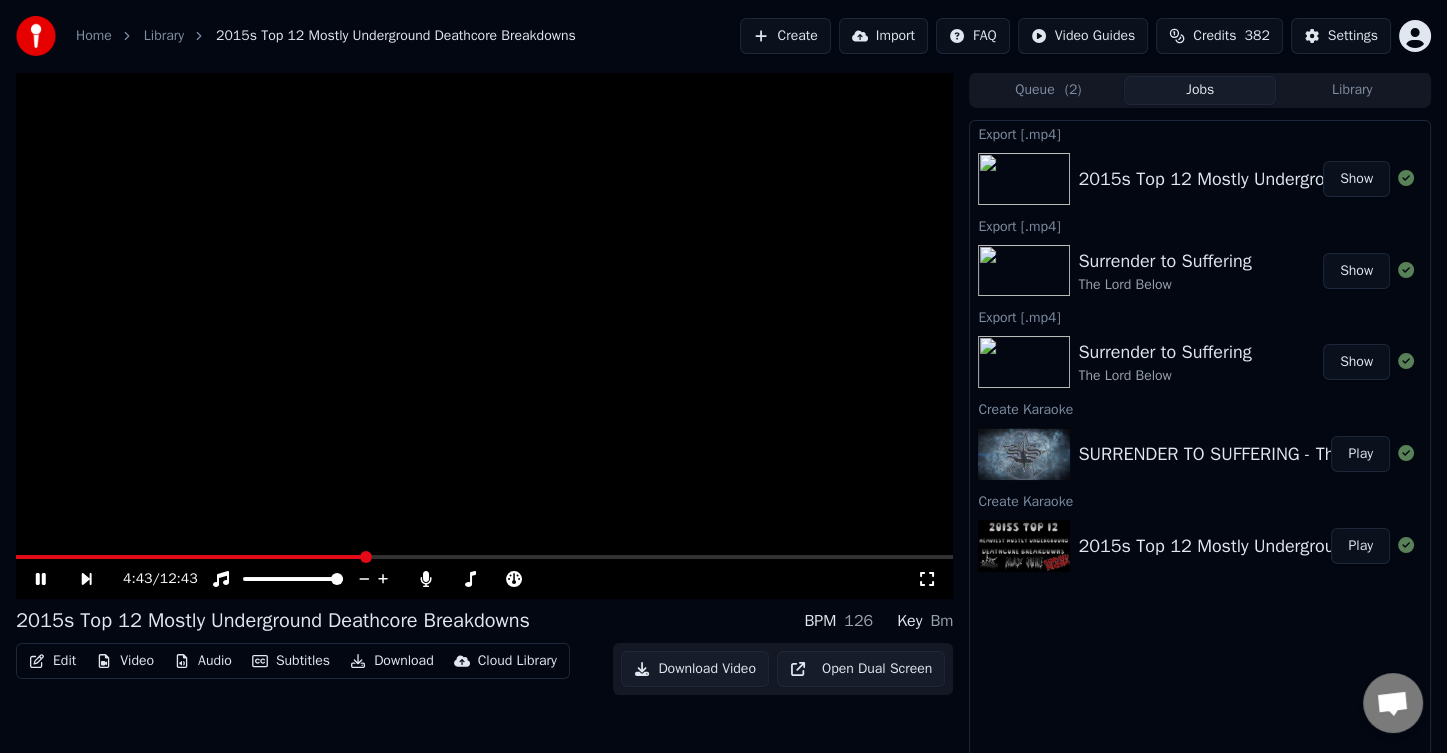 click at bounding box center (484, 557) 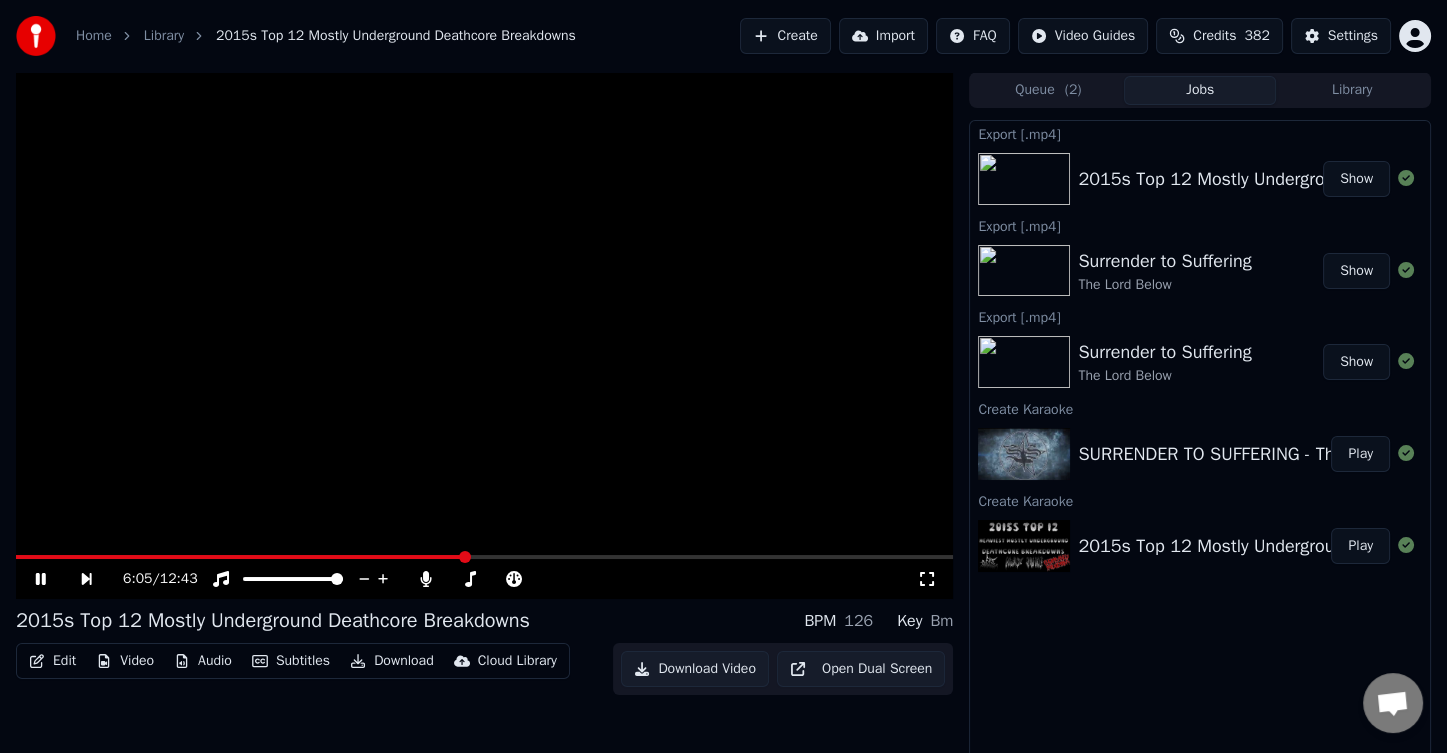 click at bounding box center [484, 335] 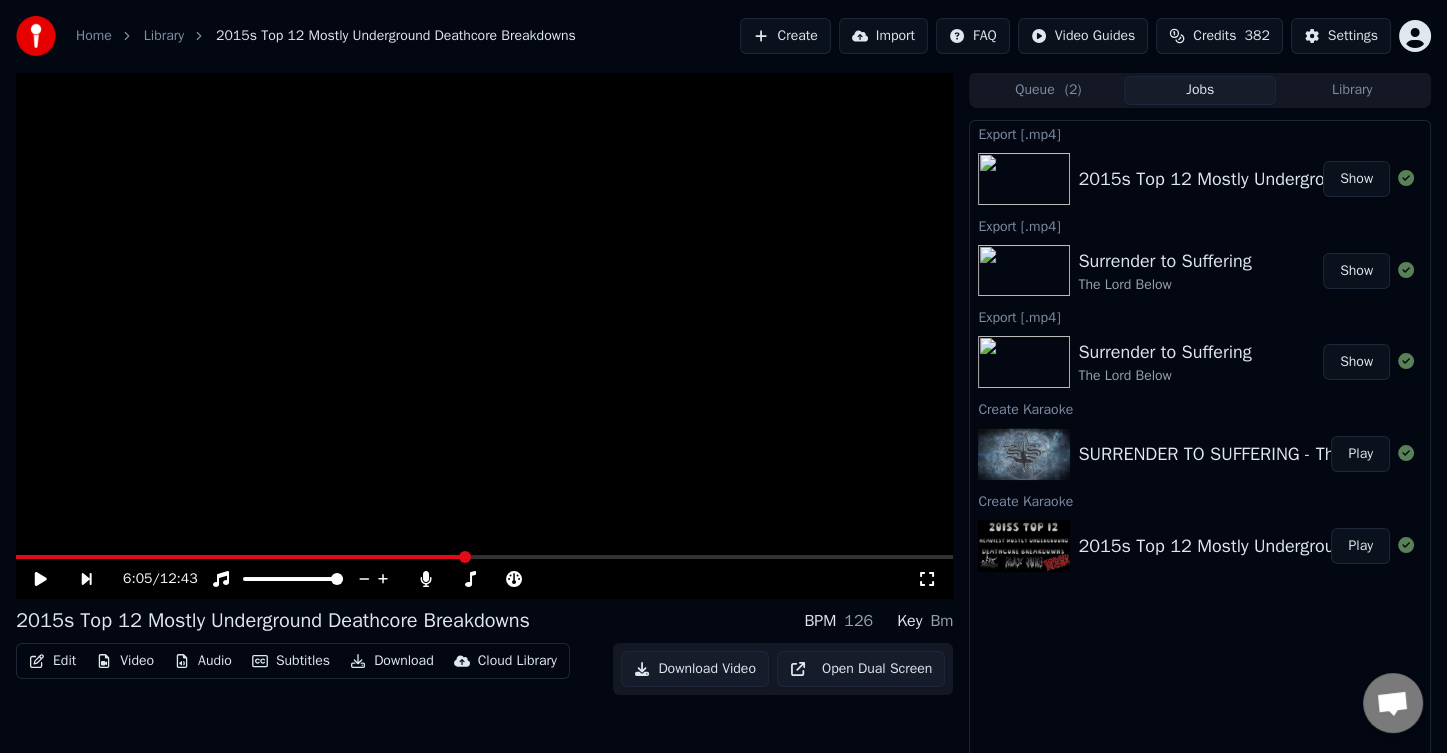 click at bounding box center [484, 335] 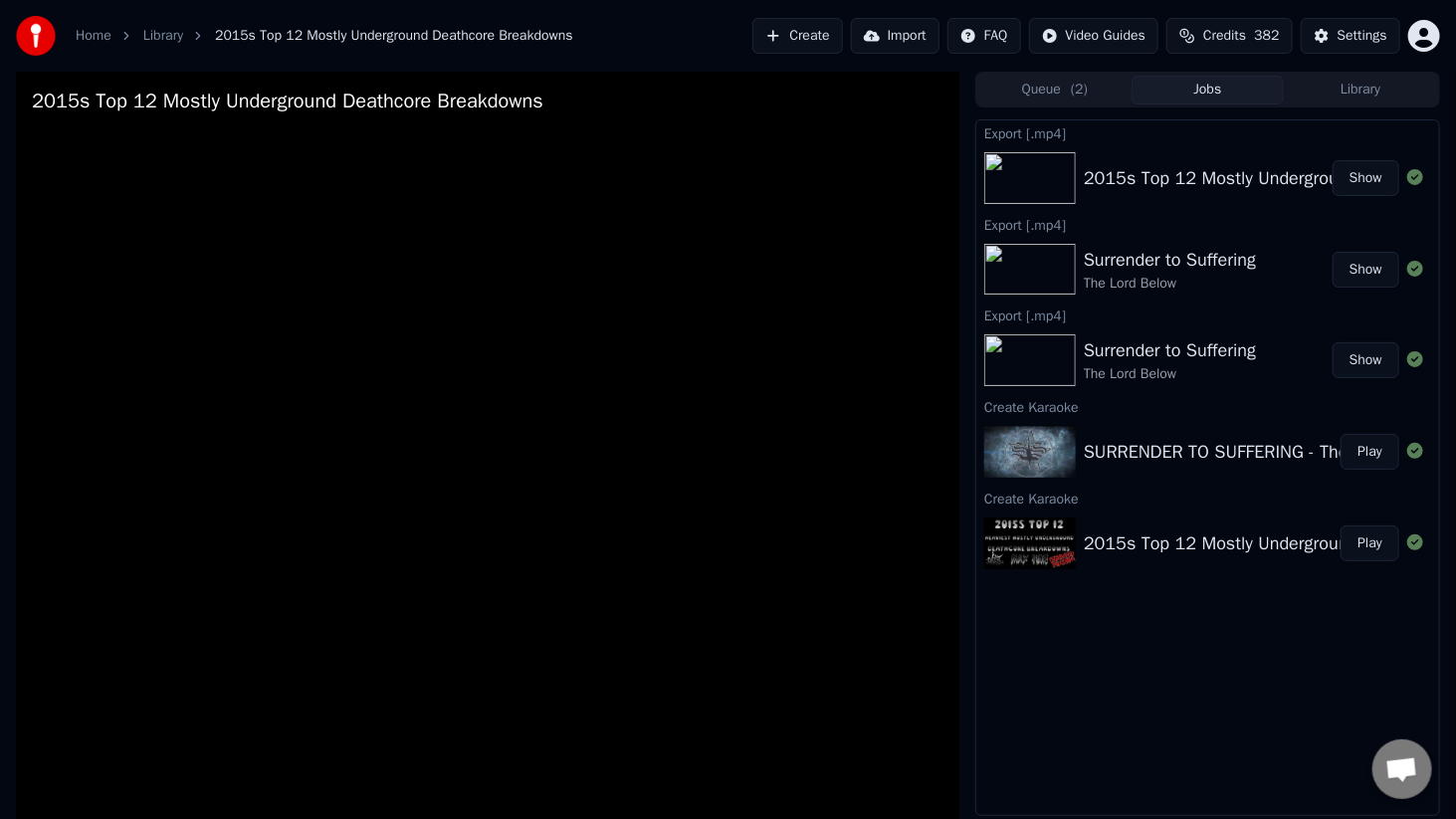 click on "6:06  /  12:43" at bounding box center (553, 871) 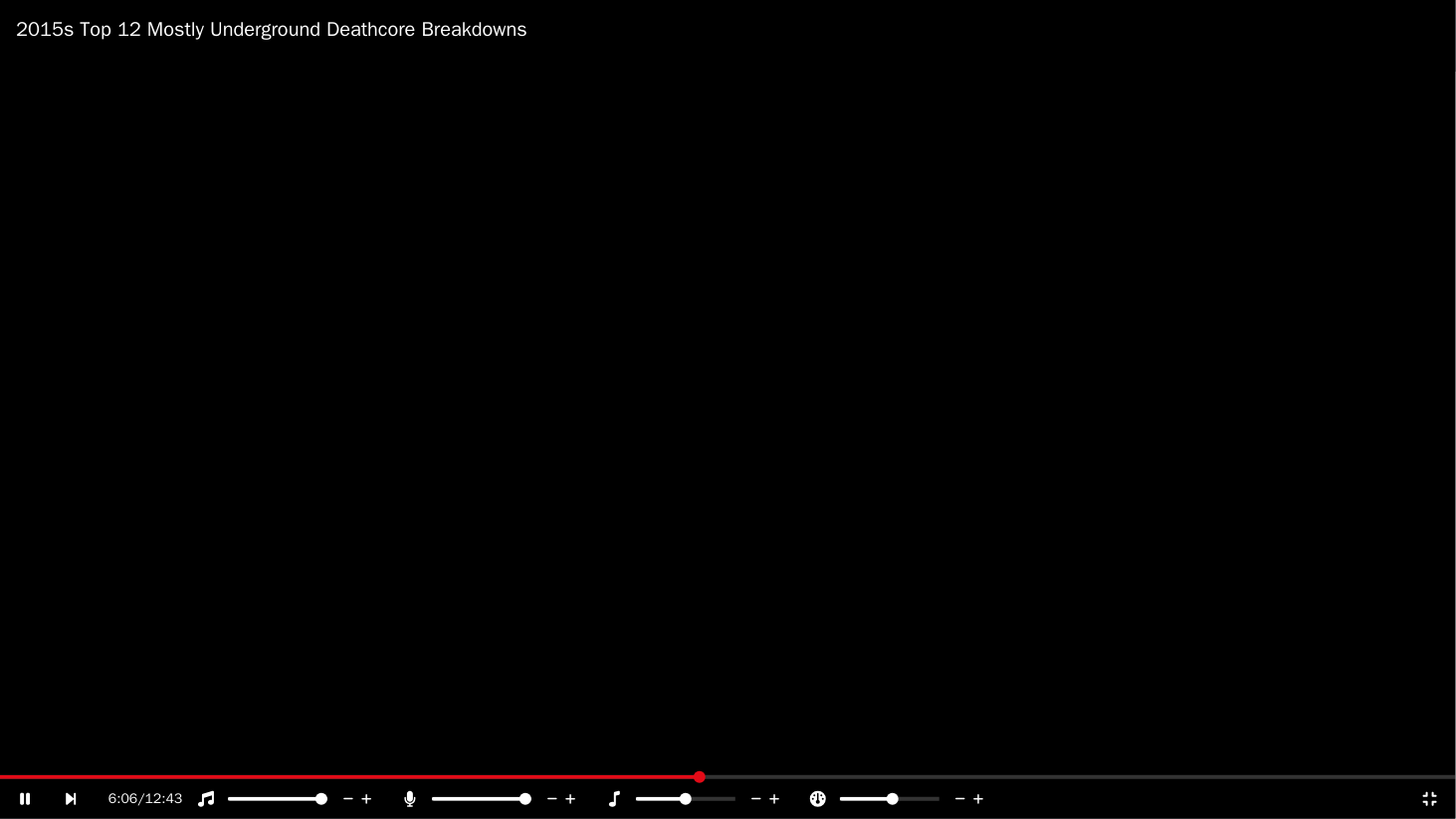 click 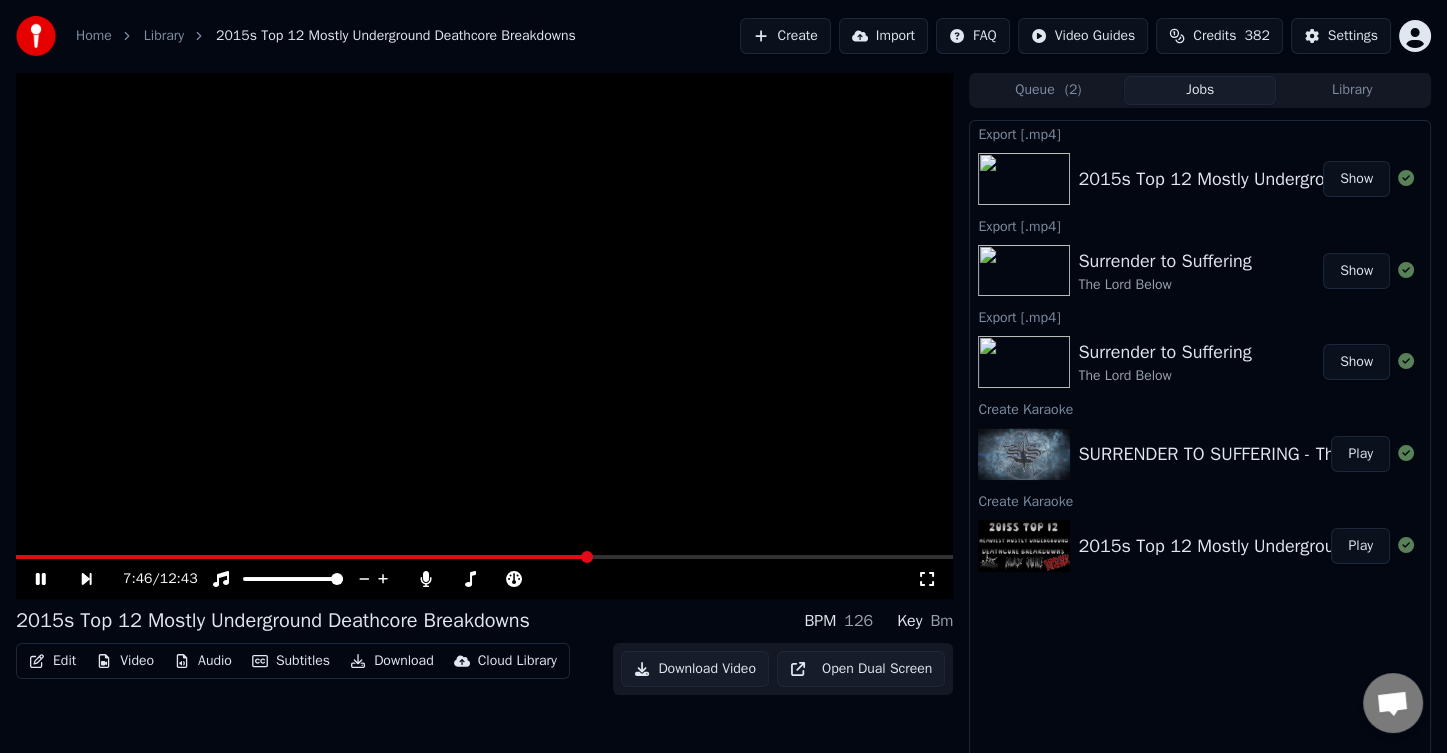click at bounding box center [484, 557] 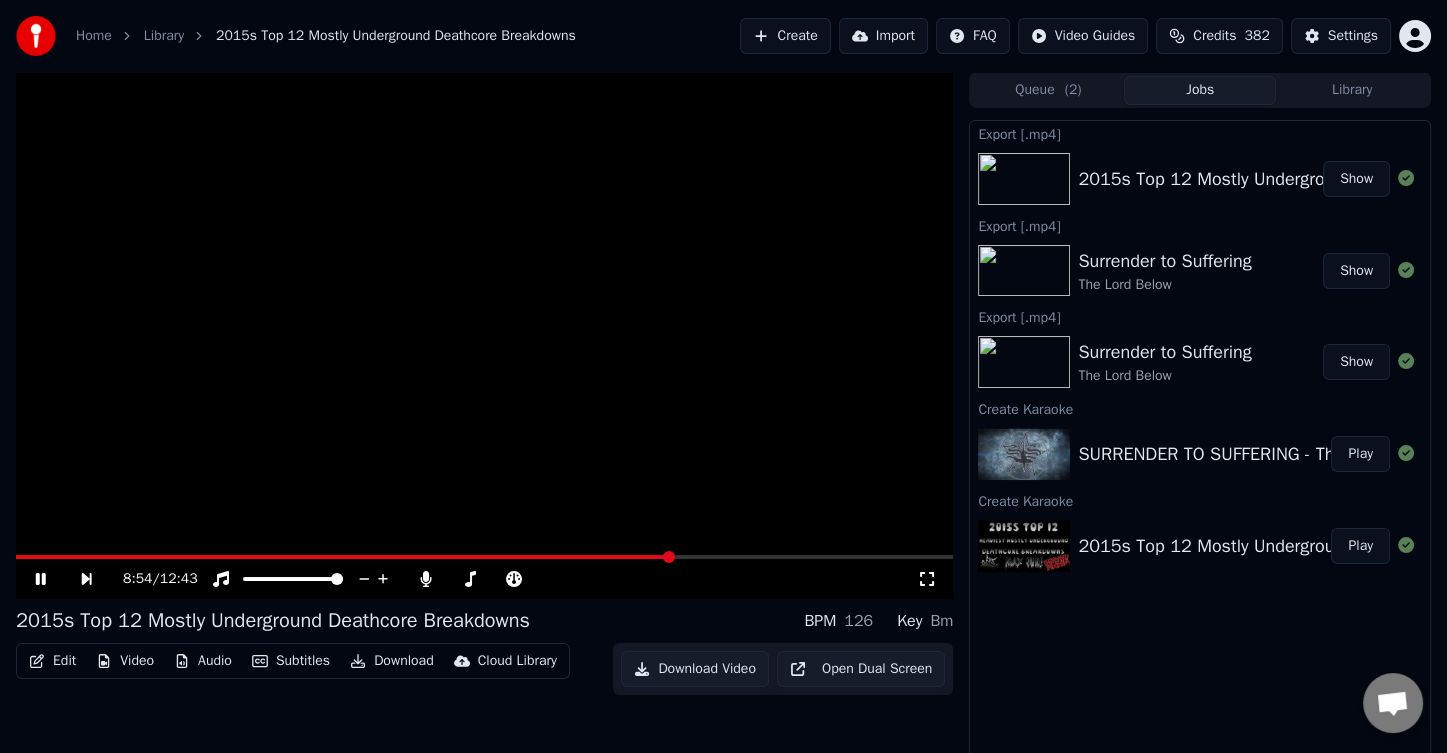 click at bounding box center (484, 557) 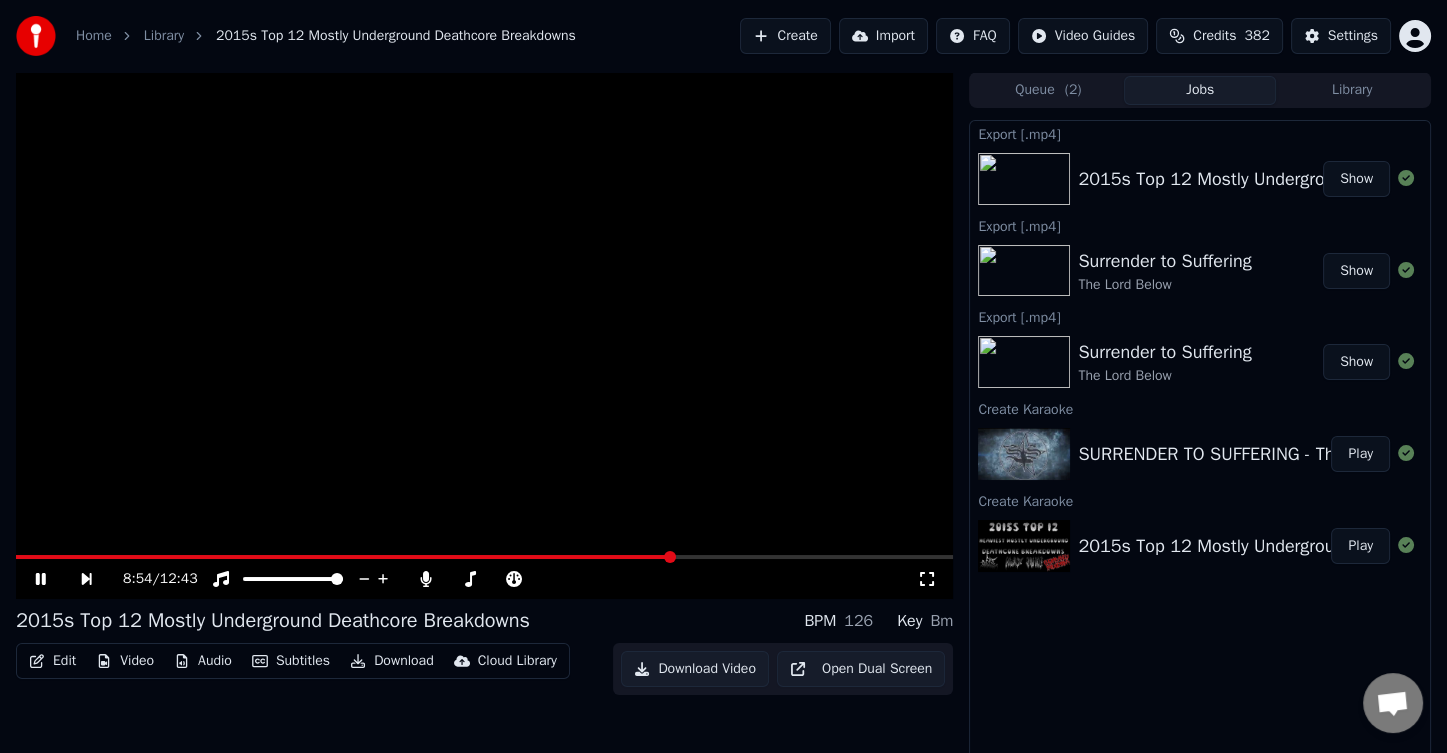 click at bounding box center [484, 557] 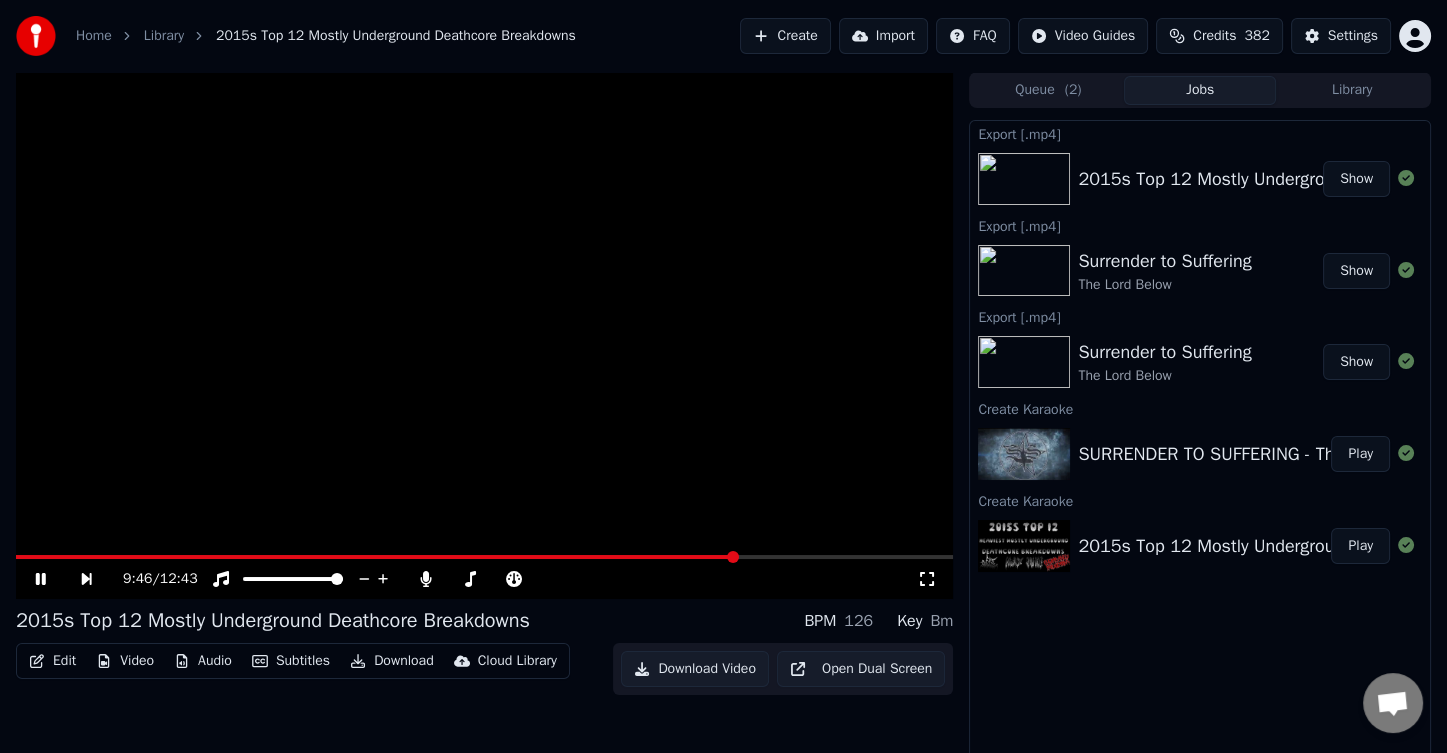 click at bounding box center [484, 557] 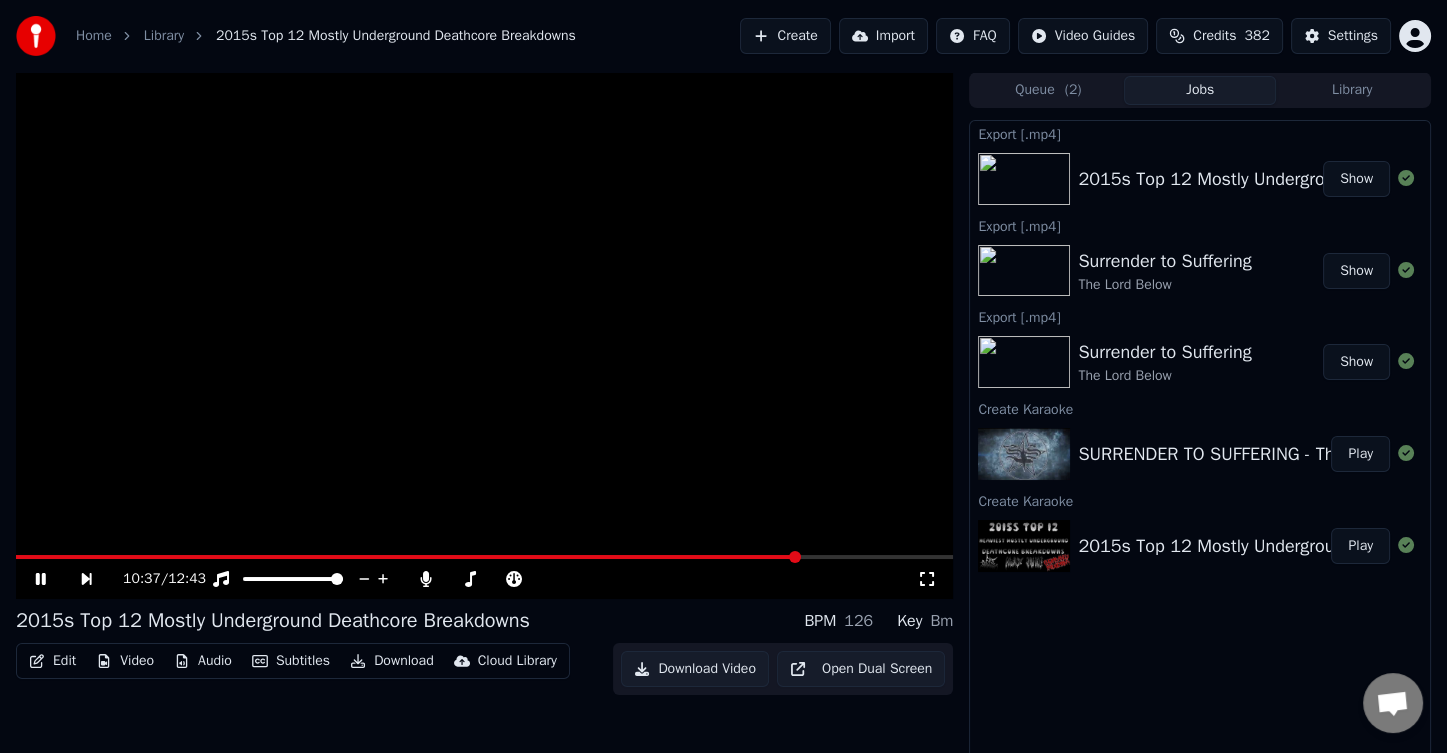 click at bounding box center [484, 557] 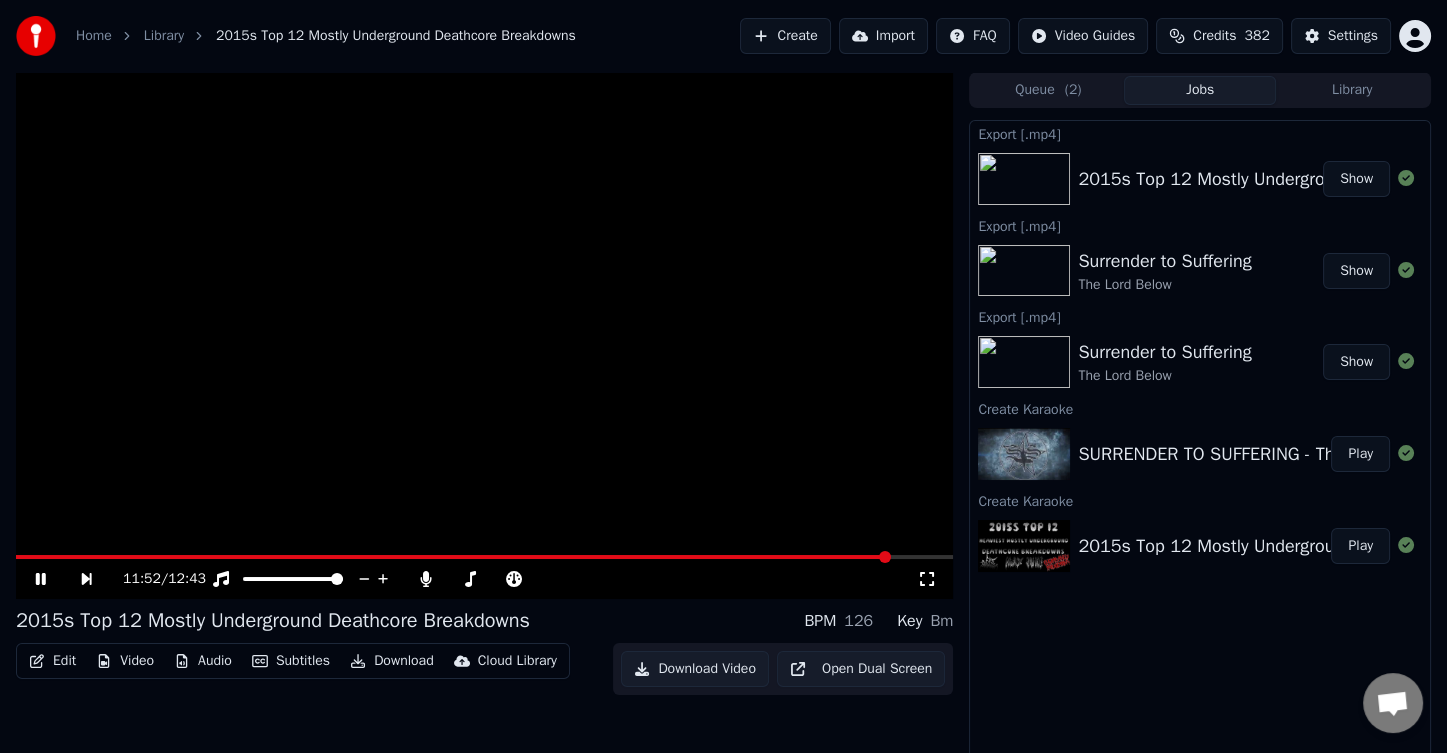 click at bounding box center [484, 557] 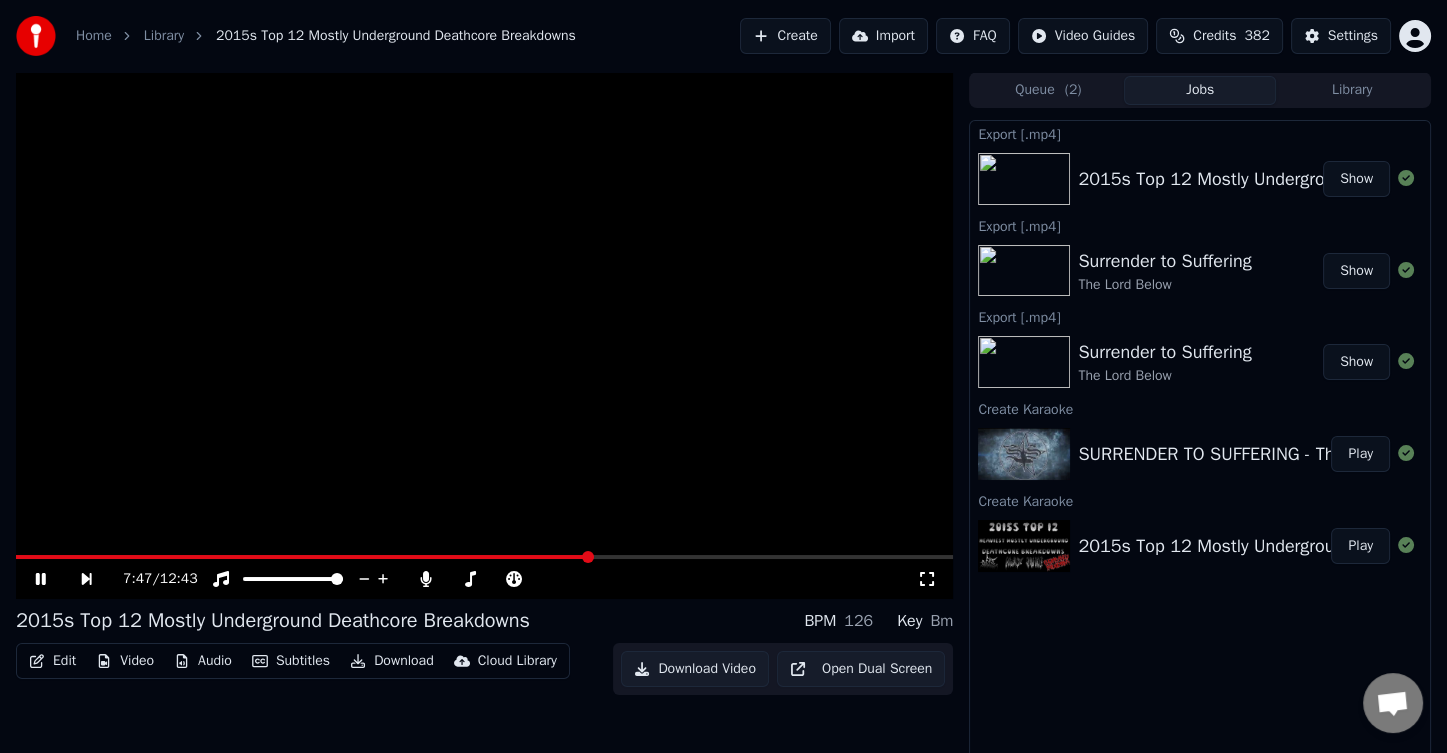 click at bounding box center [302, 557] 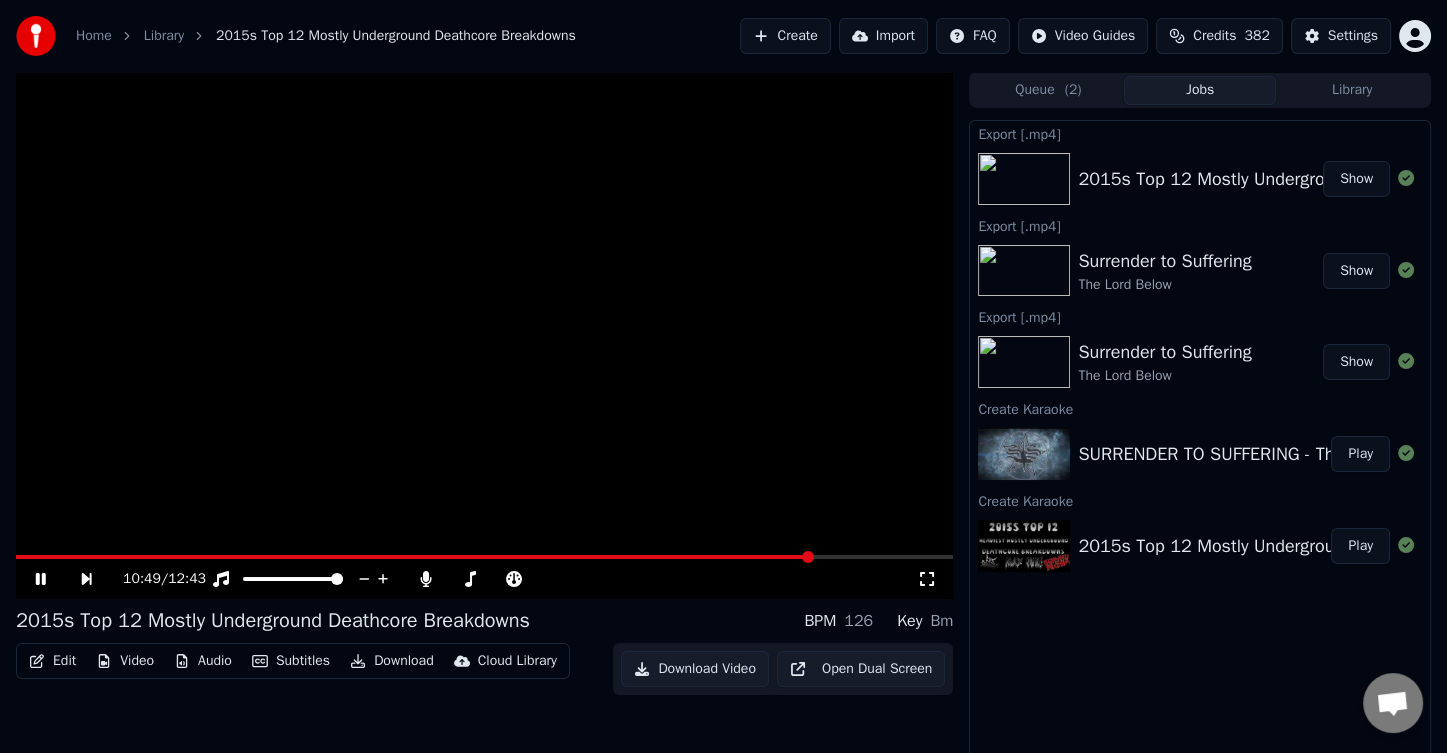 click at bounding box center [484, 557] 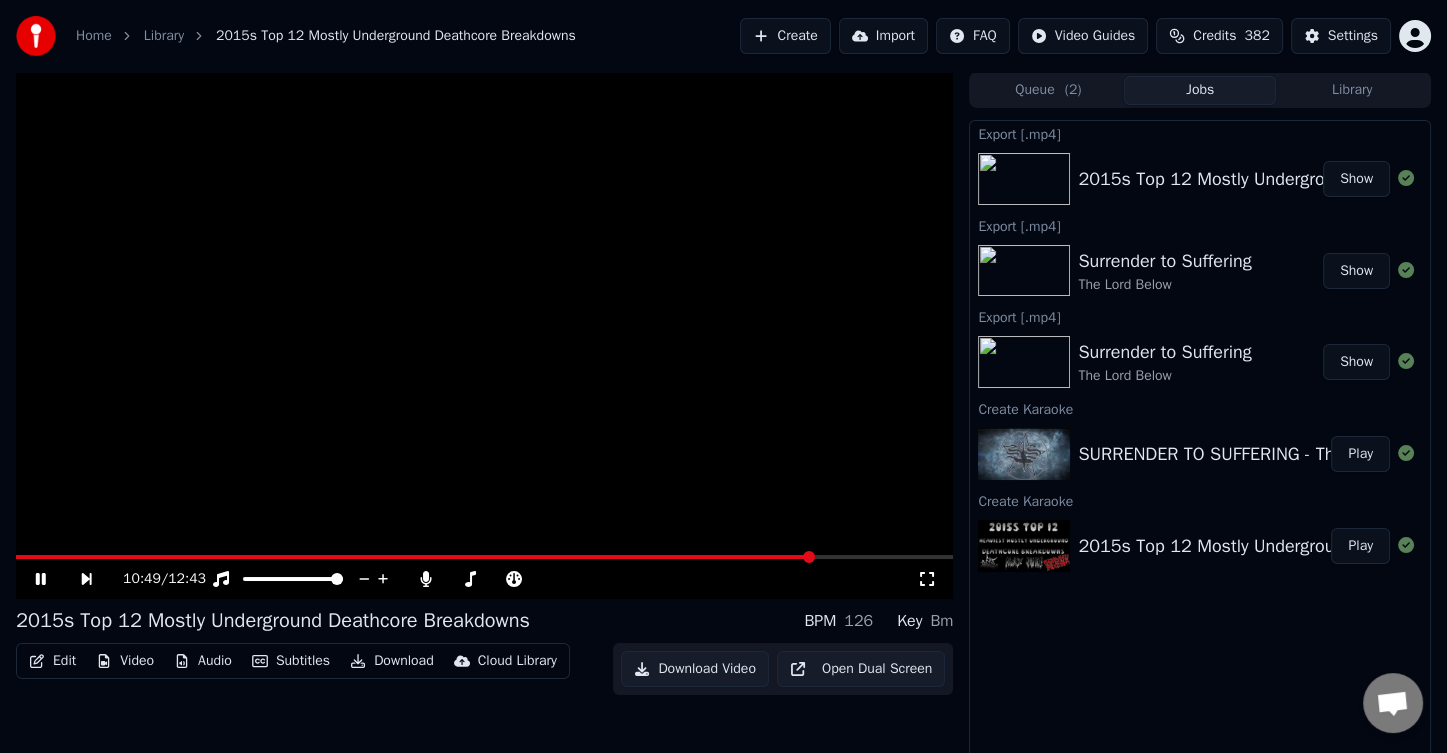 click at bounding box center (414, 557) 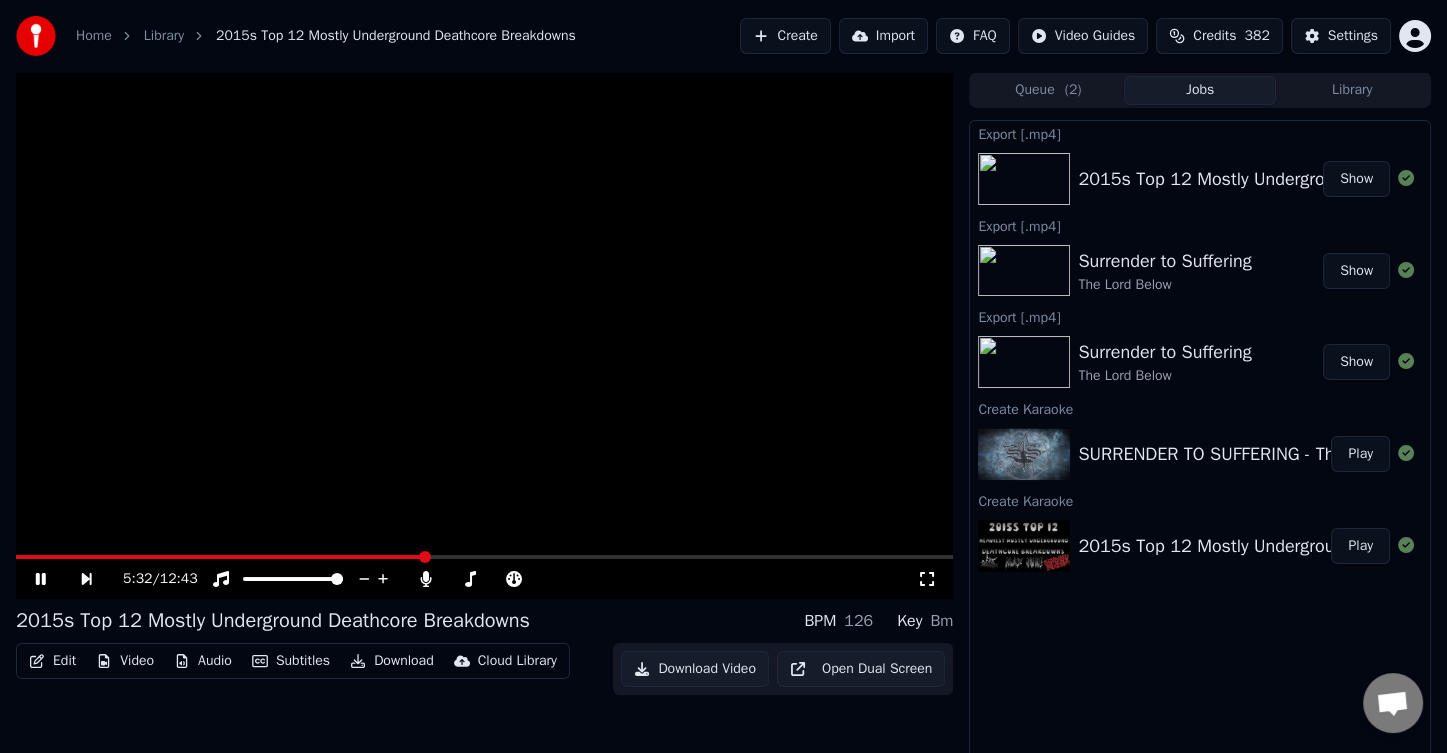 click at bounding box center (220, 557) 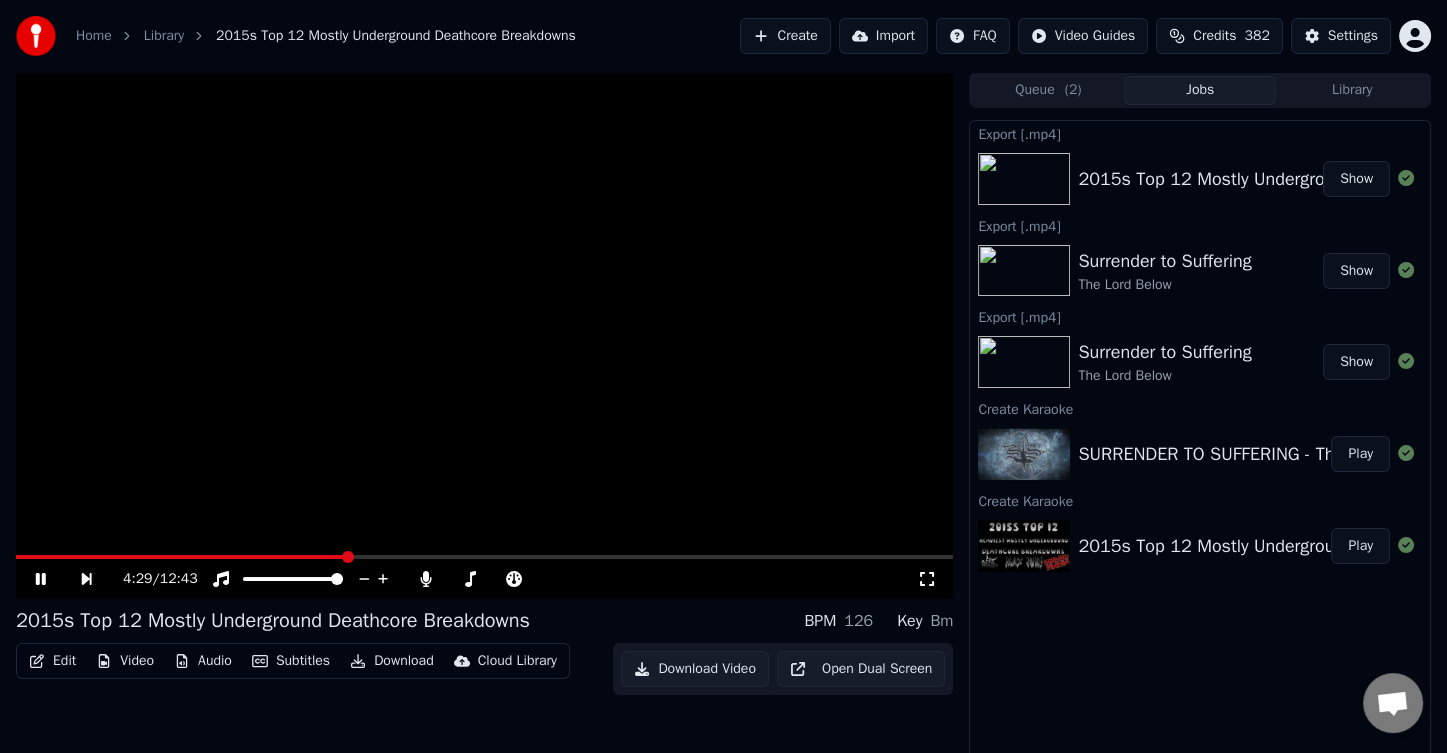 click at bounding box center (181, 557) 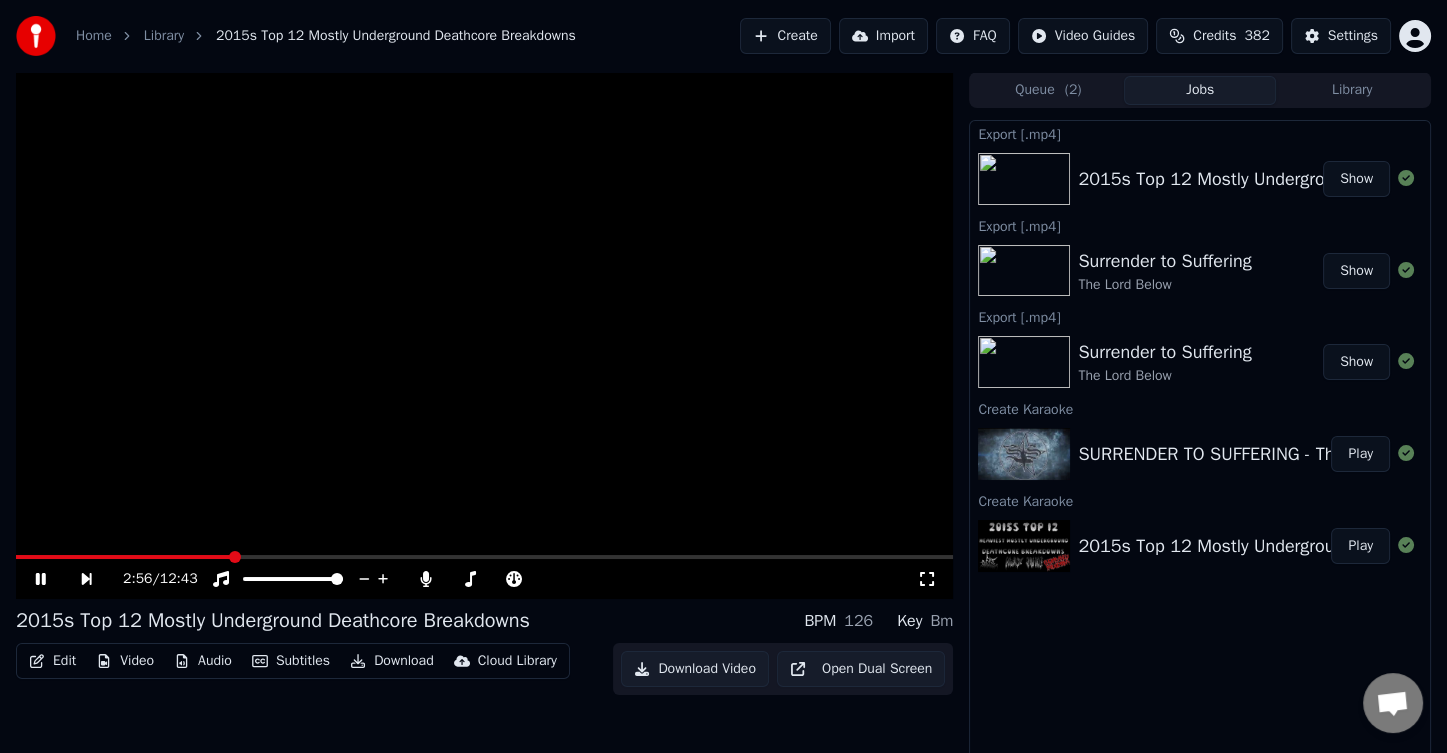 click at bounding box center (124, 557) 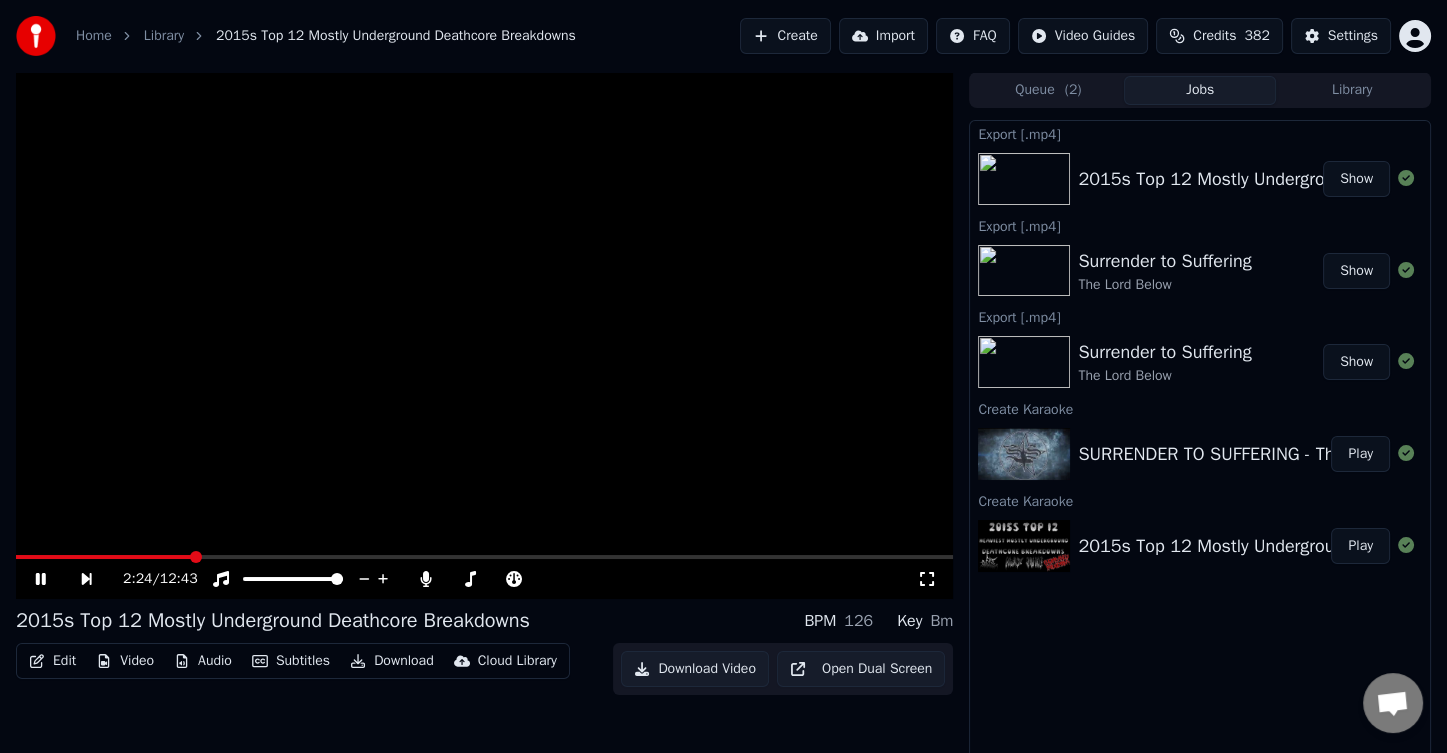 click at bounding box center [104, 557] 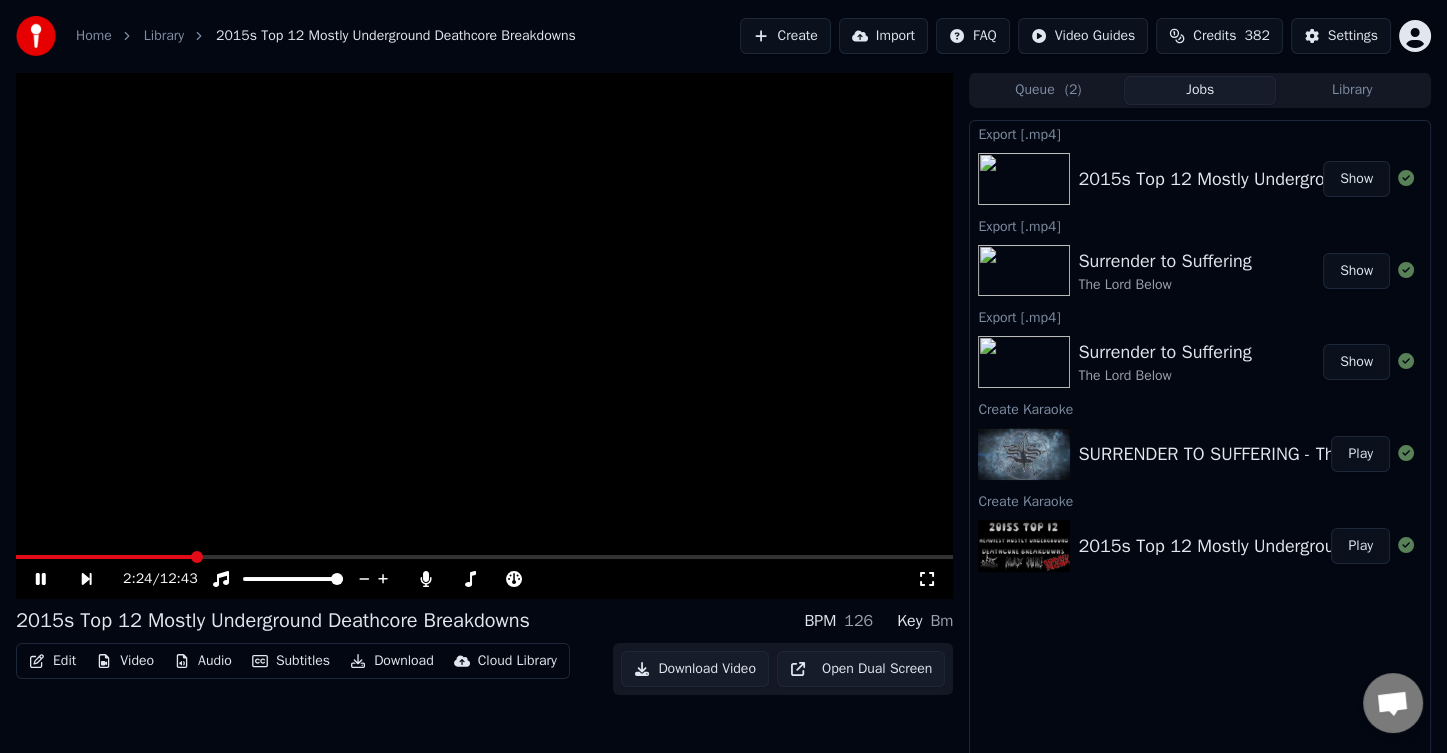 click at bounding box center [104, 557] 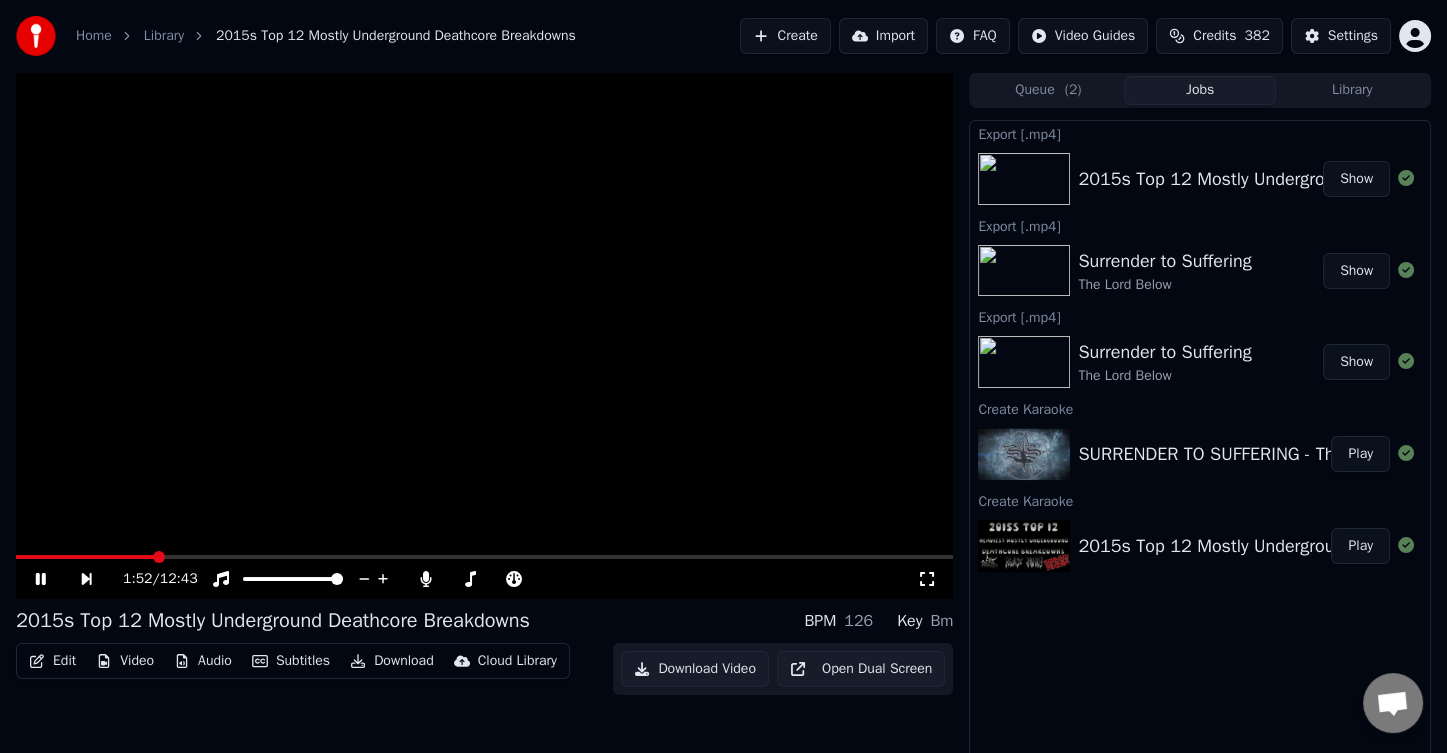 click at bounding box center [85, 557] 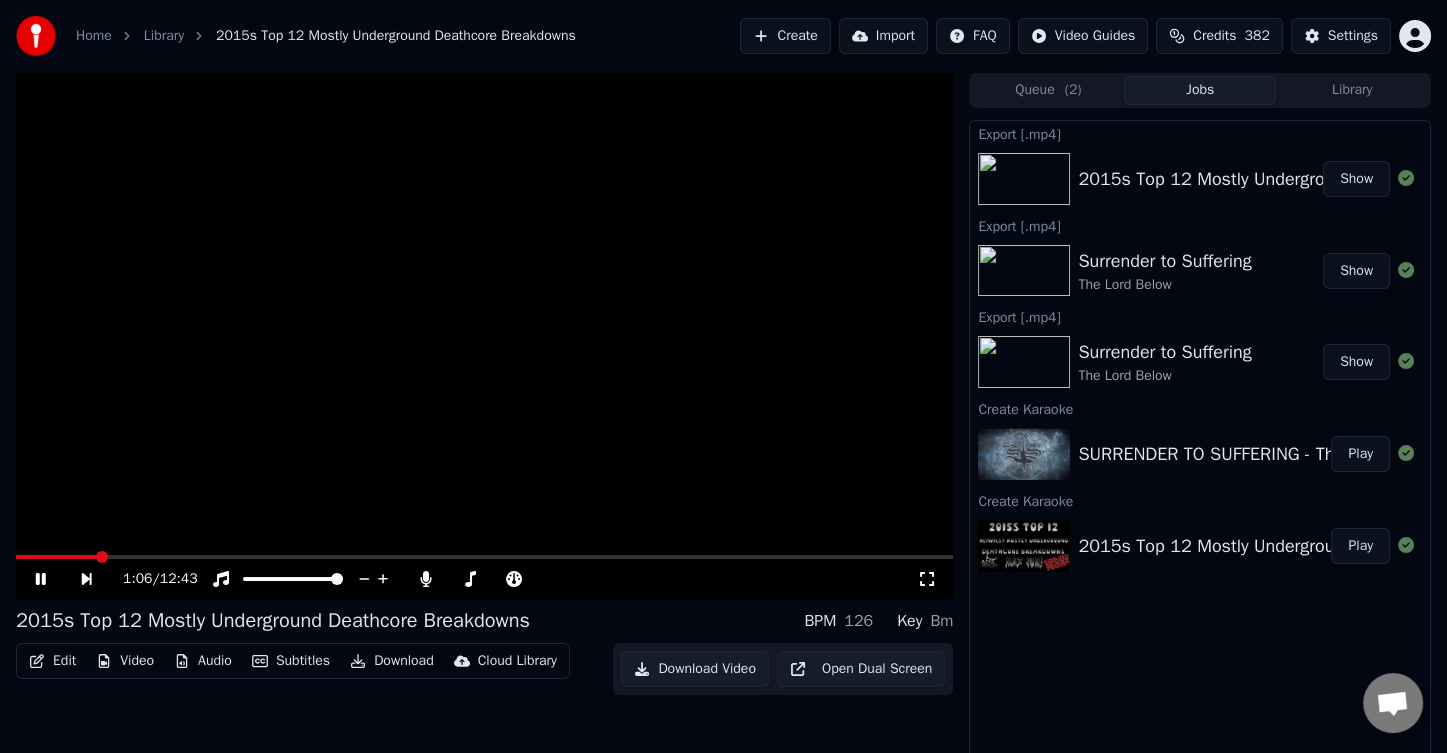 click at bounding box center [484, 335] 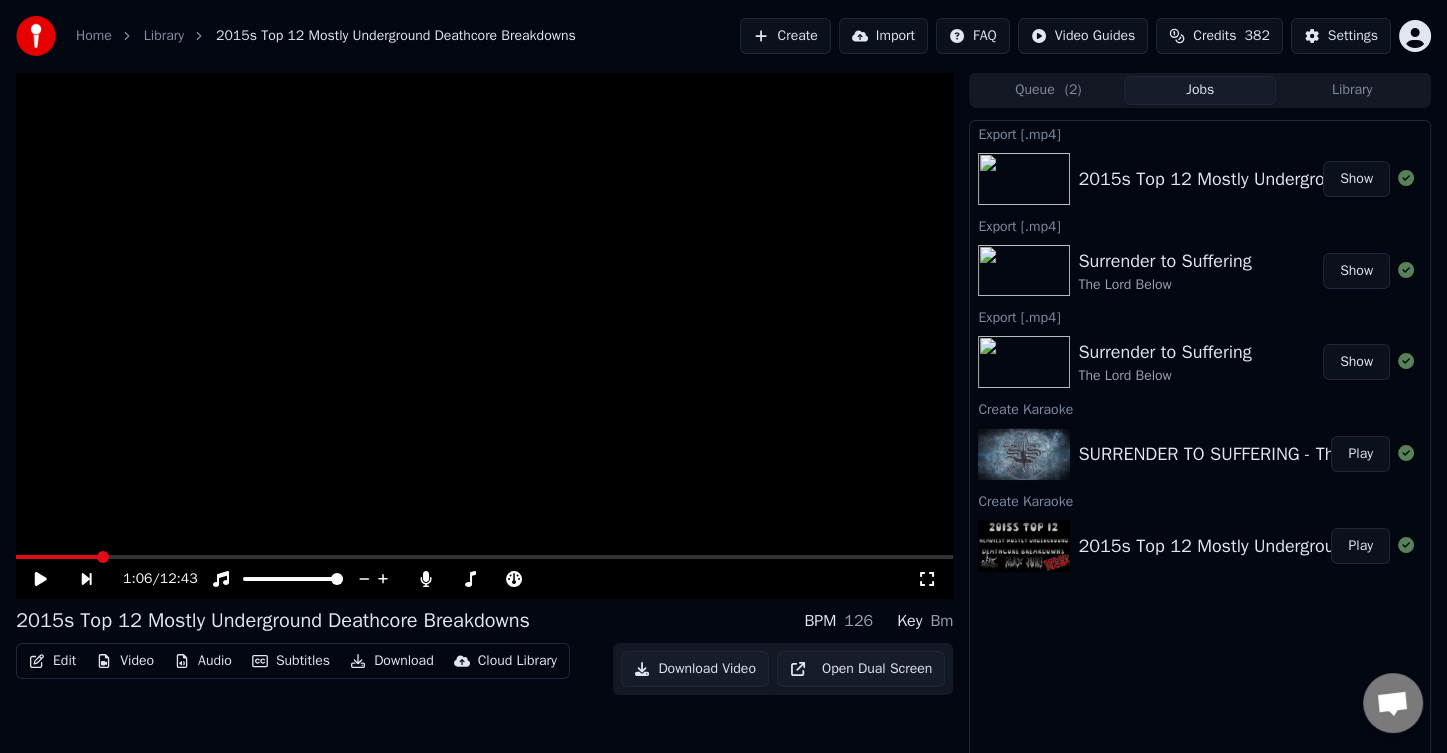 click at bounding box center [484, 335] 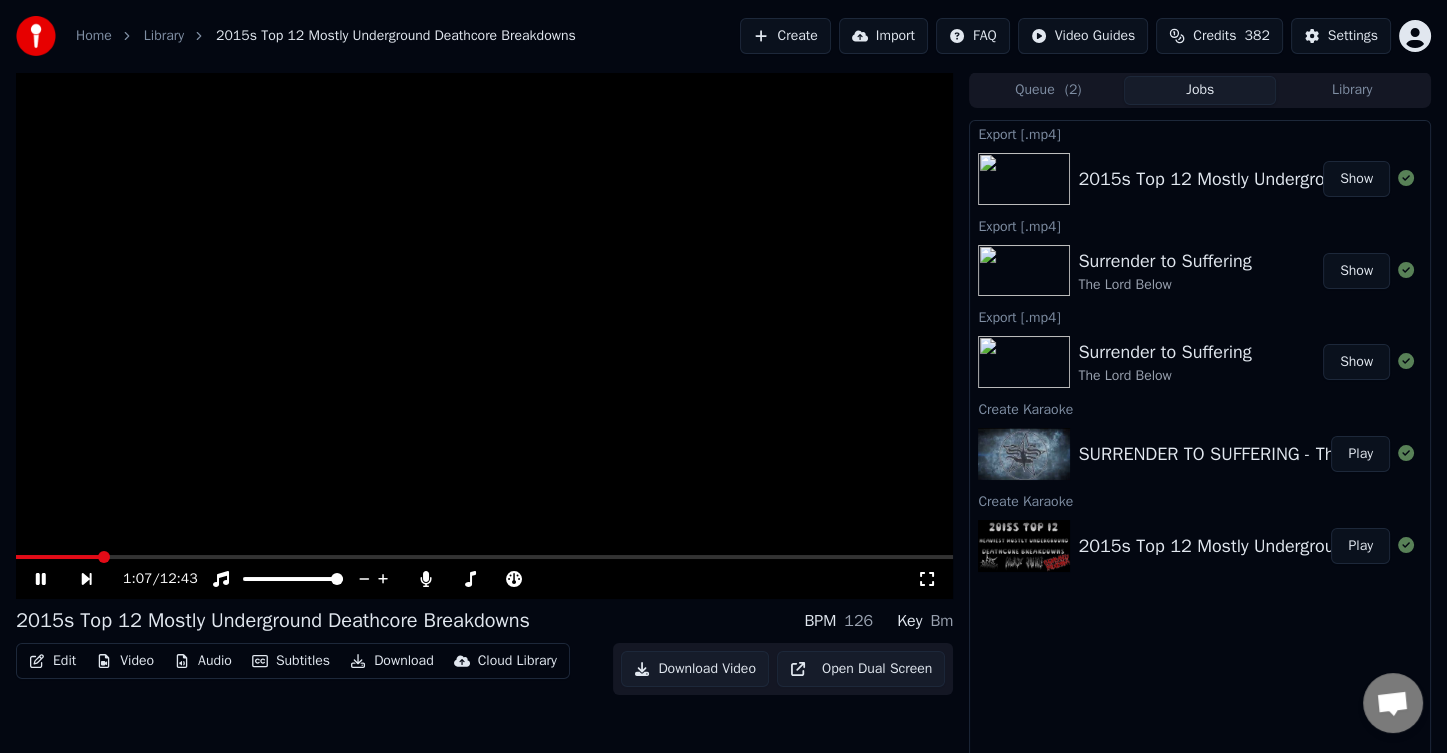 click at bounding box center (57, 557) 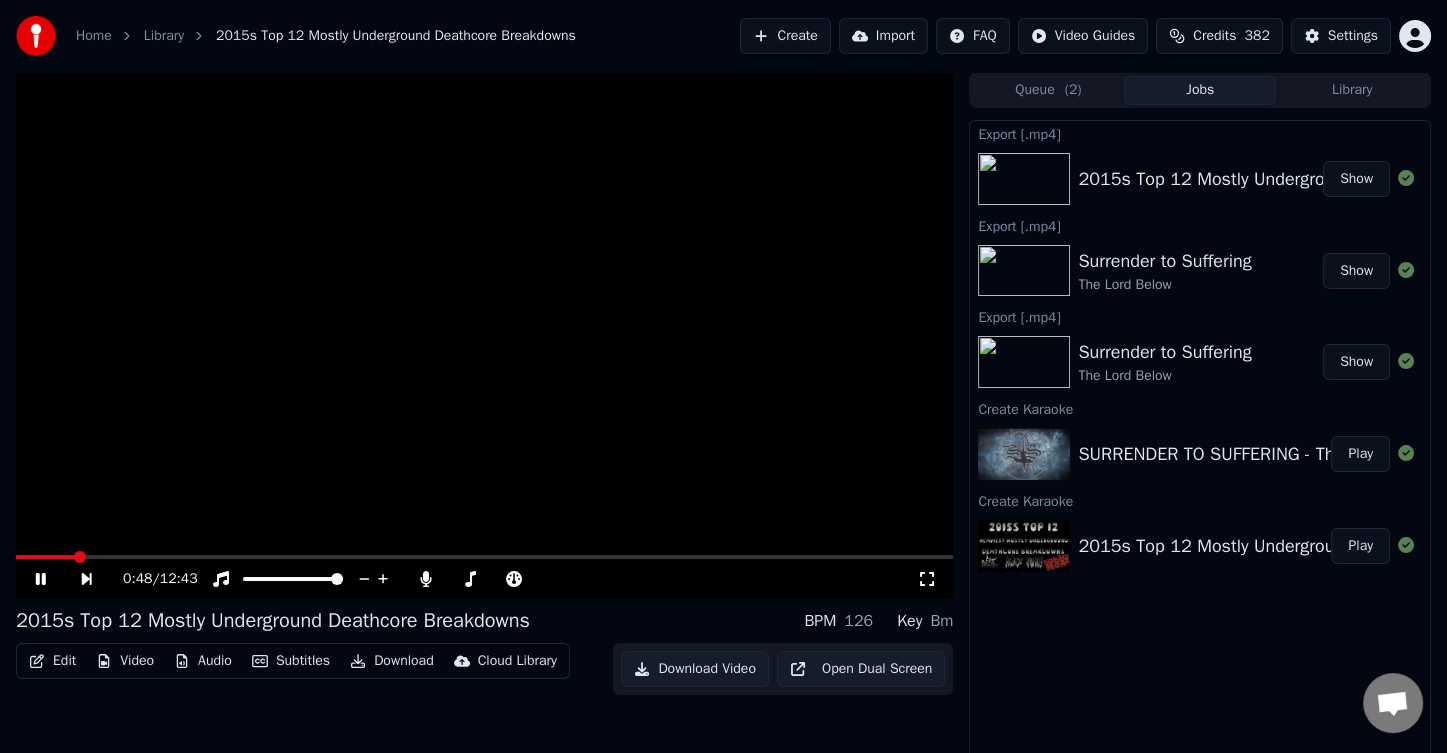 click at bounding box center [45, 557] 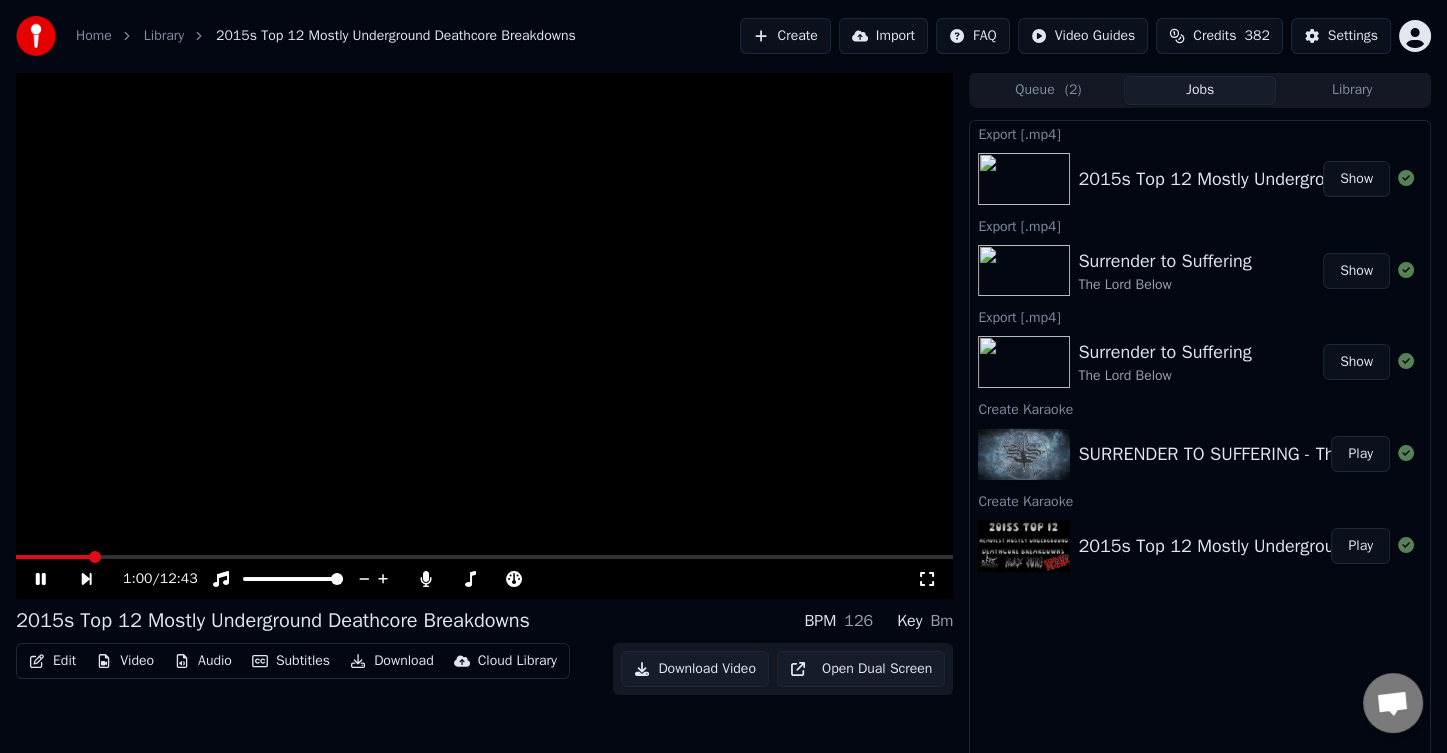 click at bounding box center [484, 557] 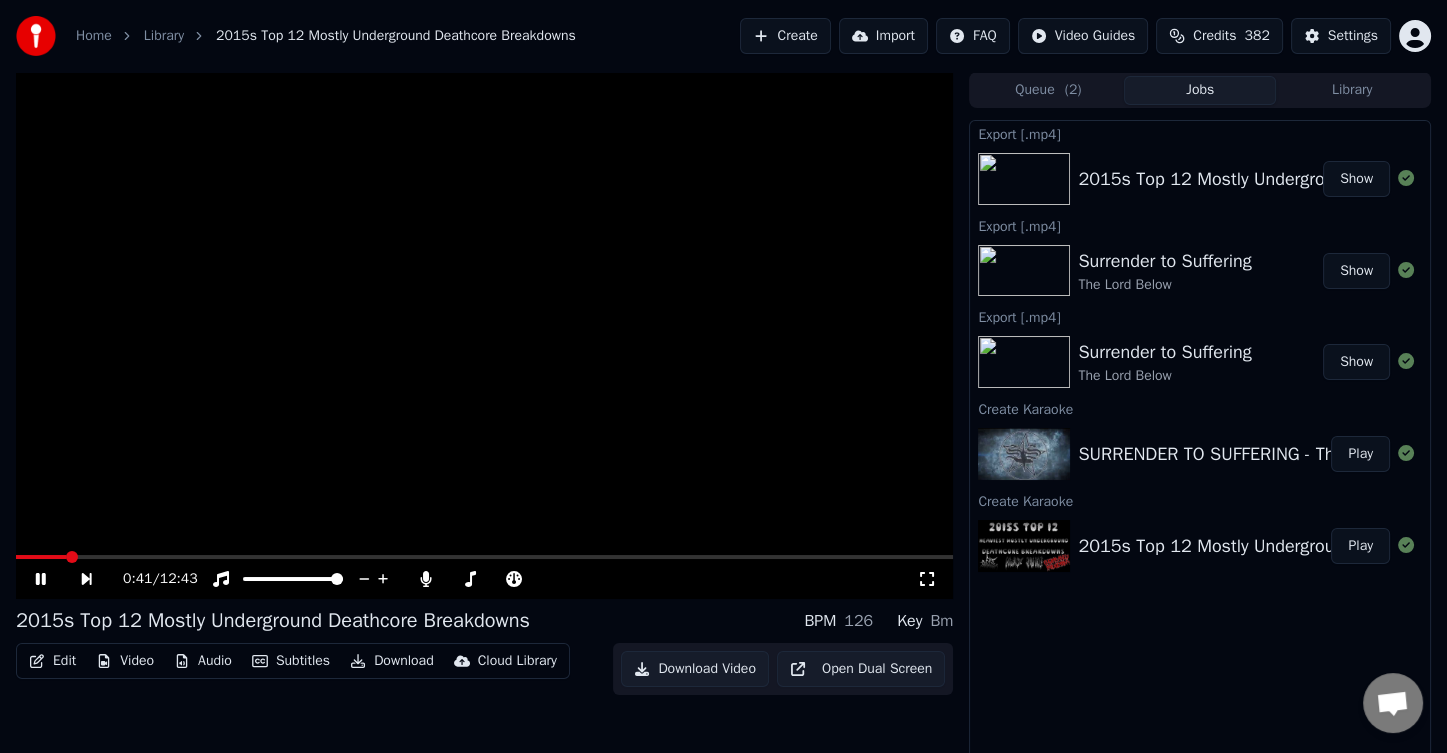 click at bounding box center (41, 557) 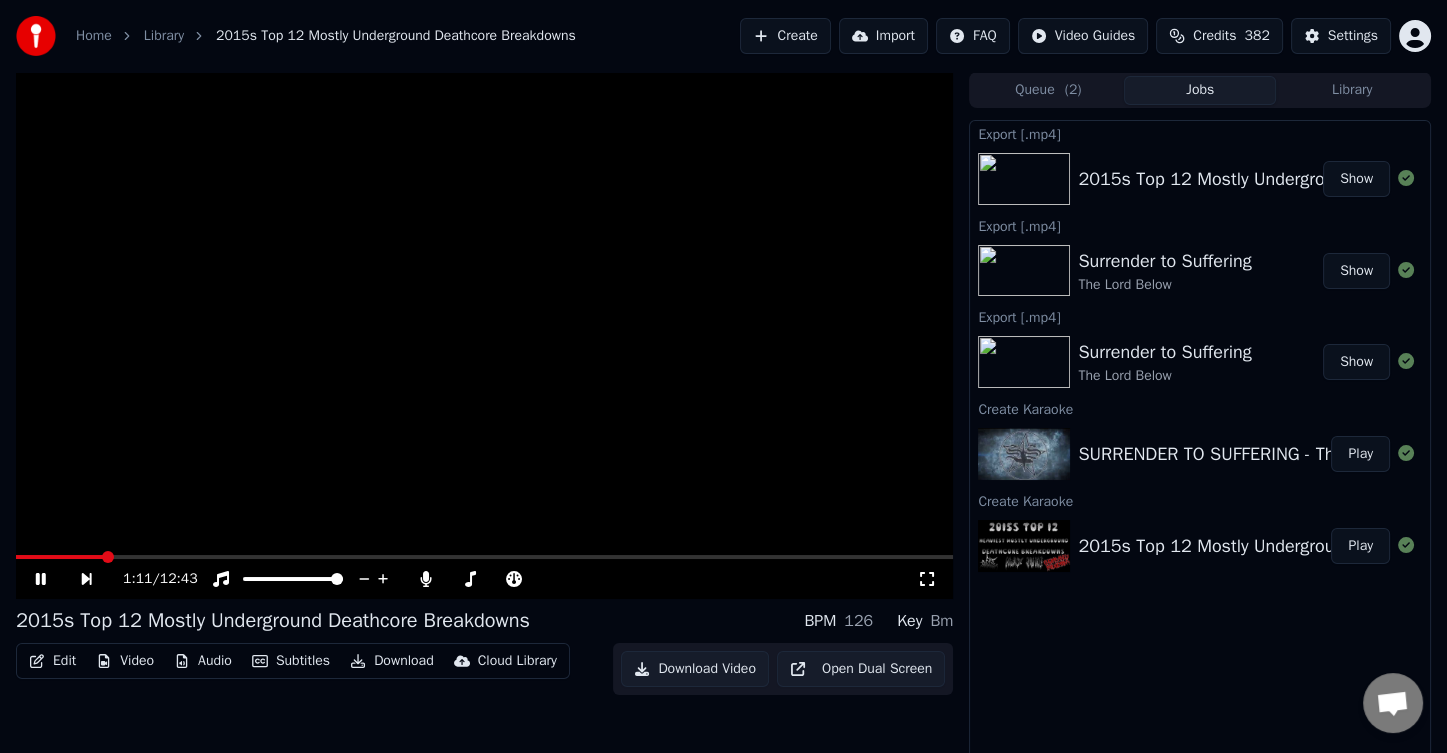 scroll, scrollTop: 6, scrollLeft: 0, axis: vertical 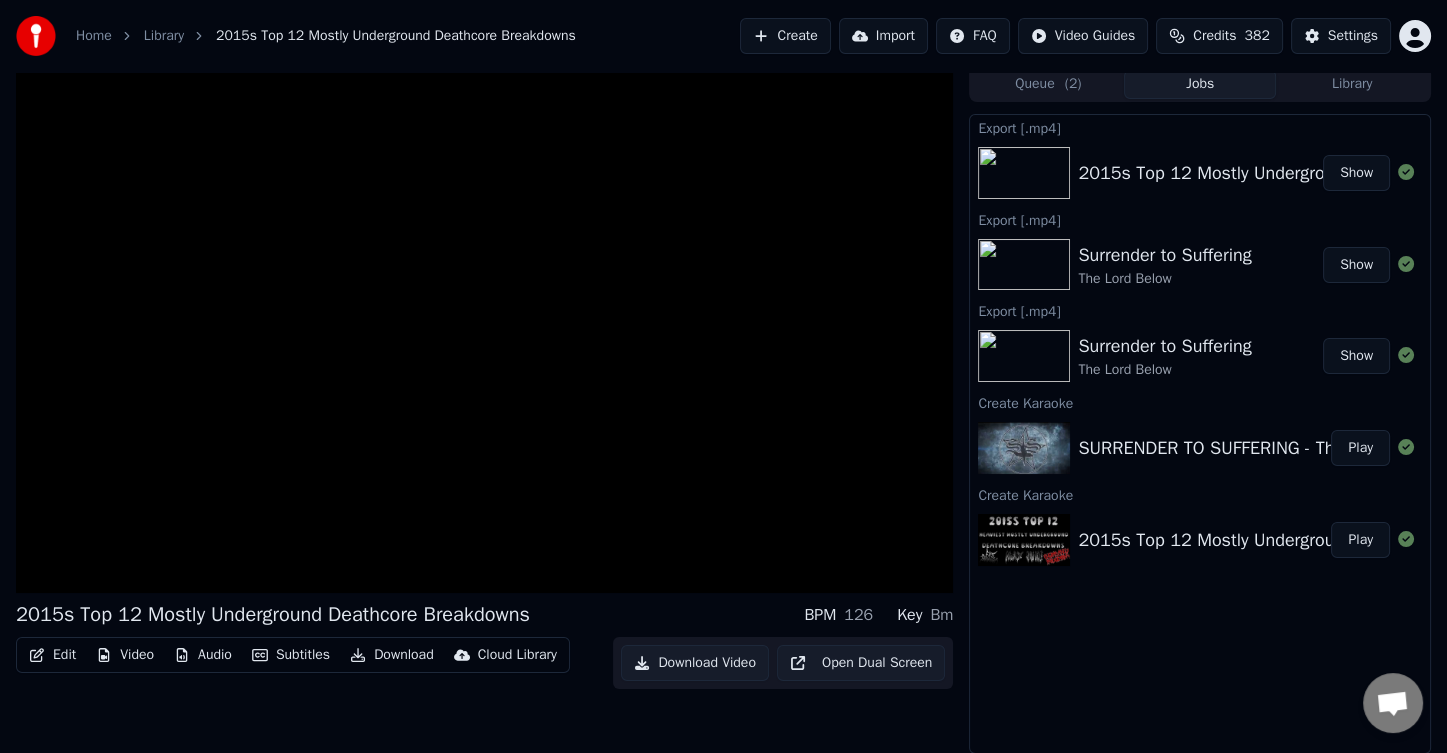 click on "Open Dual Screen" at bounding box center [861, 663] 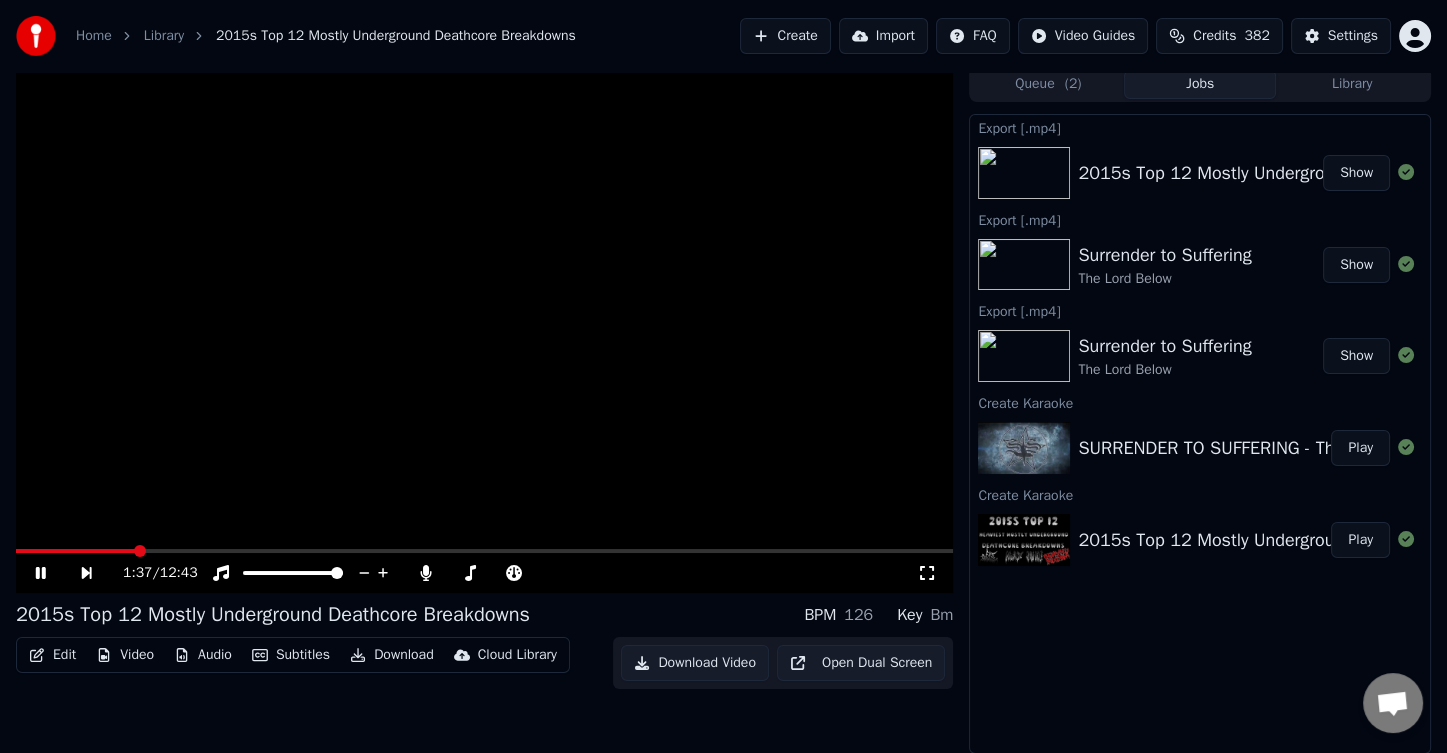click at bounding box center [484, 551] 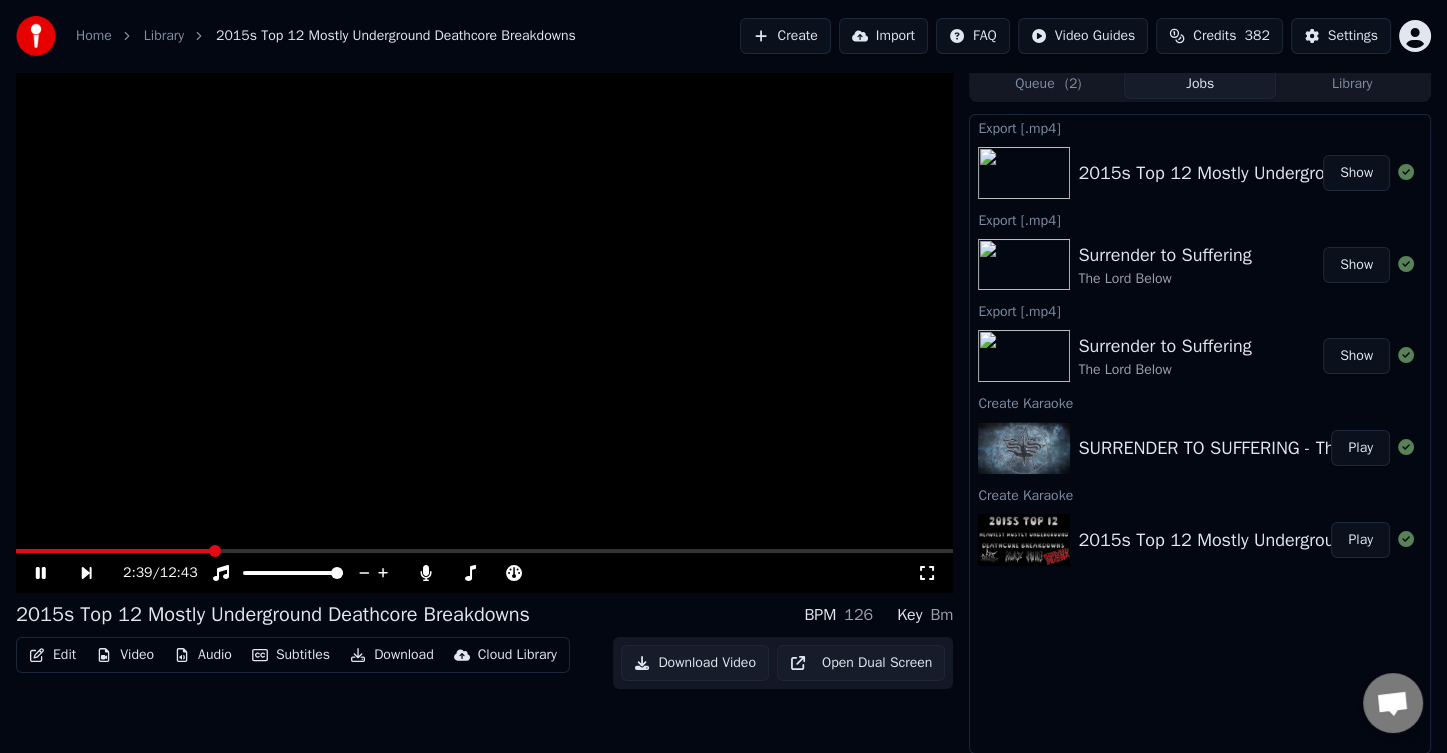 click at bounding box center [484, 551] 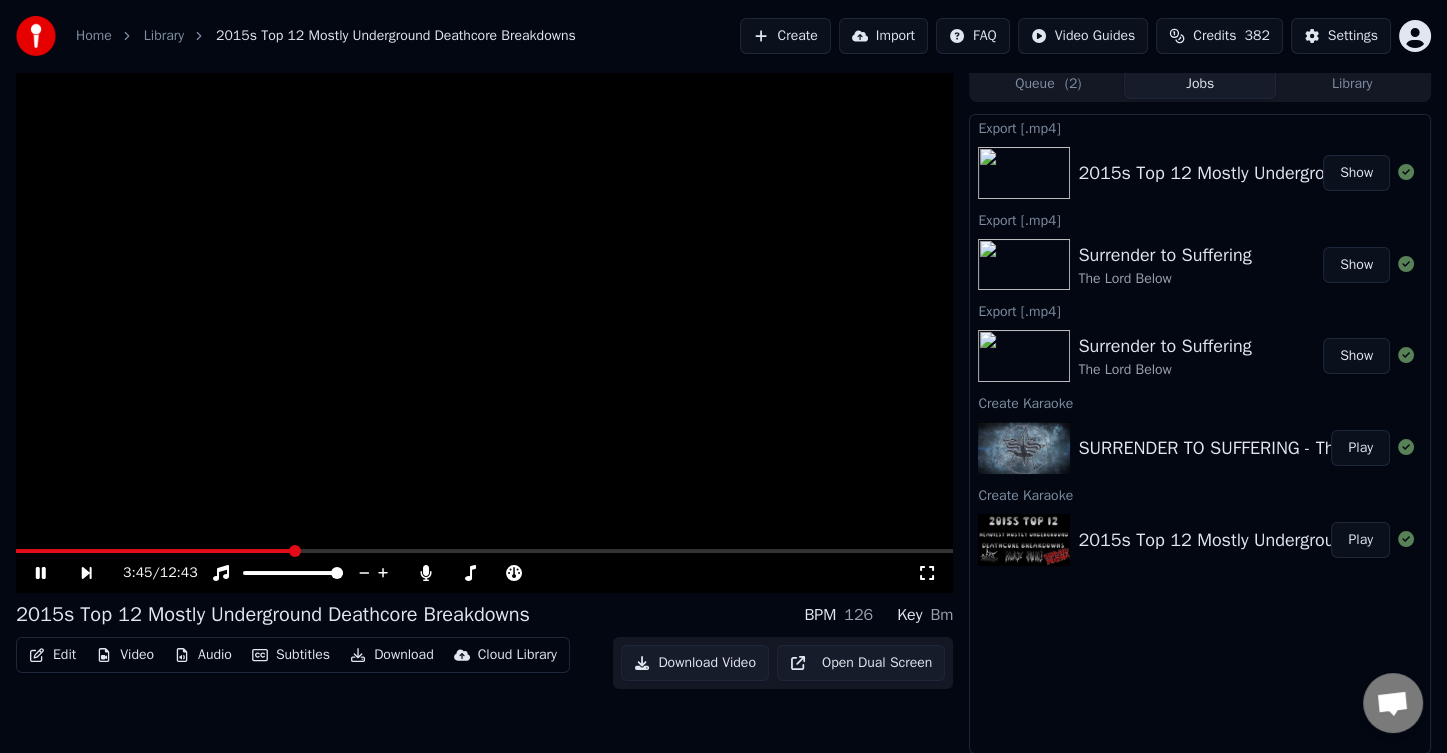 click at bounding box center [484, 551] 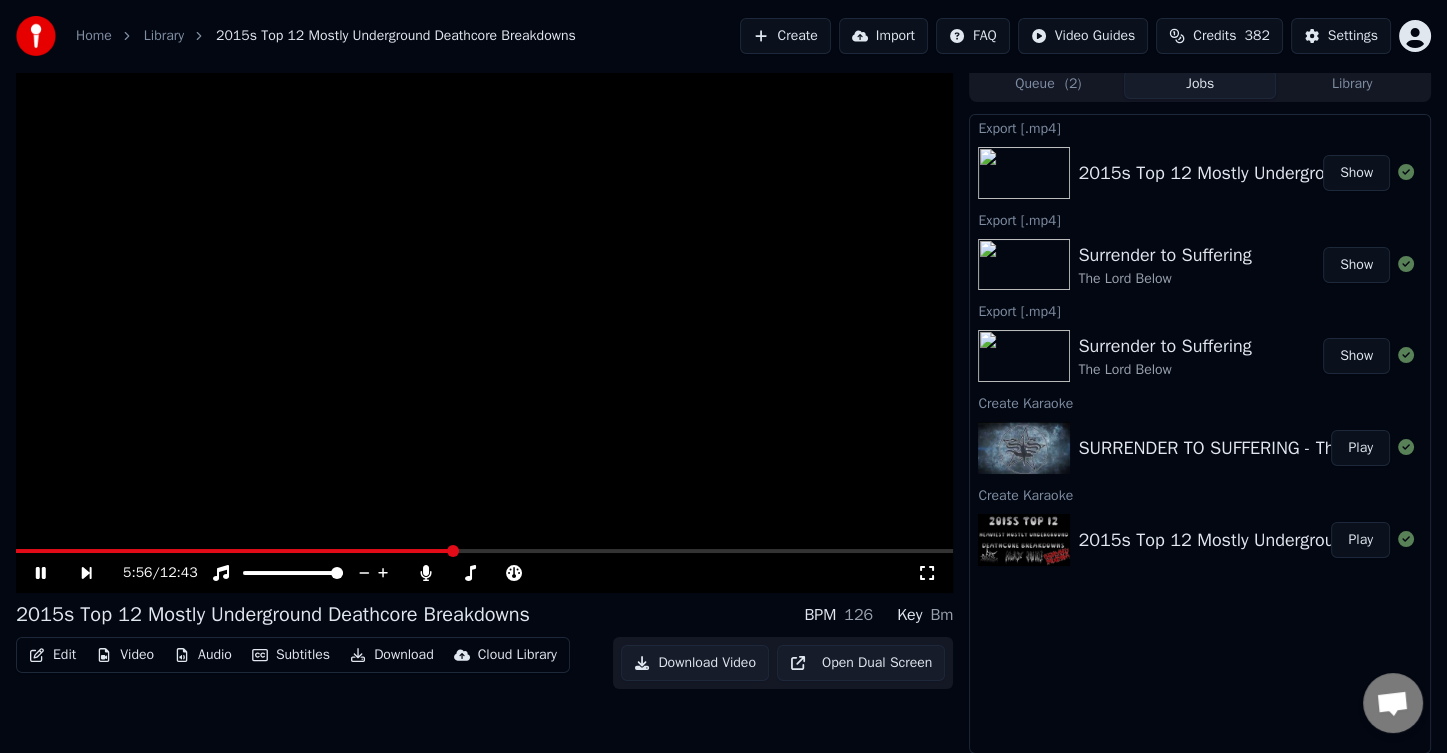 click at bounding box center (484, 551) 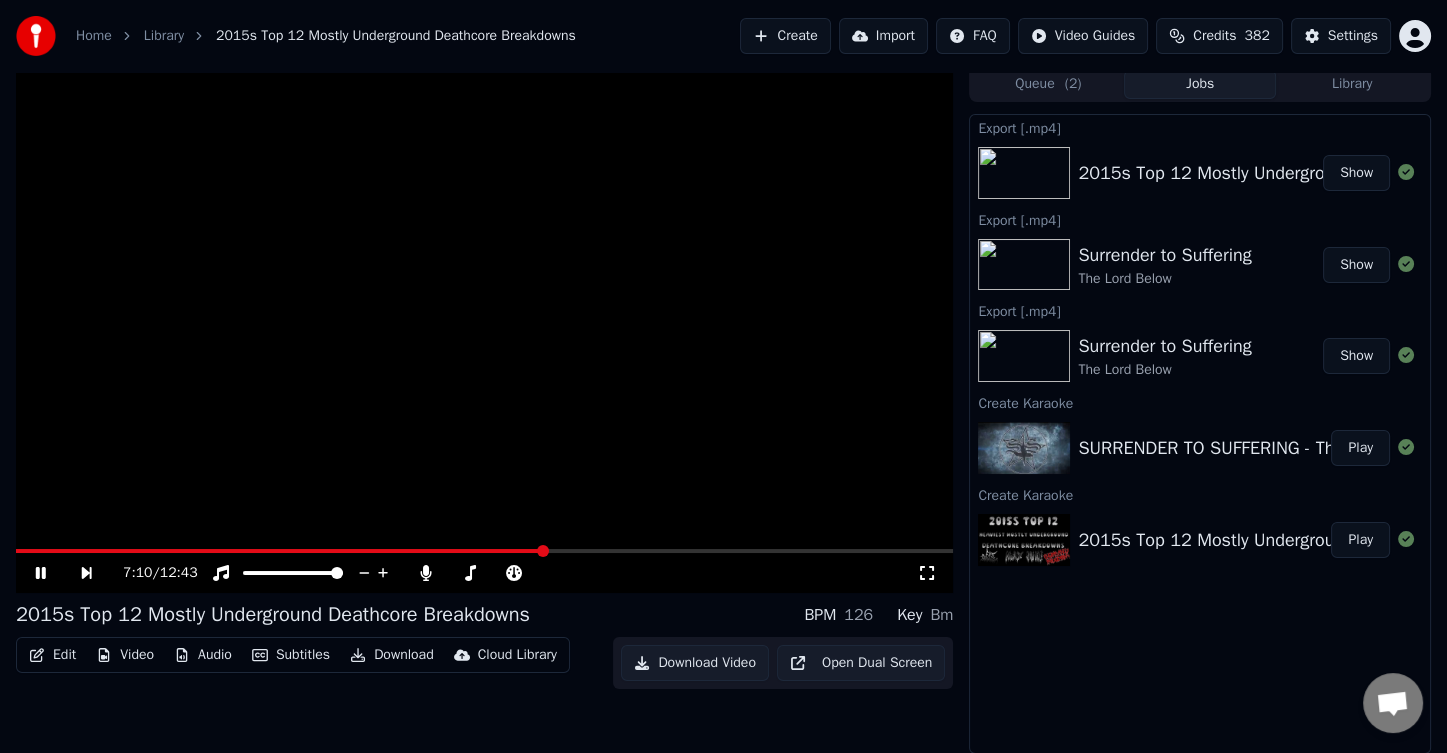 click at bounding box center (484, 551) 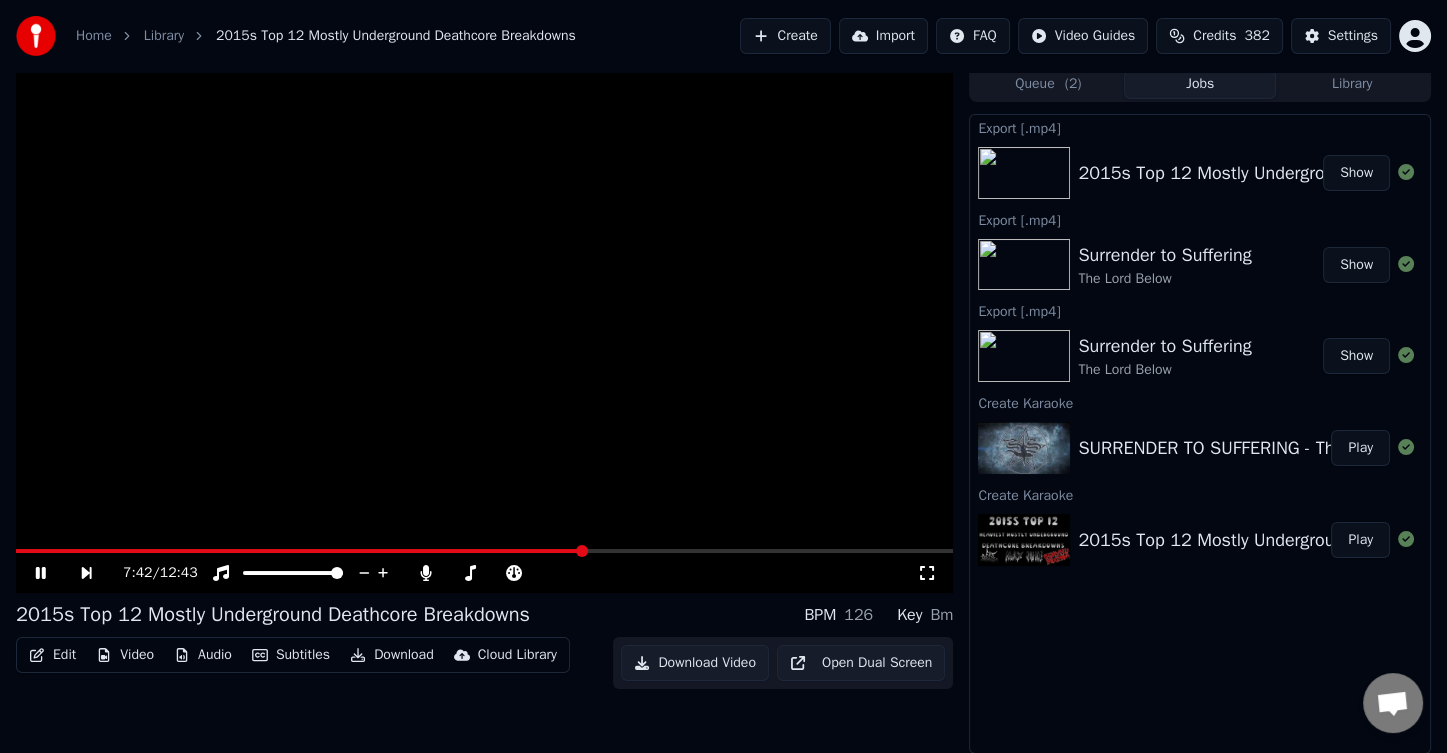 click at bounding box center [484, 551] 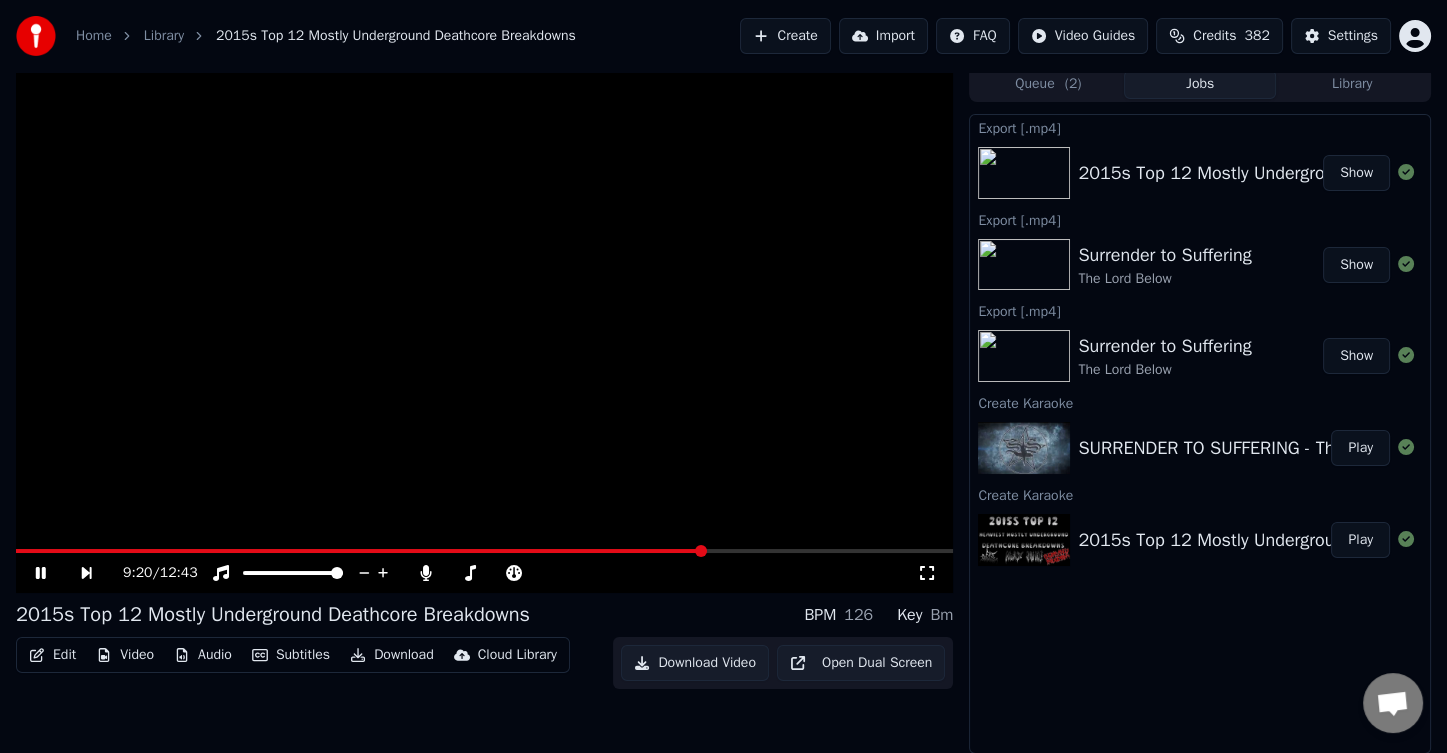 click at bounding box center [484, 551] 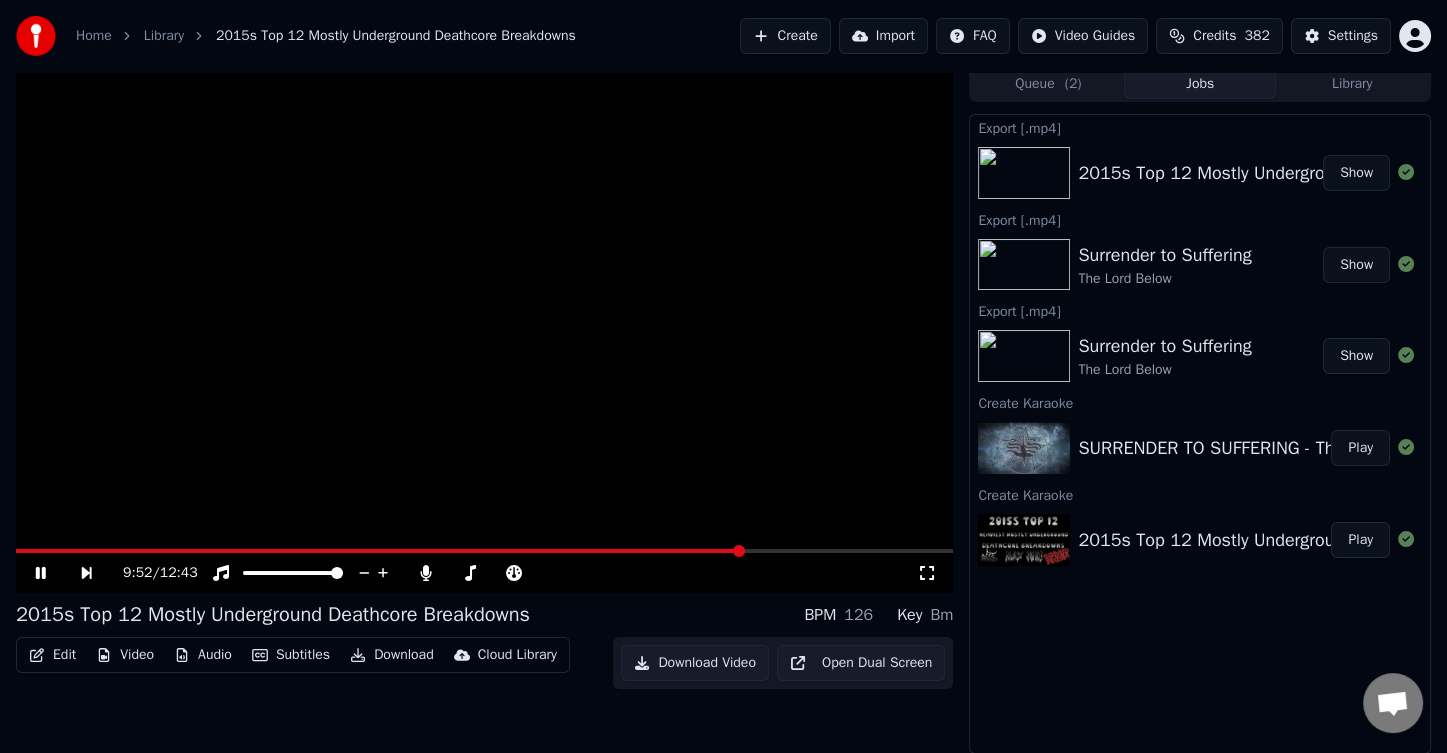 click at bounding box center (484, 551) 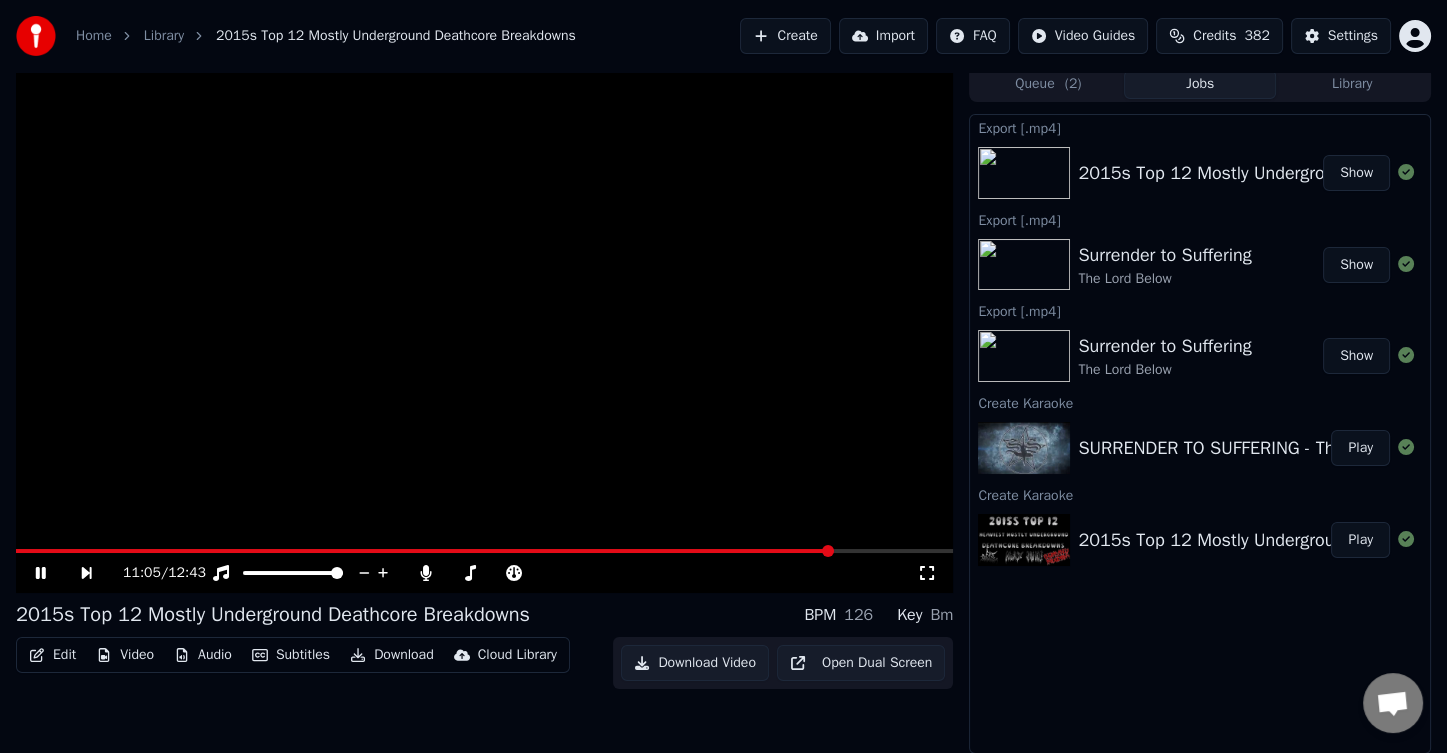 click at bounding box center [484, 551] 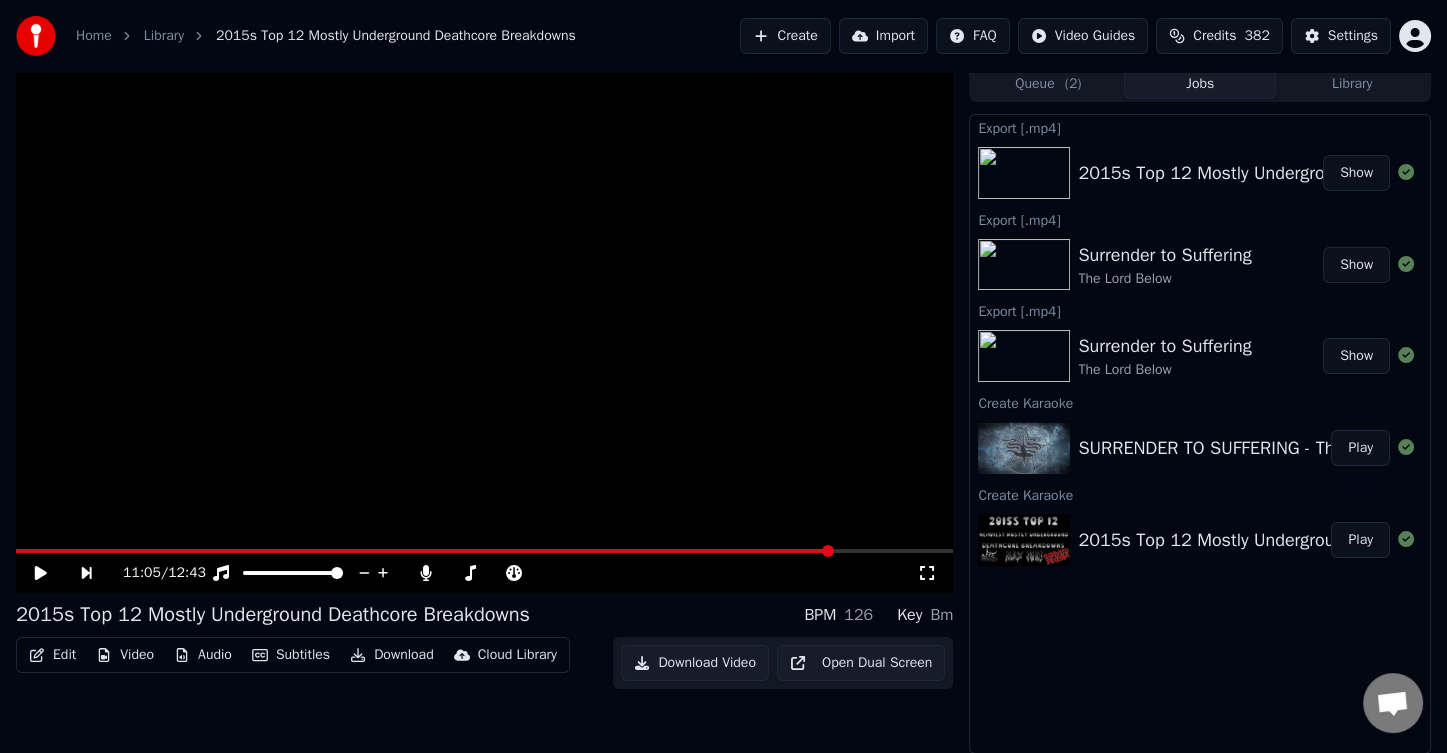 click at bounding box center [484, 329] 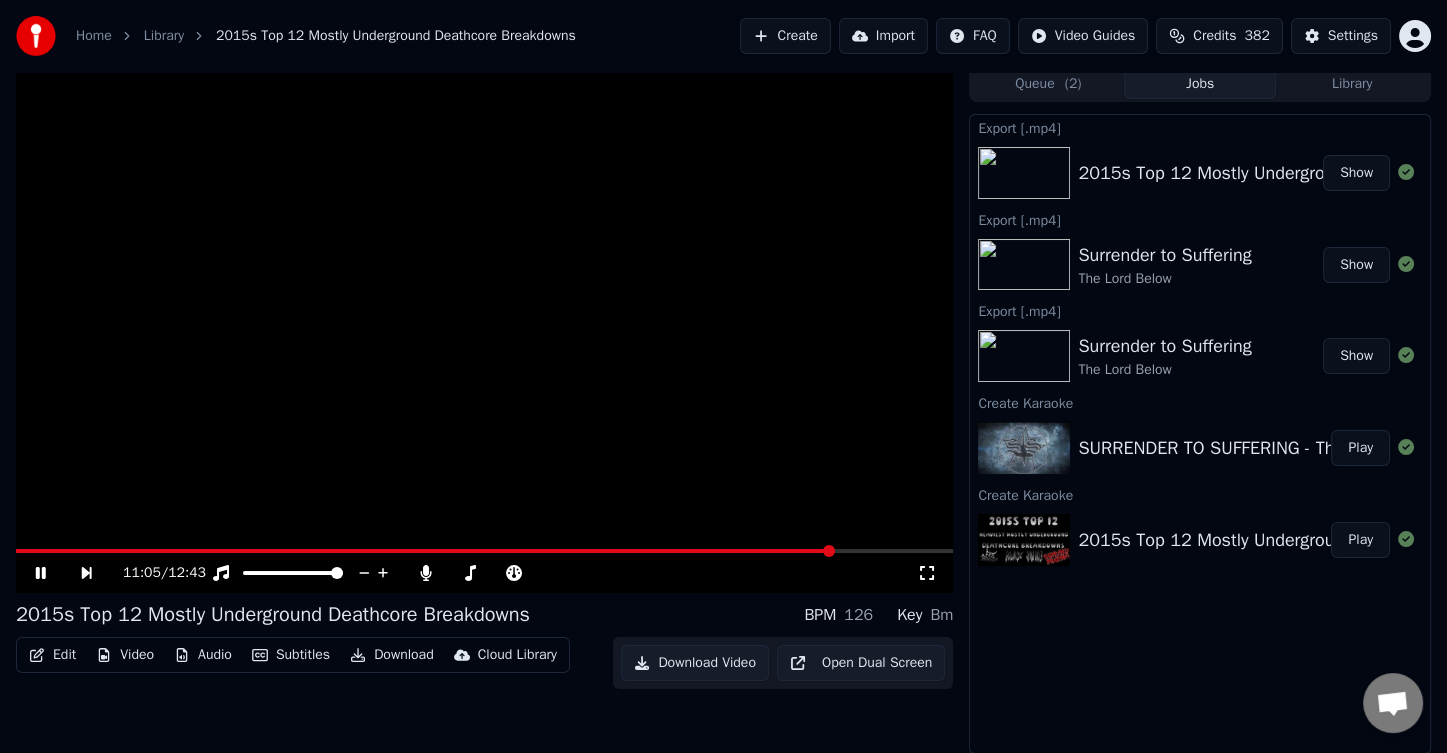 click at bounding box center [484, 329] 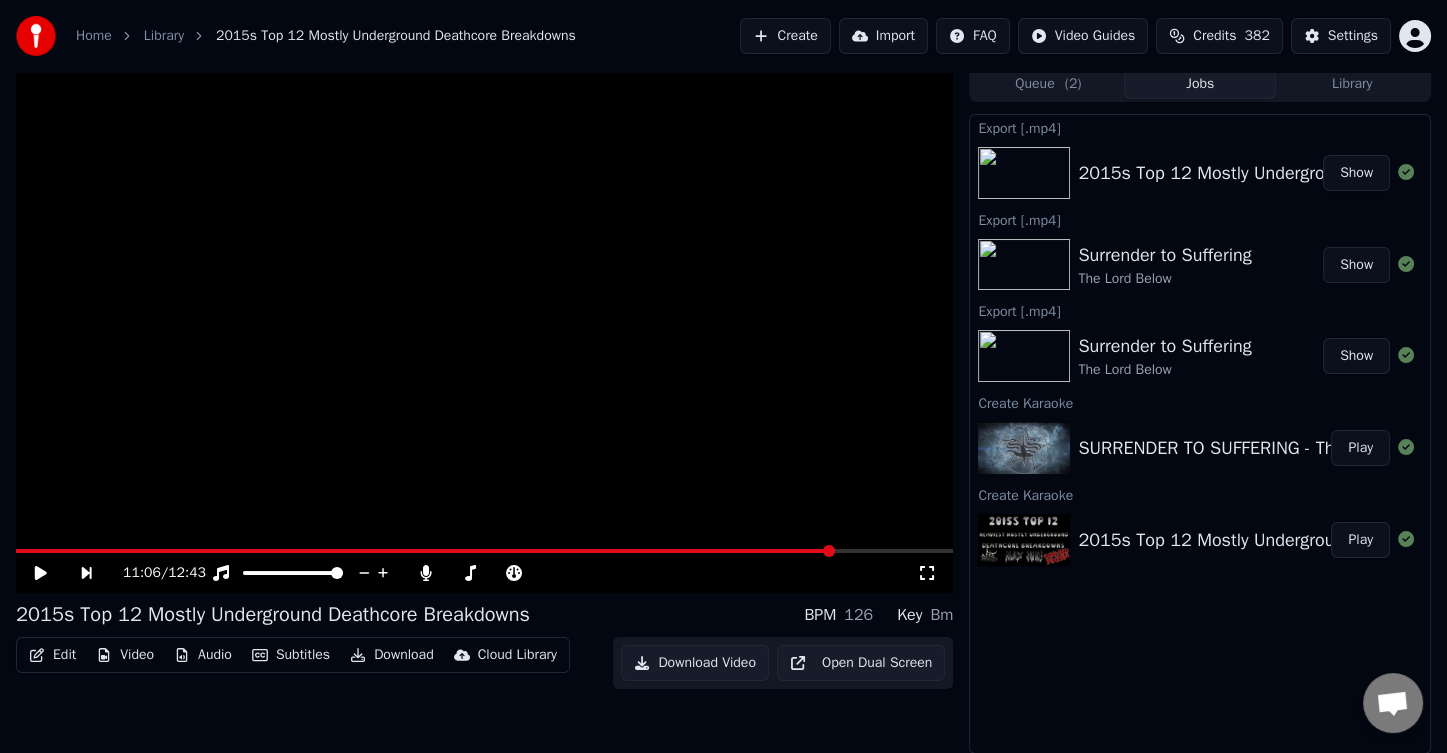 click at bounding box center [484, 329] 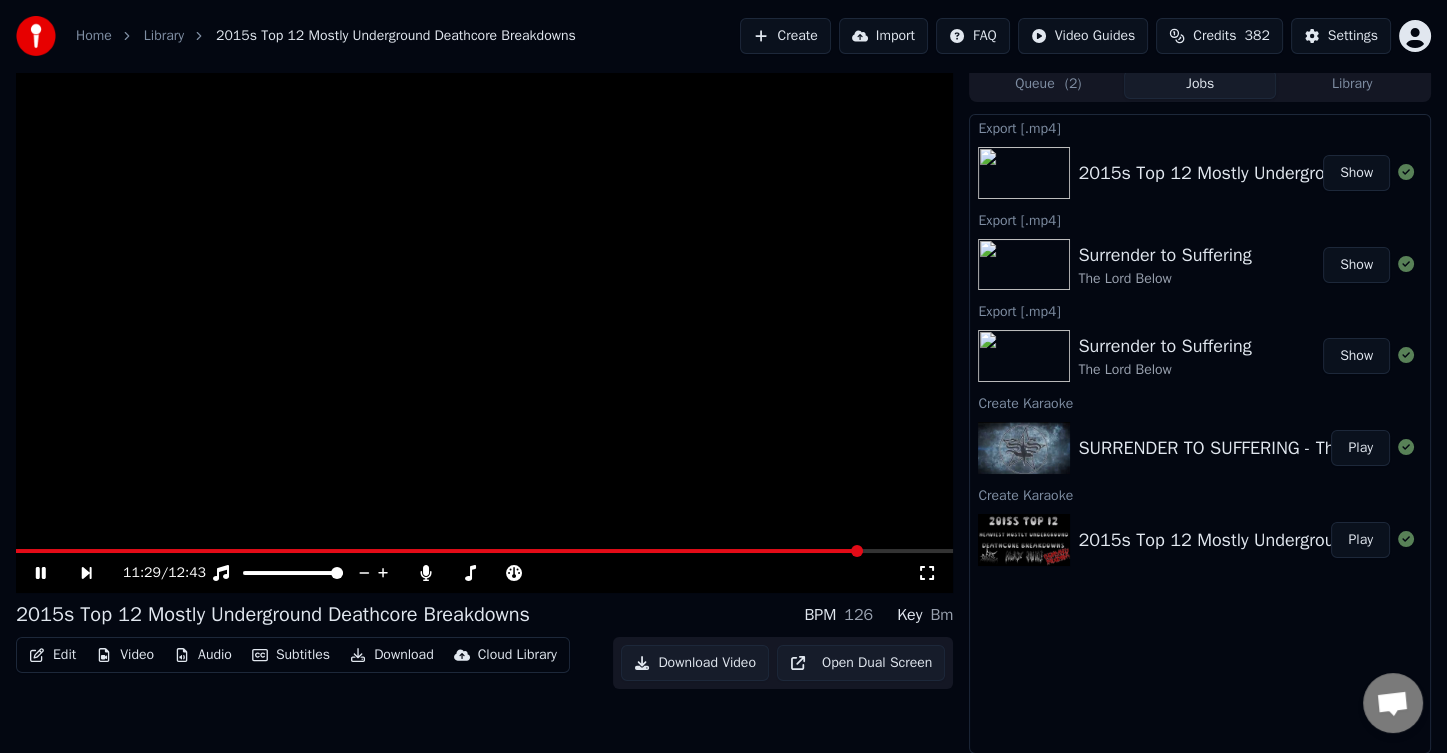 click at bounding box center (484, 551) 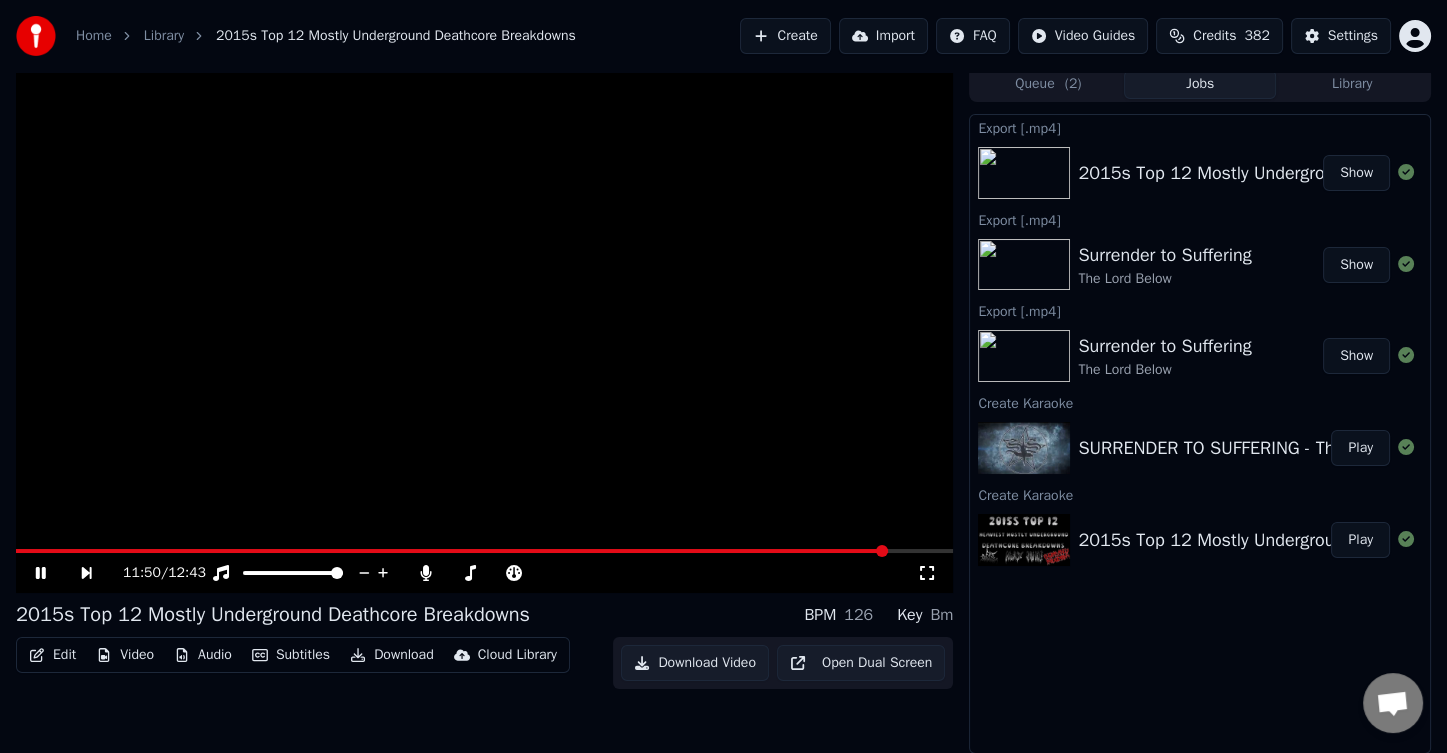 click at bounding box center [484, 551] 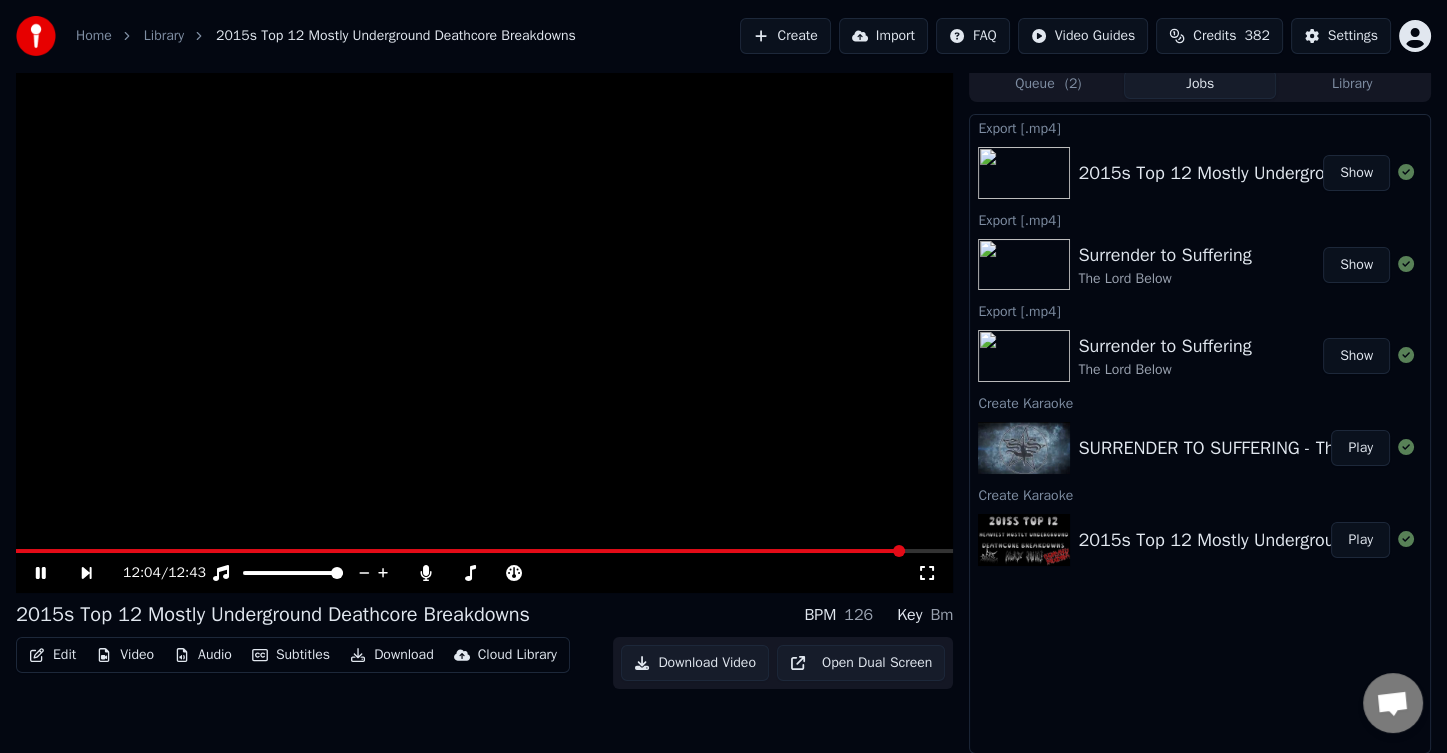click at bounding box center (484, 551) 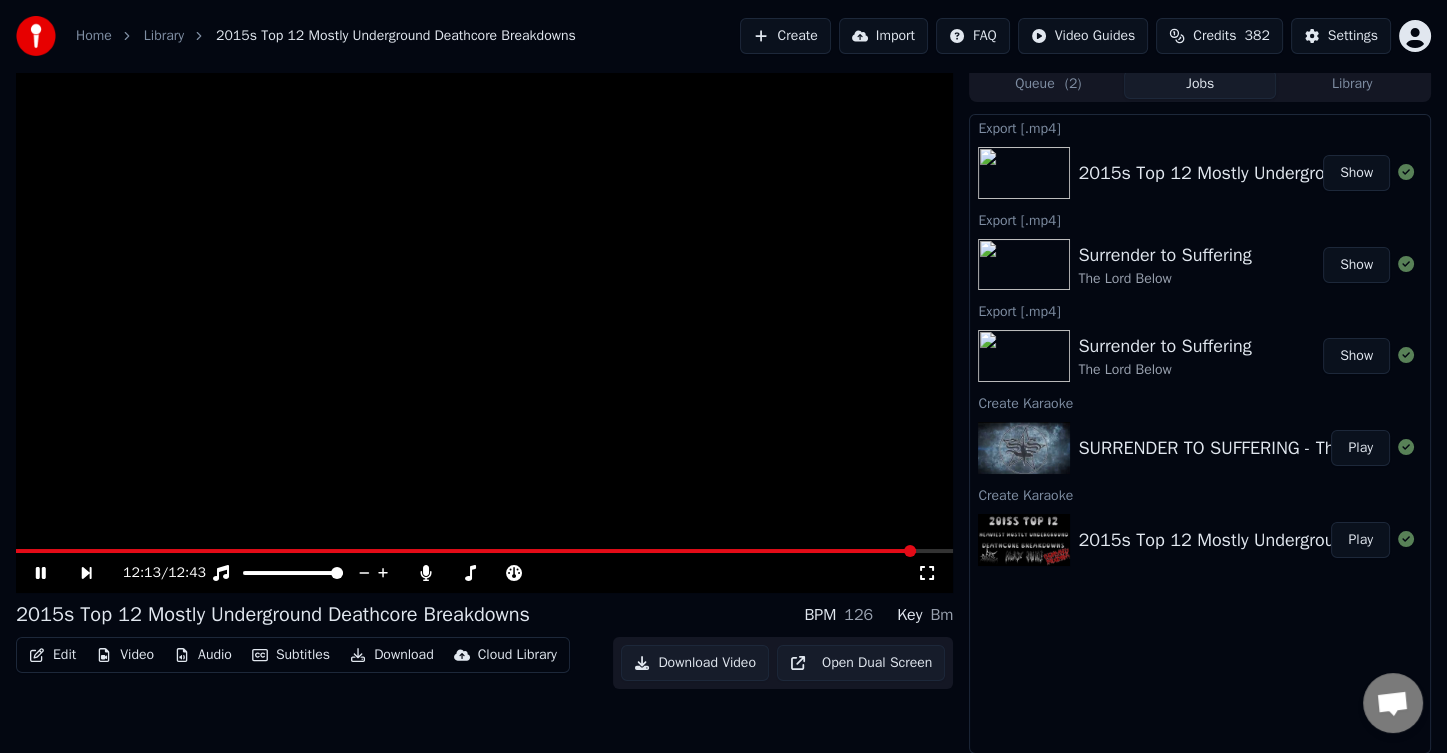 click at bounding box center [484, 551] 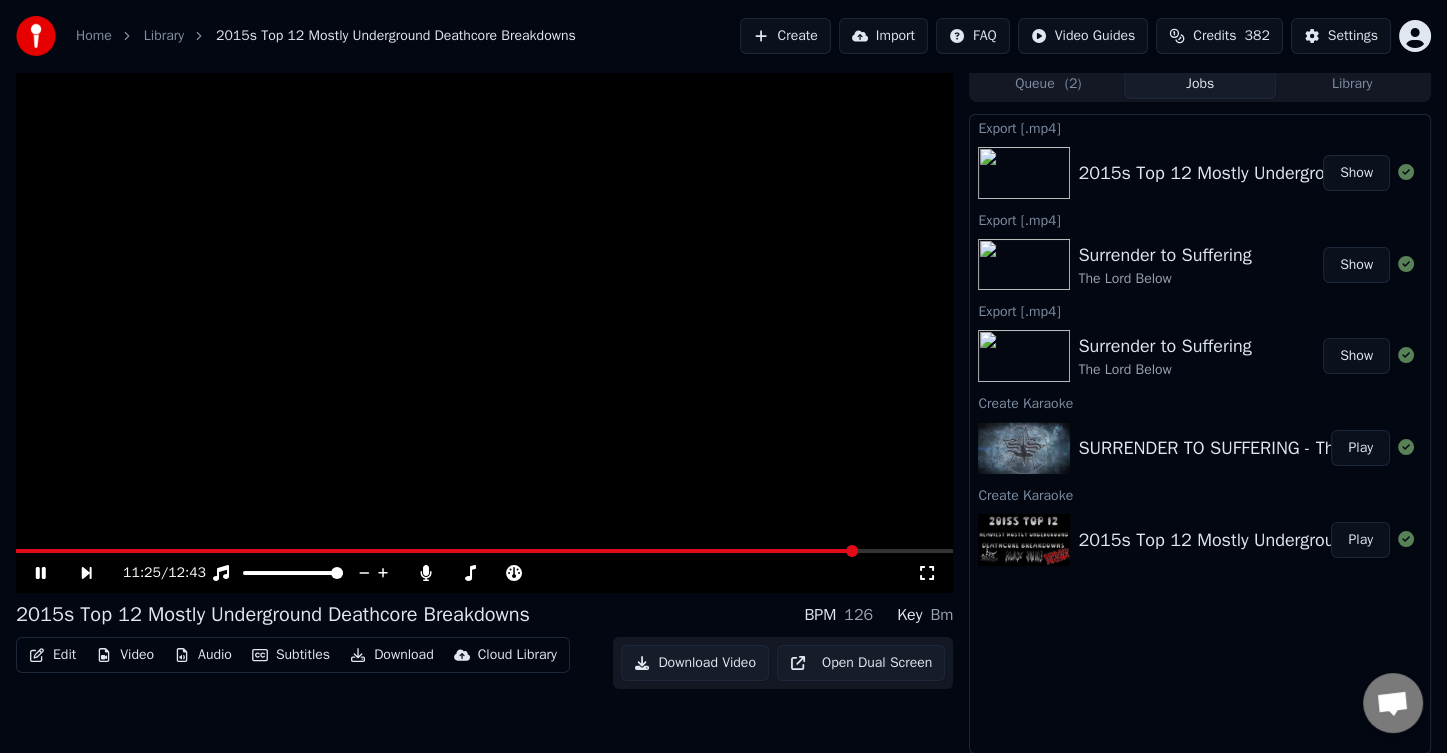 click at bounding box center [436, 551] 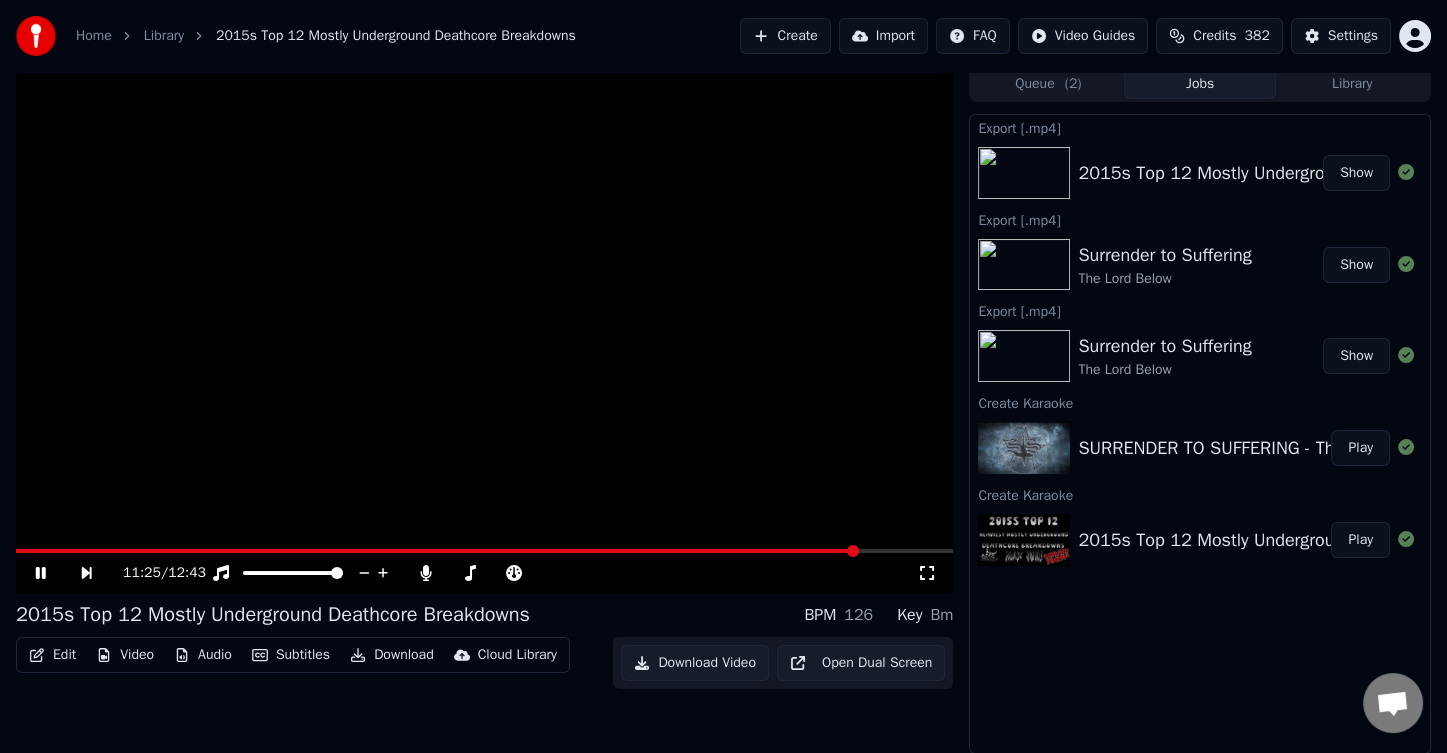 click at bounding box center [437, 551] 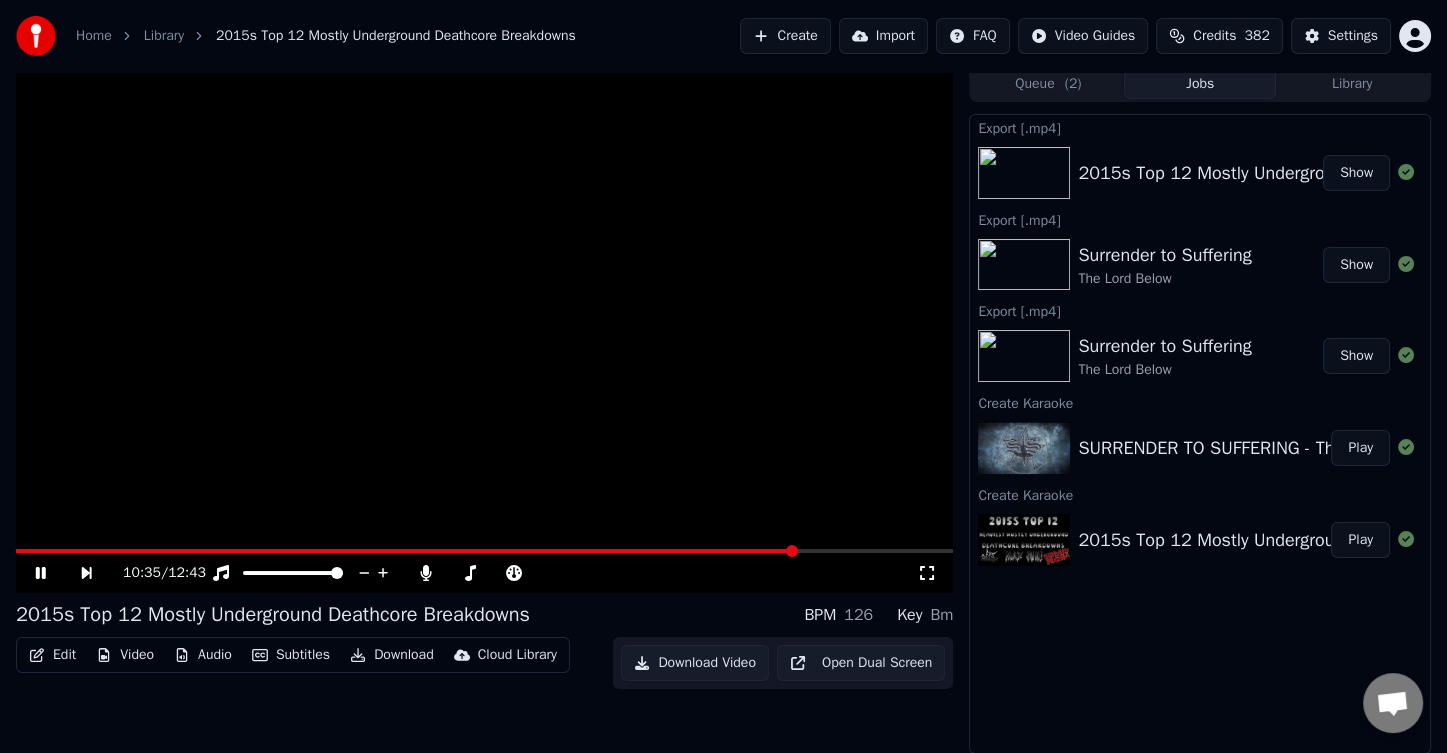 click at bounding box center (484, 329) 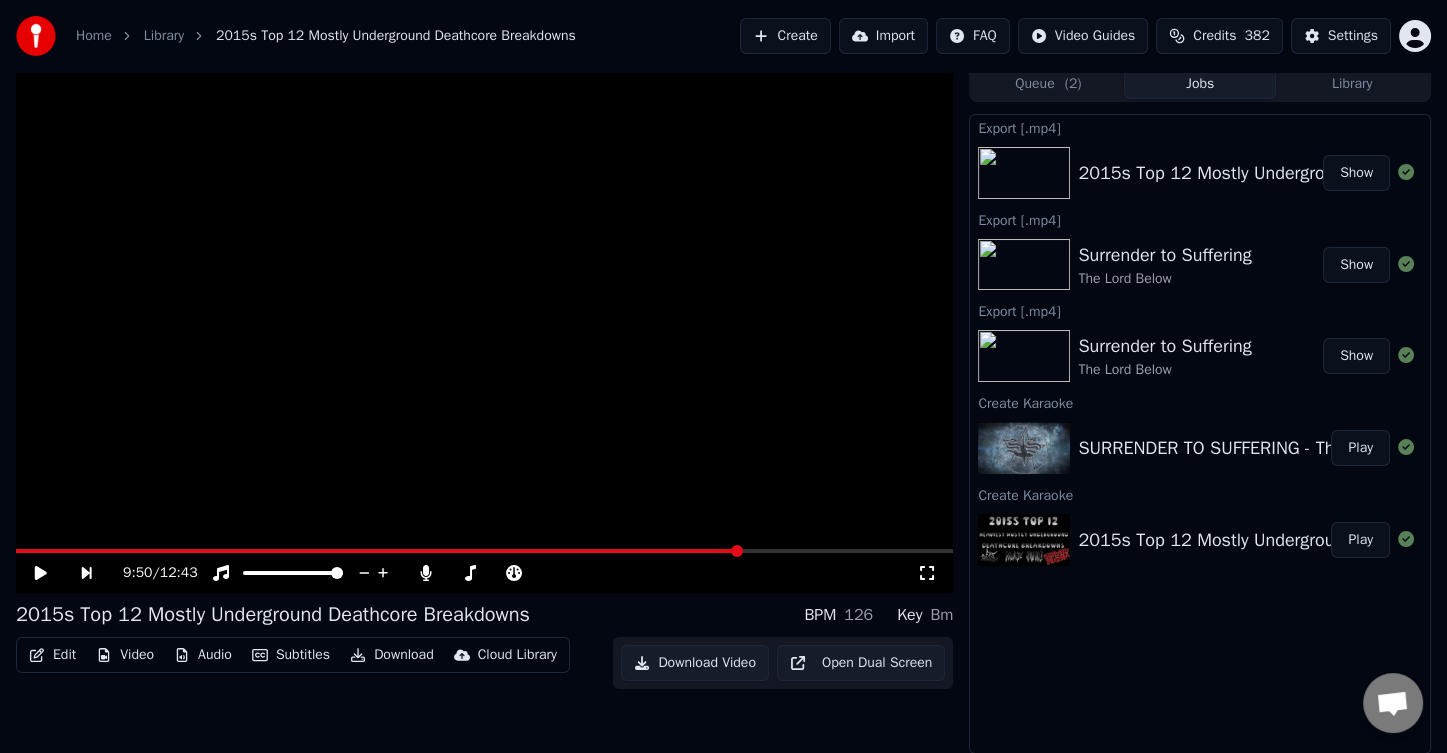 click at bounding box center [378, 551] 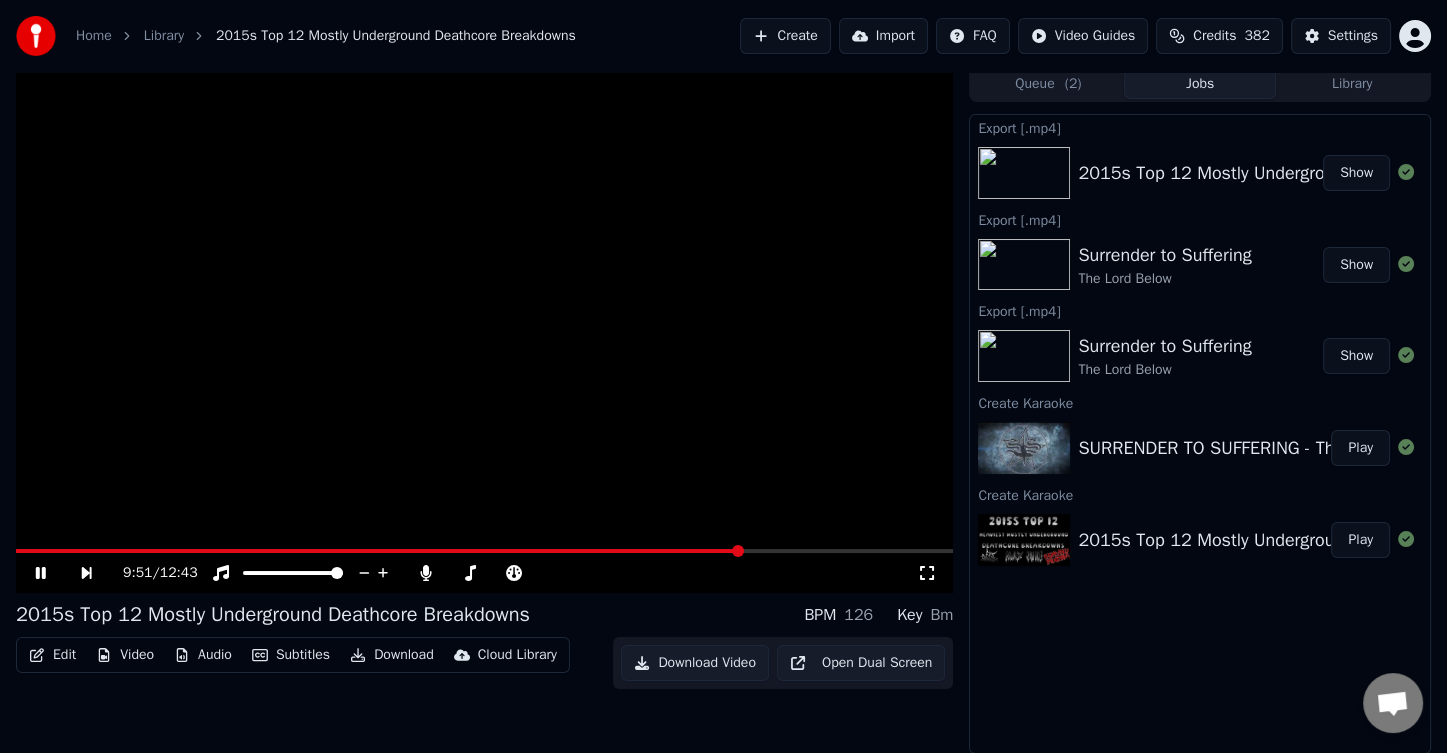 click at bounding box center [379, 551] 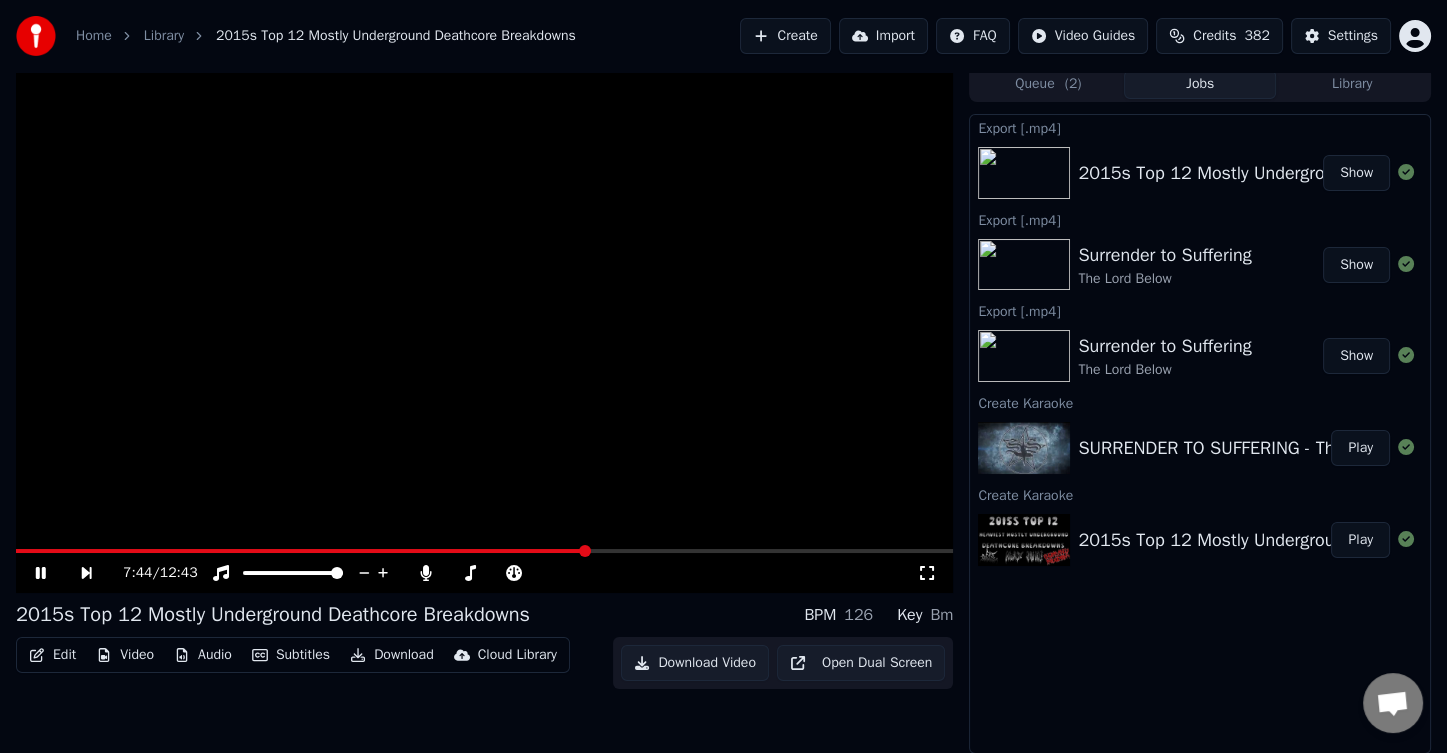 click at bounding box center (301, 551) 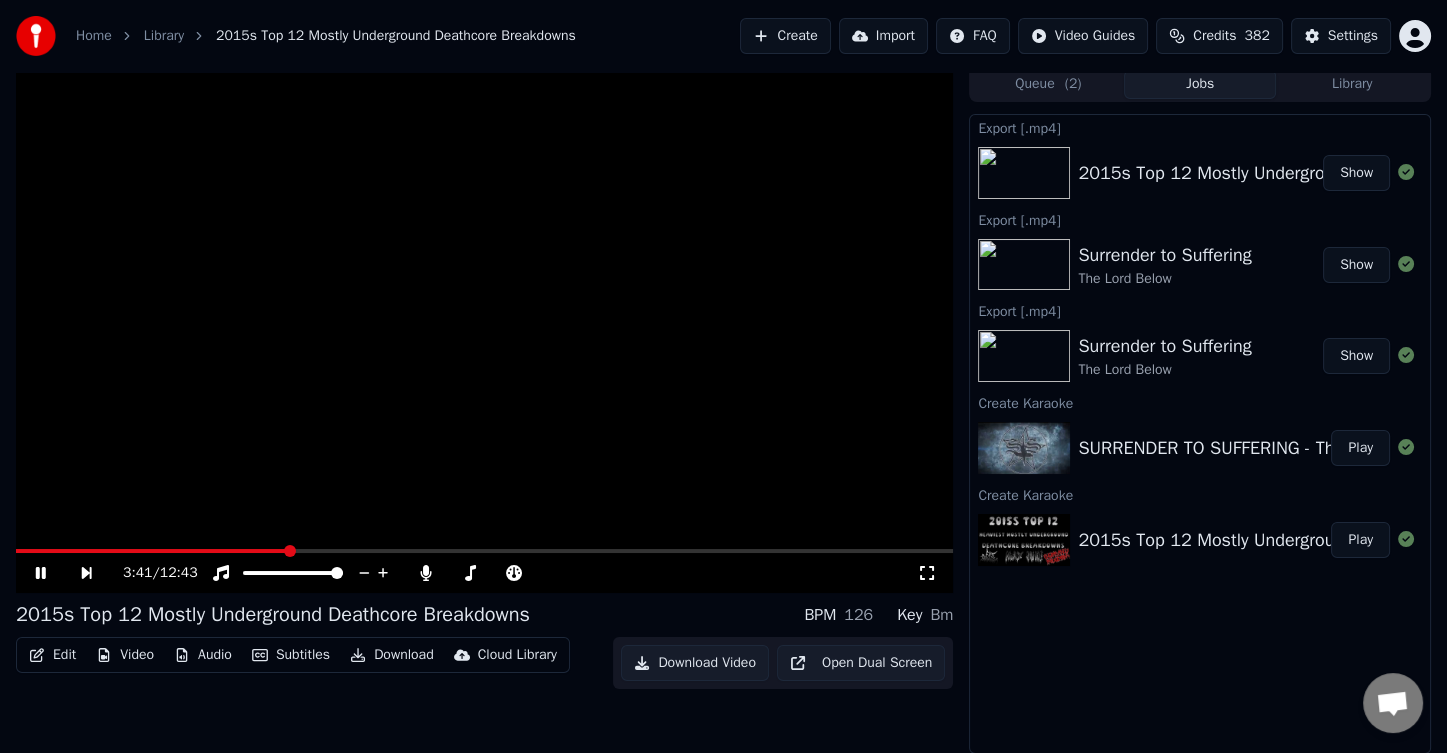 click at bounding box center [151, 551] 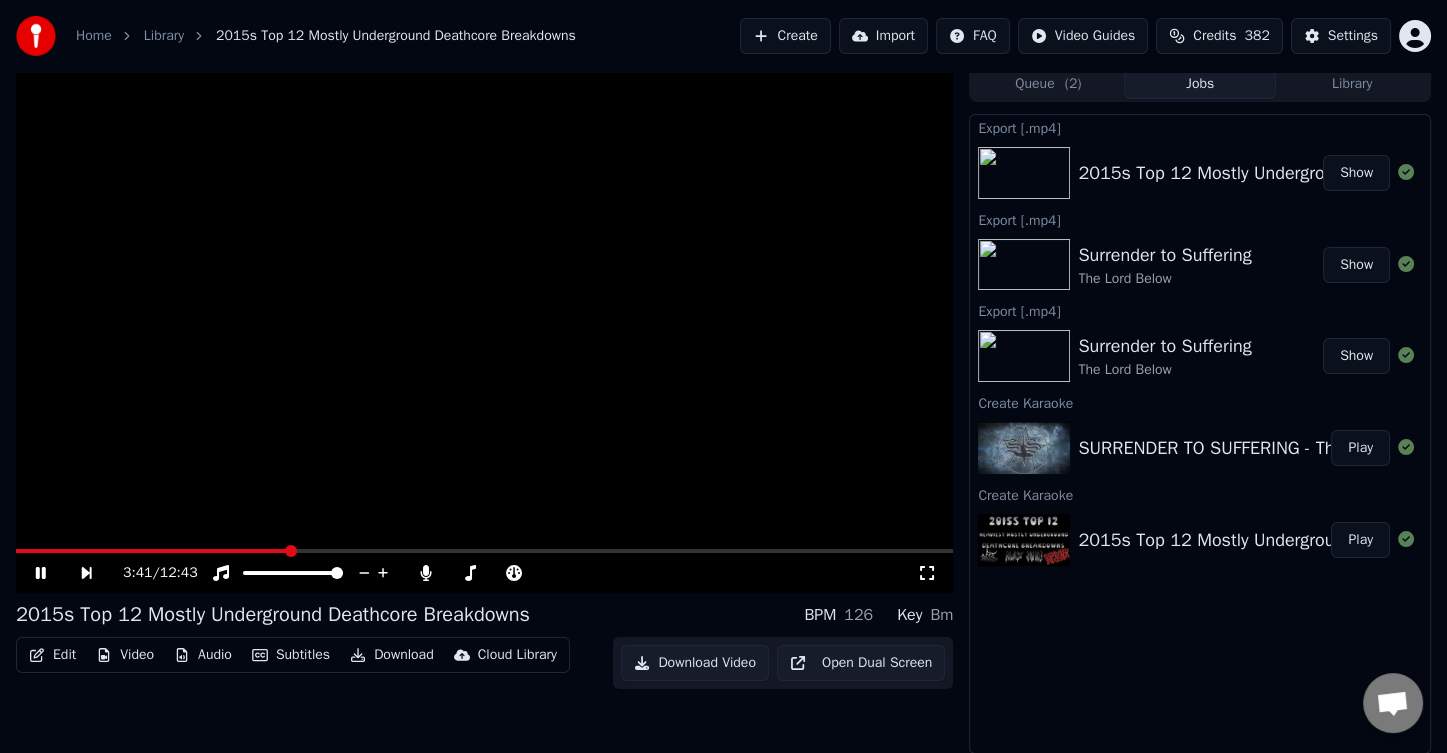 click at bounding box center (152, 551) 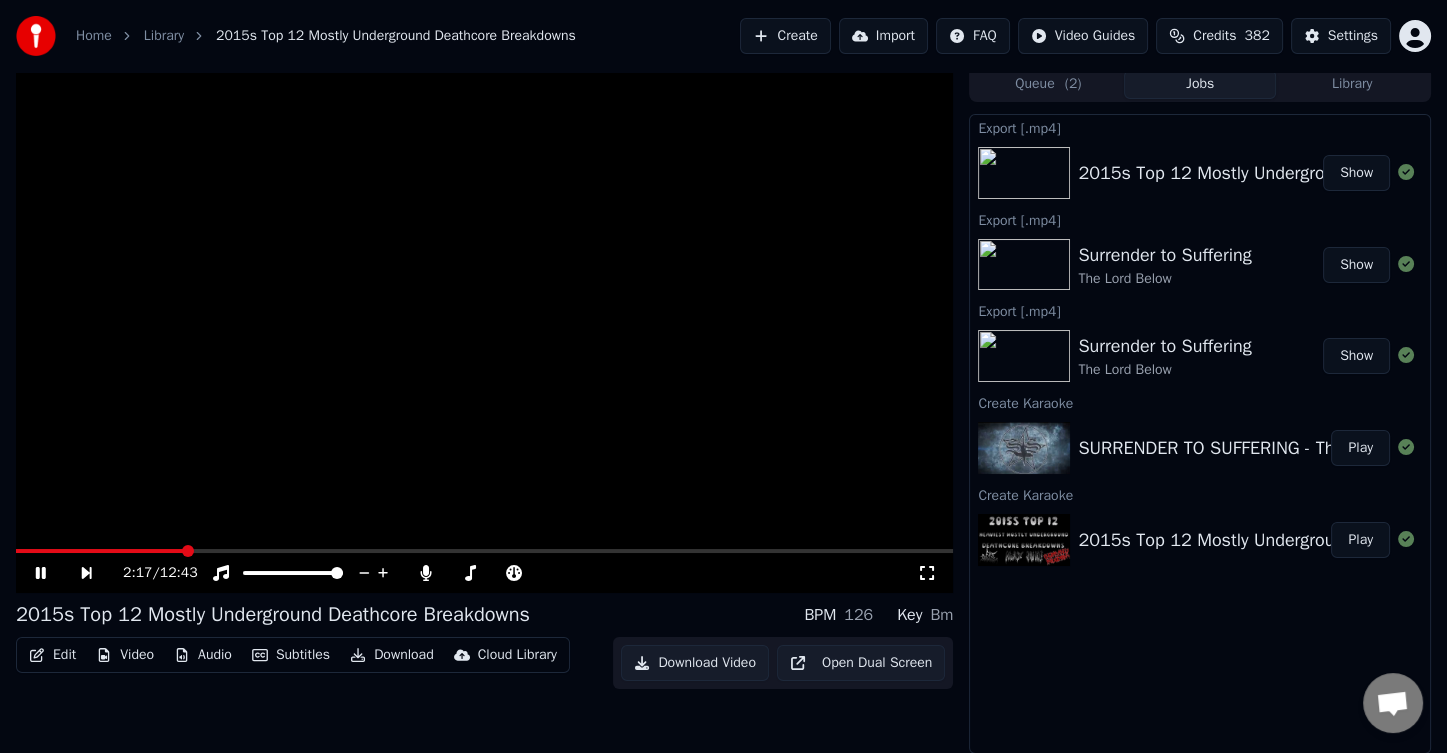 click at bounding box center [100, 551] 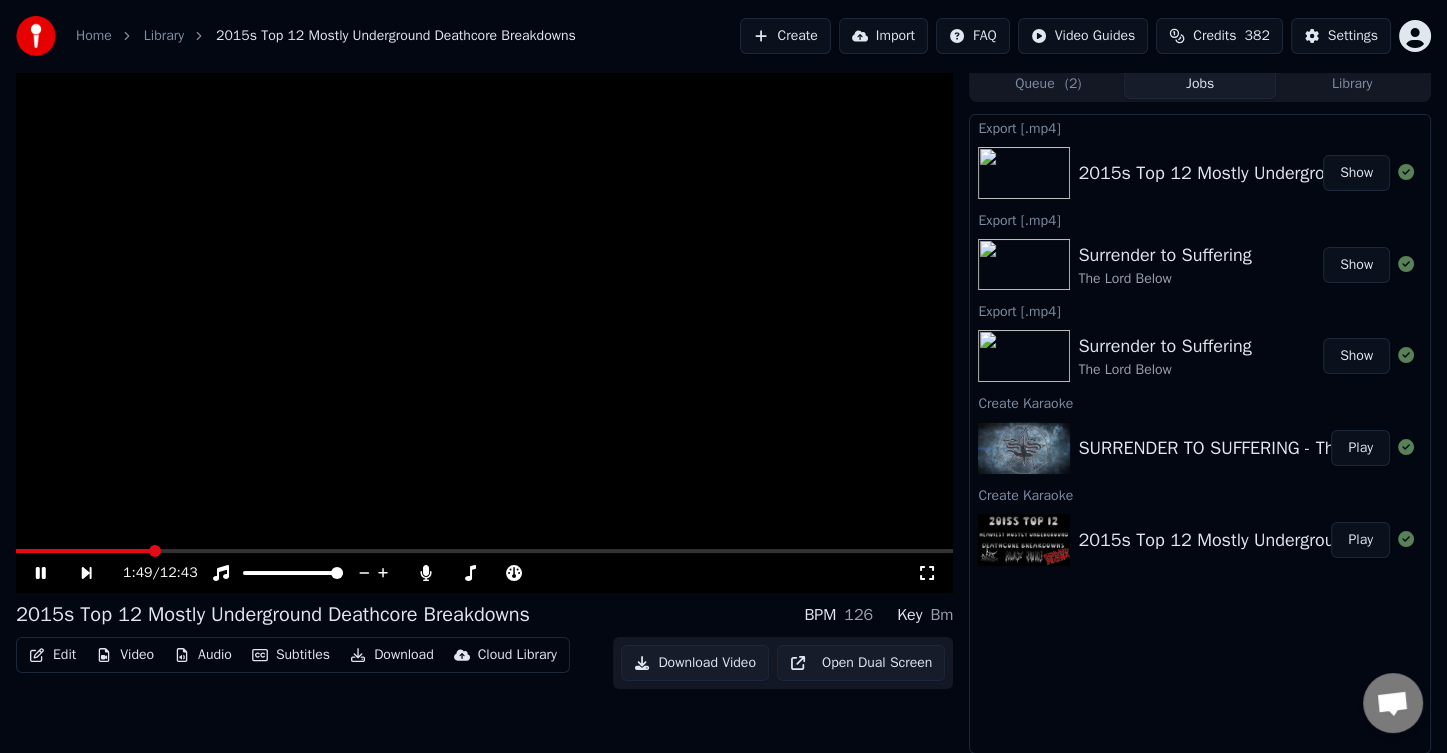 click at bounding box center [83, 551] 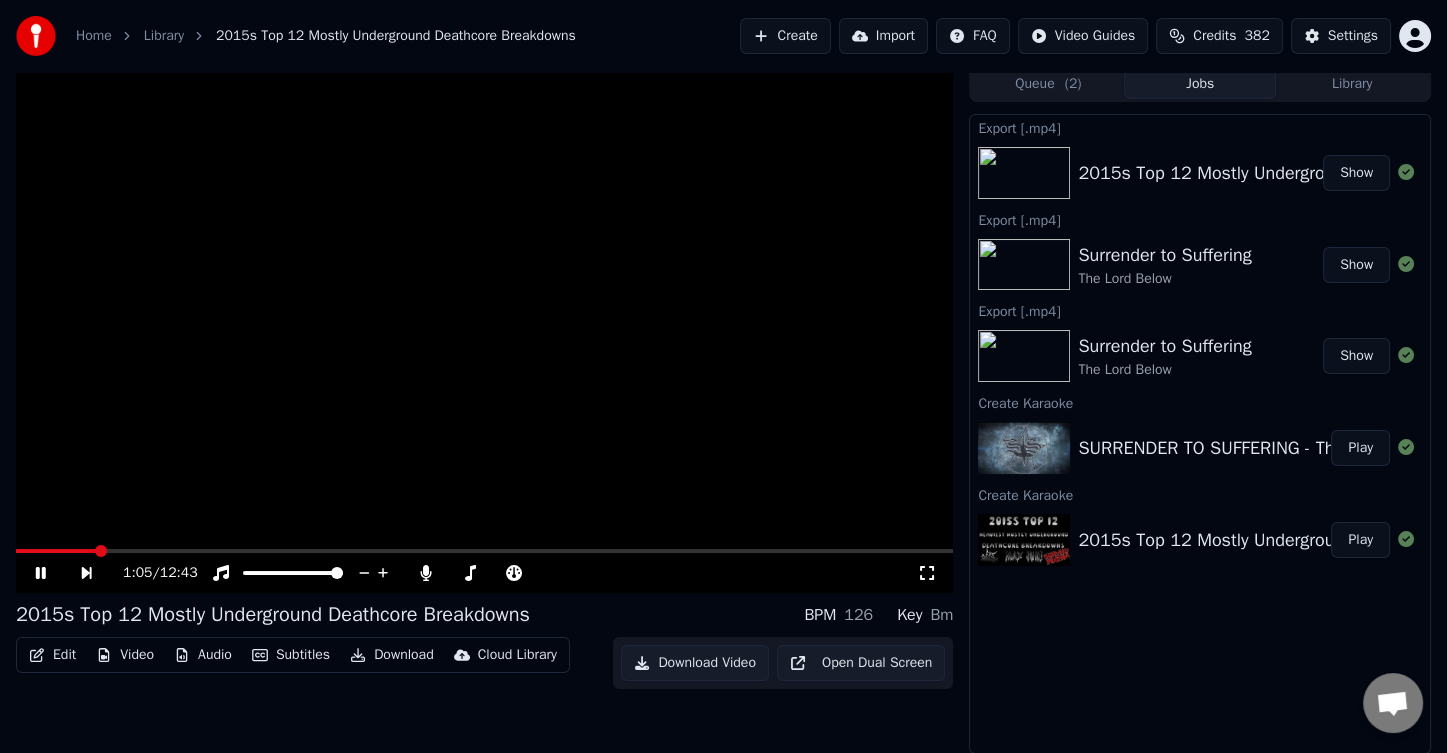 click at bounding box center [56, 551] 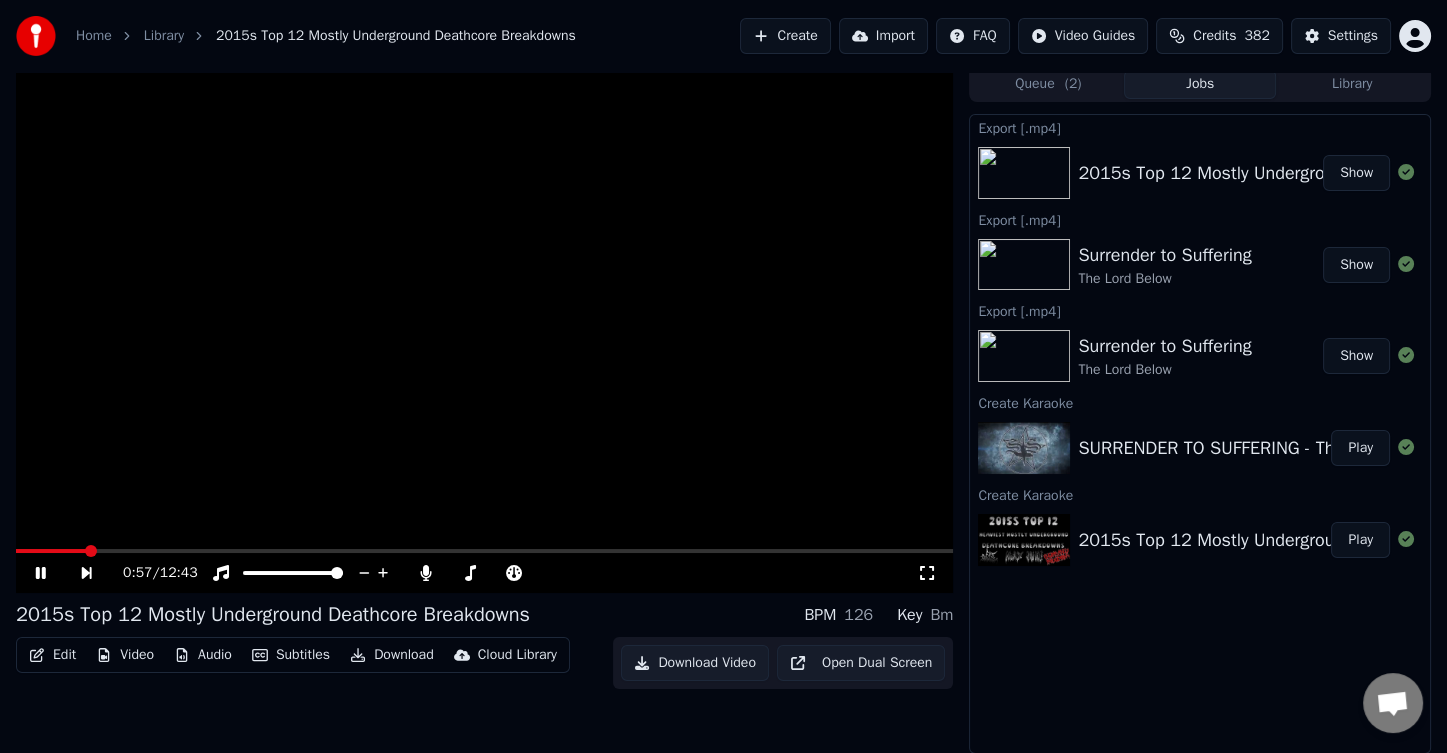 click at bounding box center (51, 551) 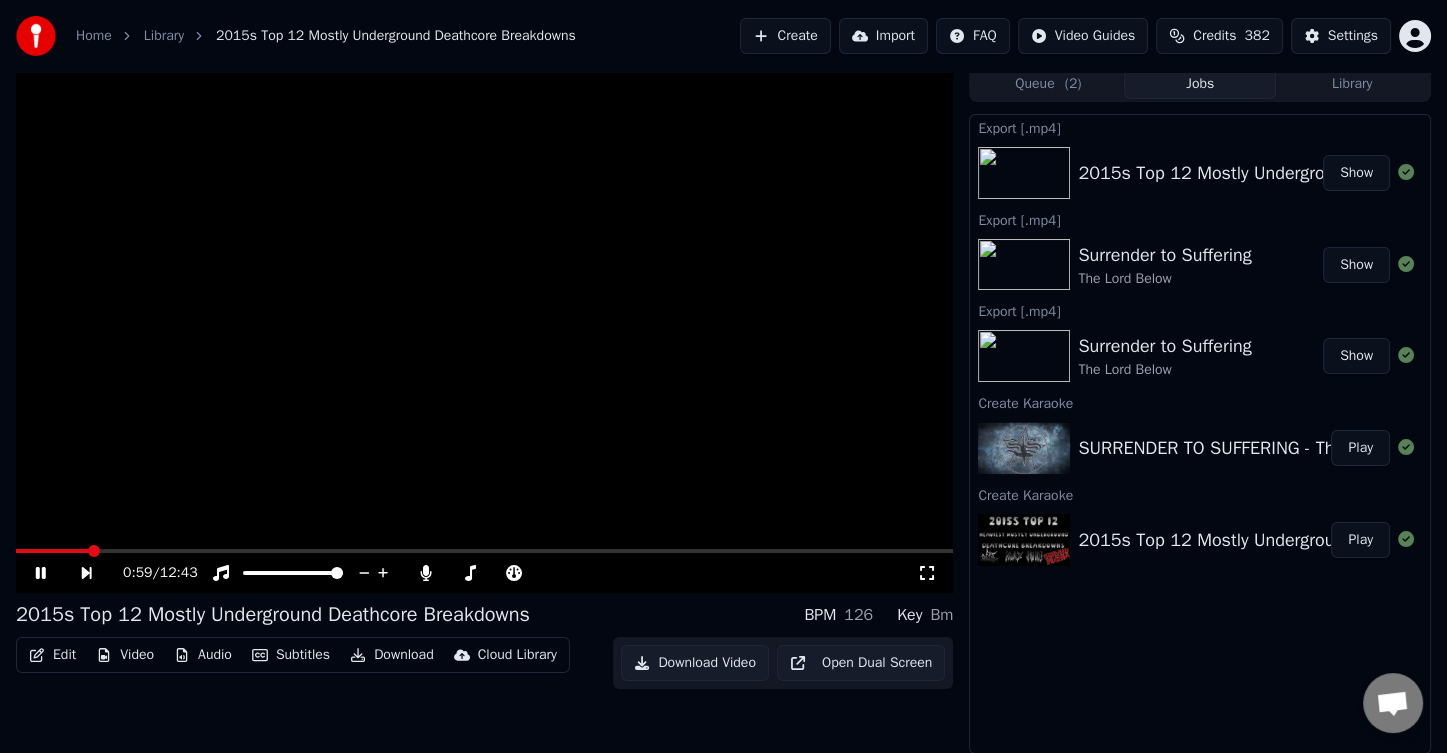 click 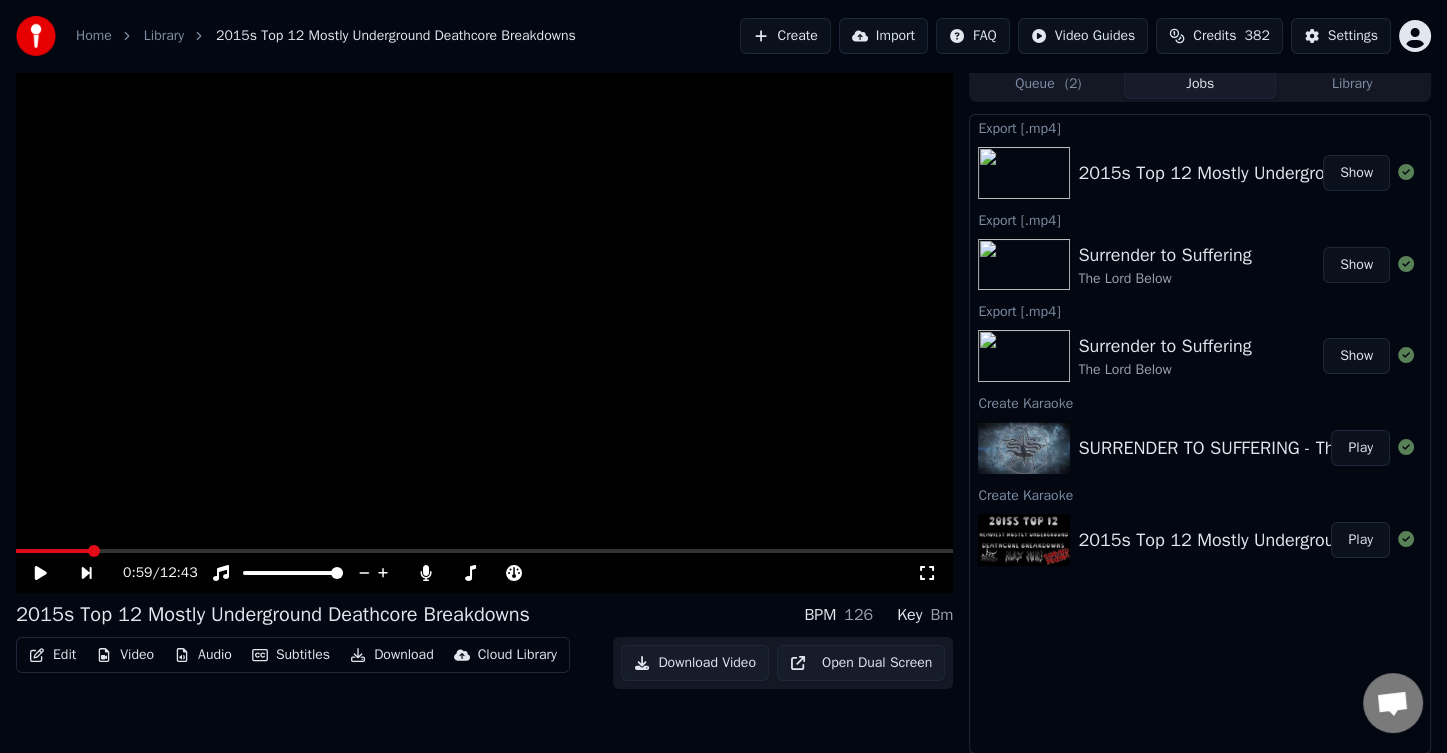 click 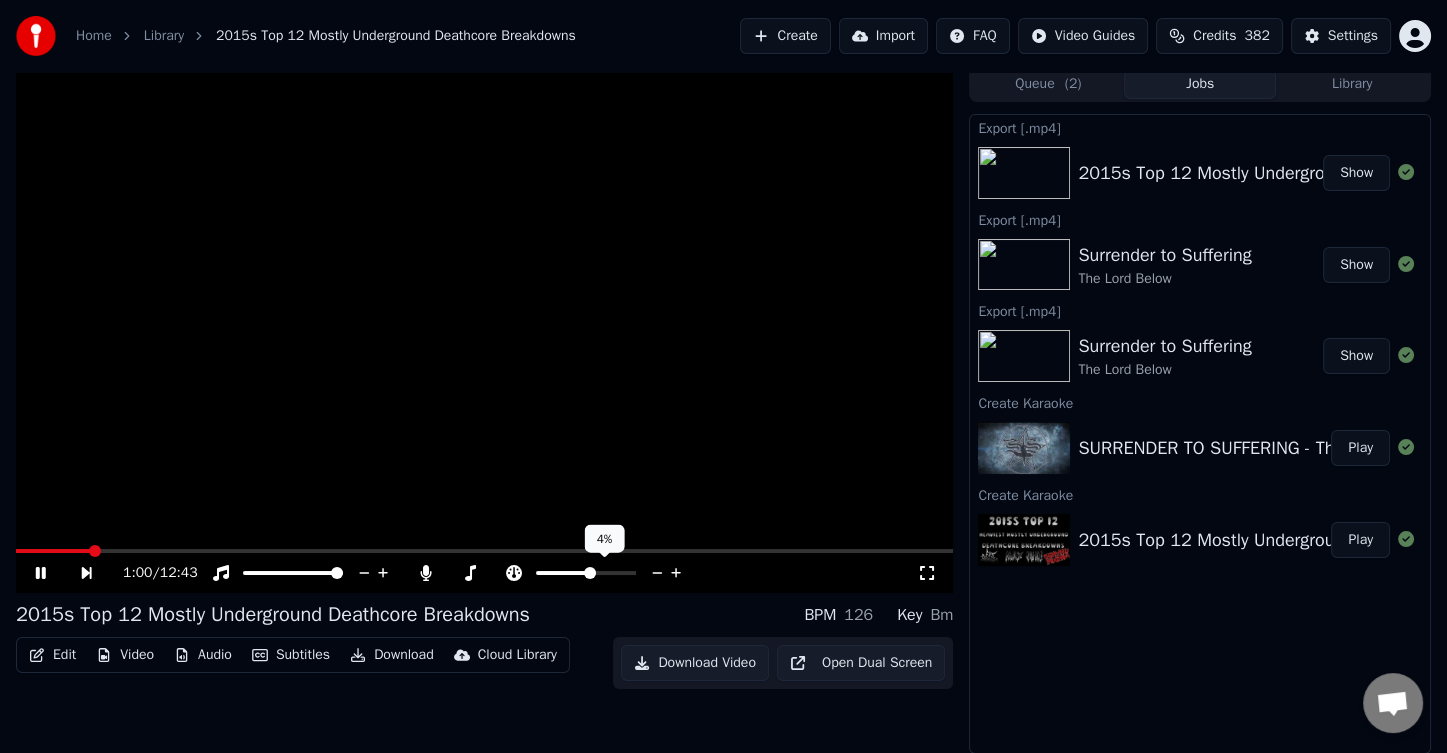click 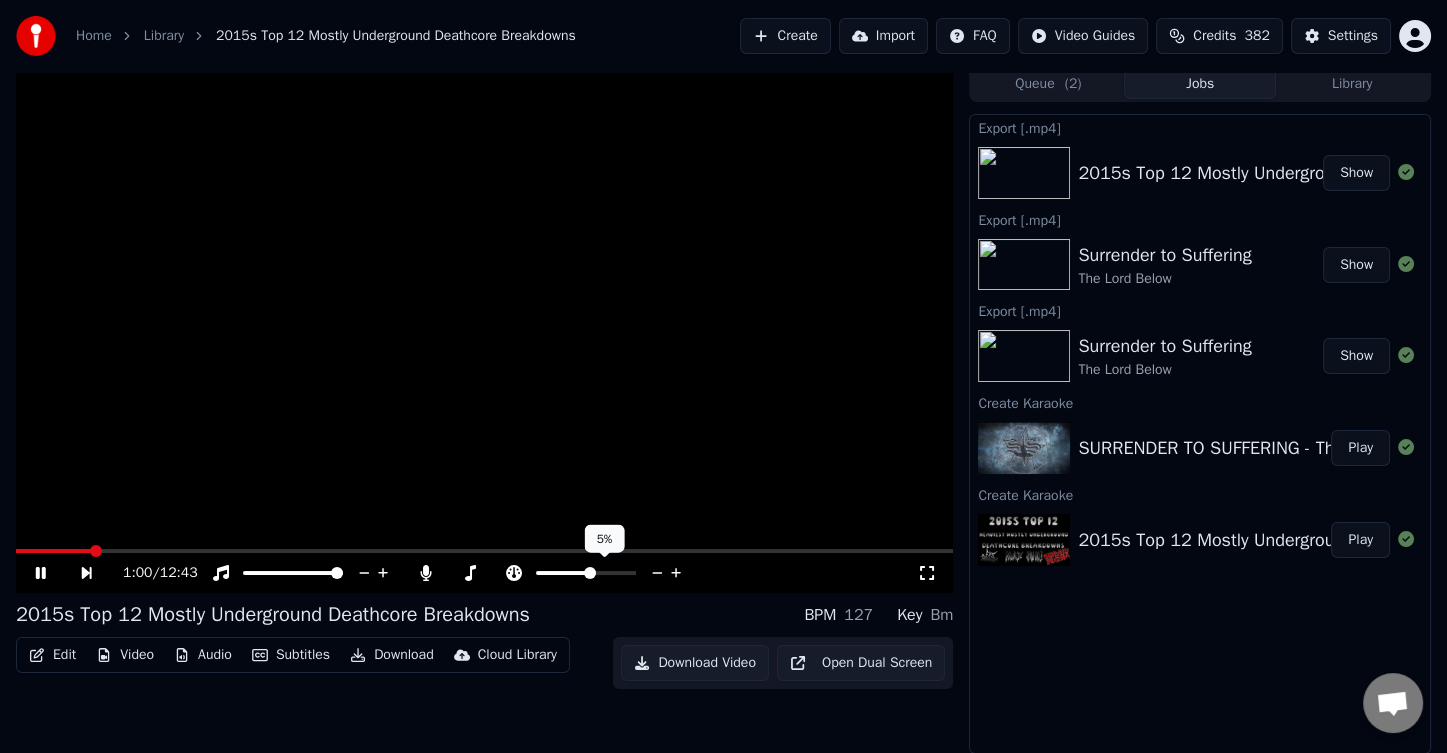 click 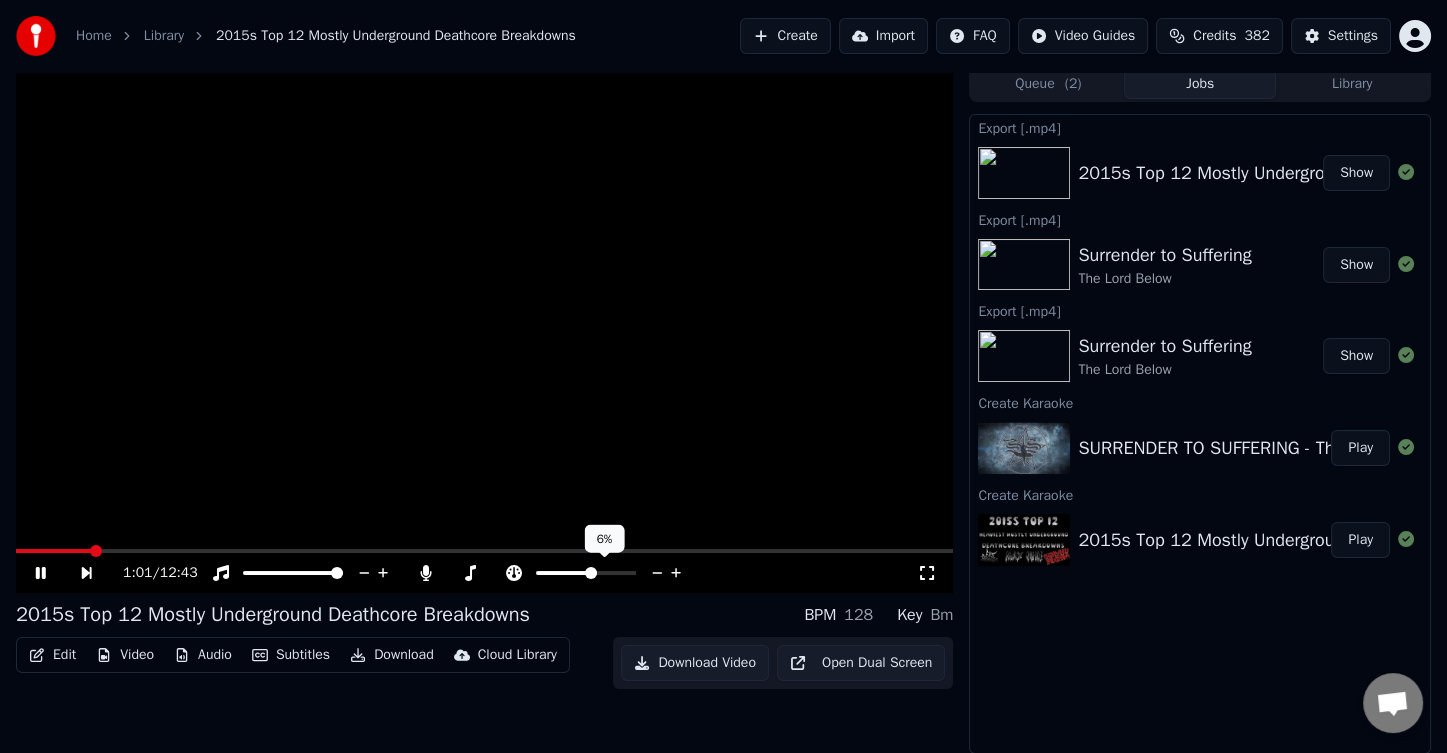 click 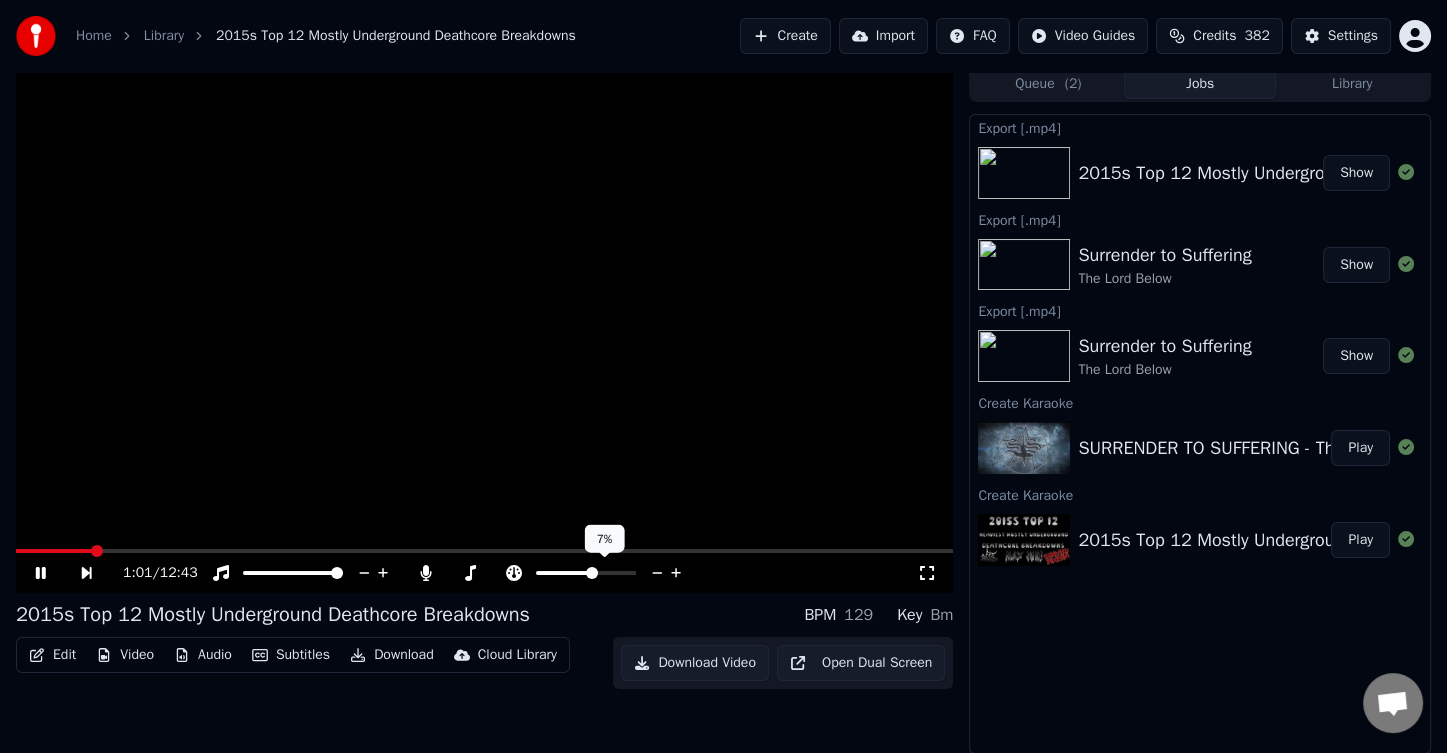 click 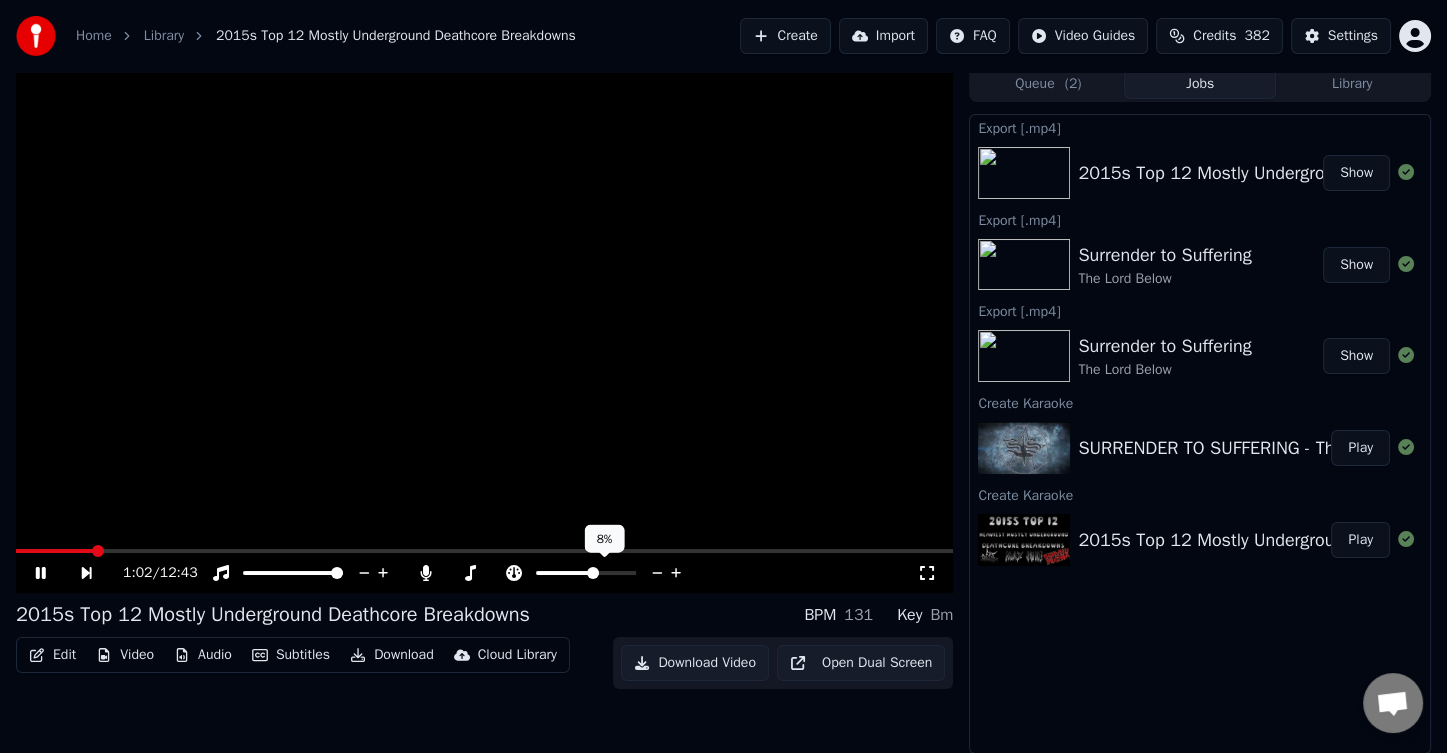 click 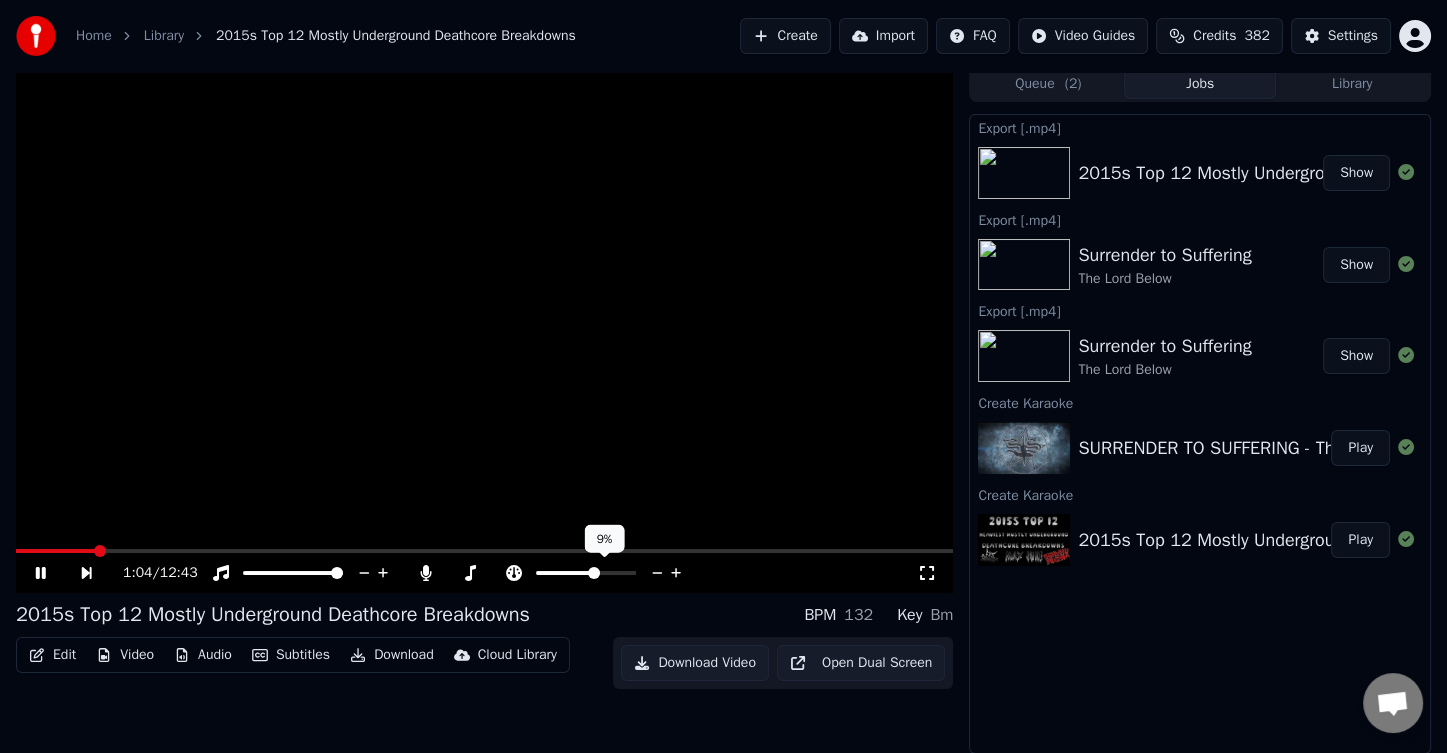 click 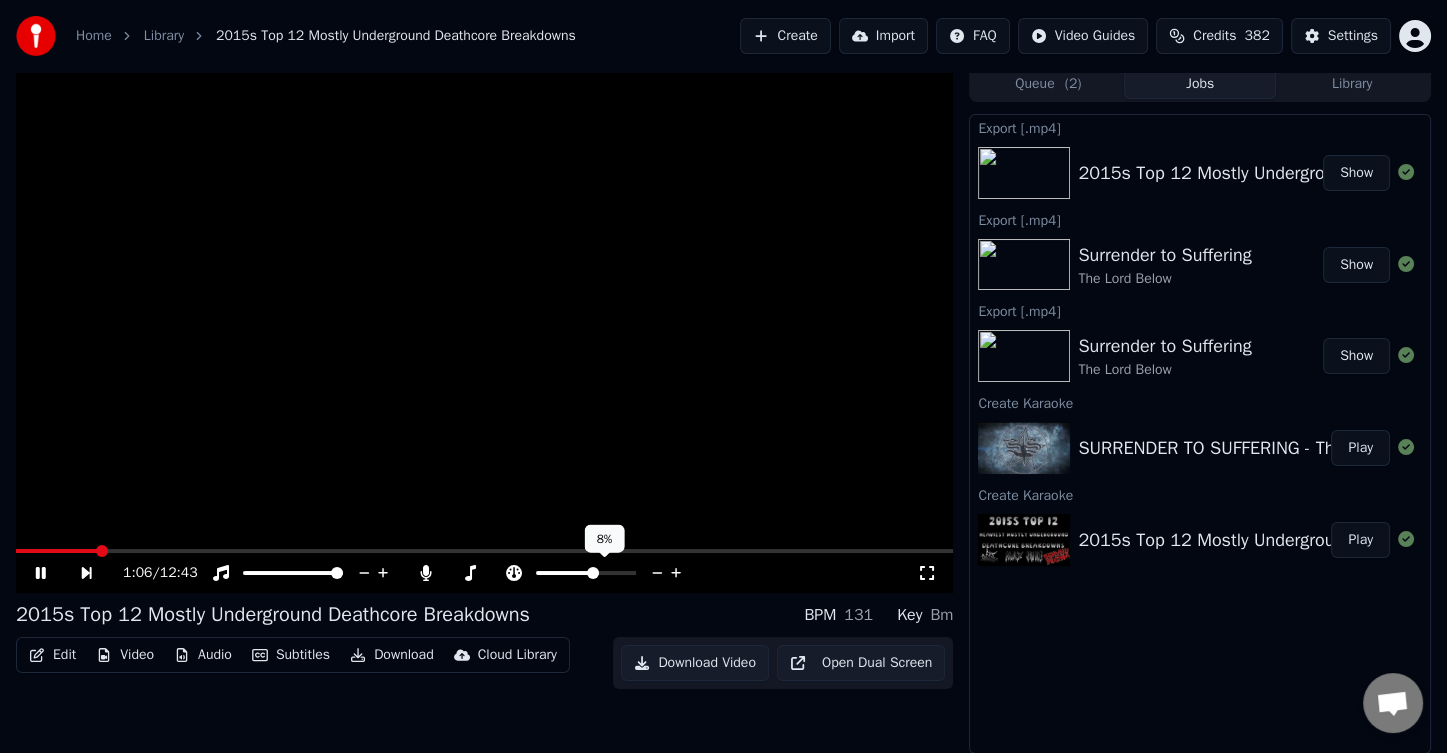 click 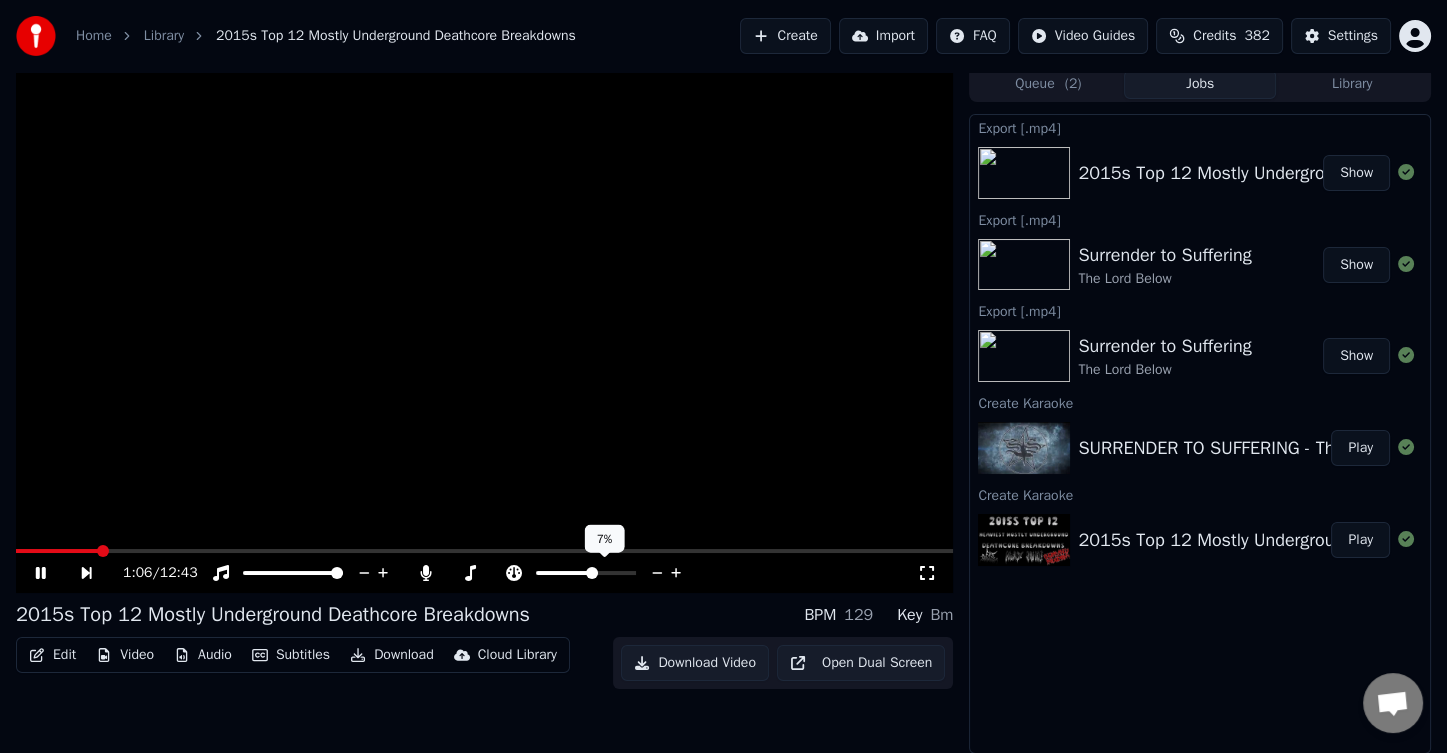 click 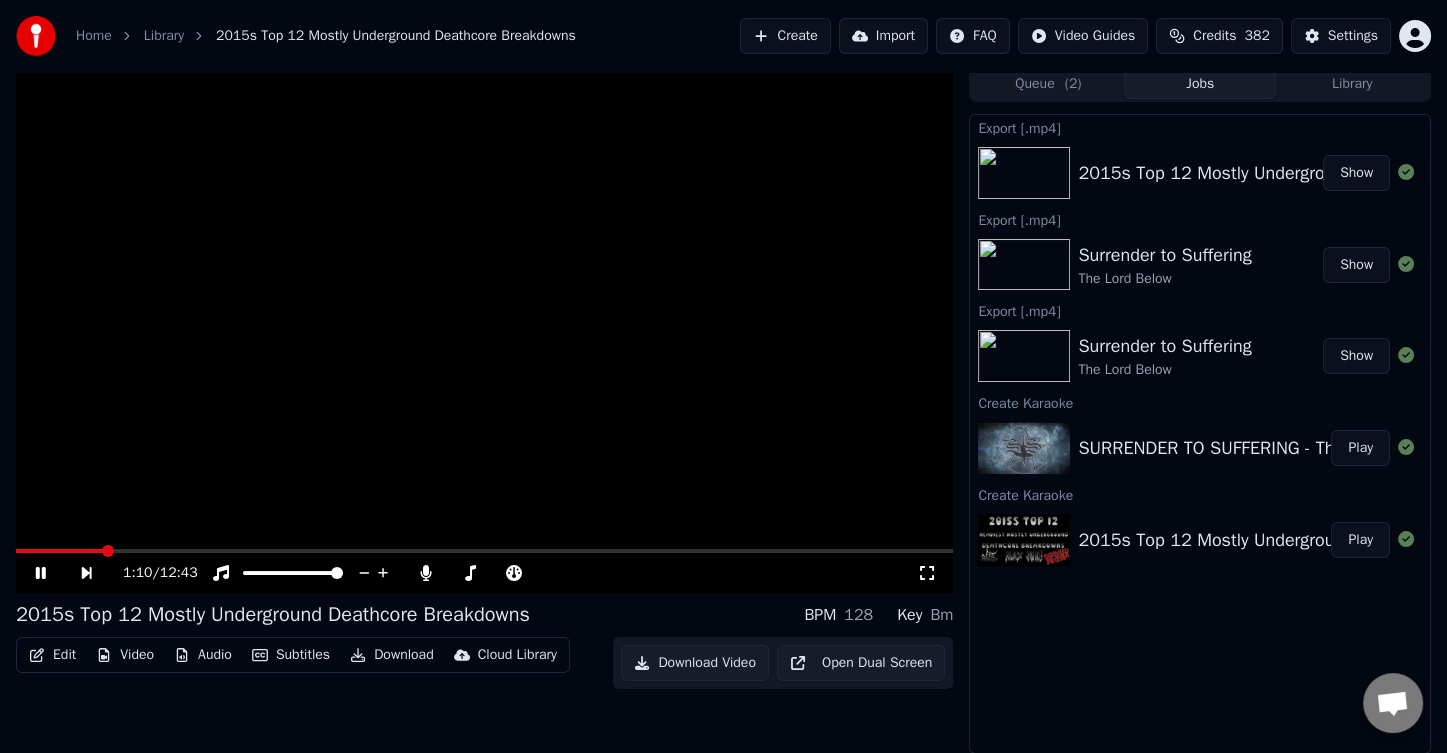 click at bounding box center (59, 551) 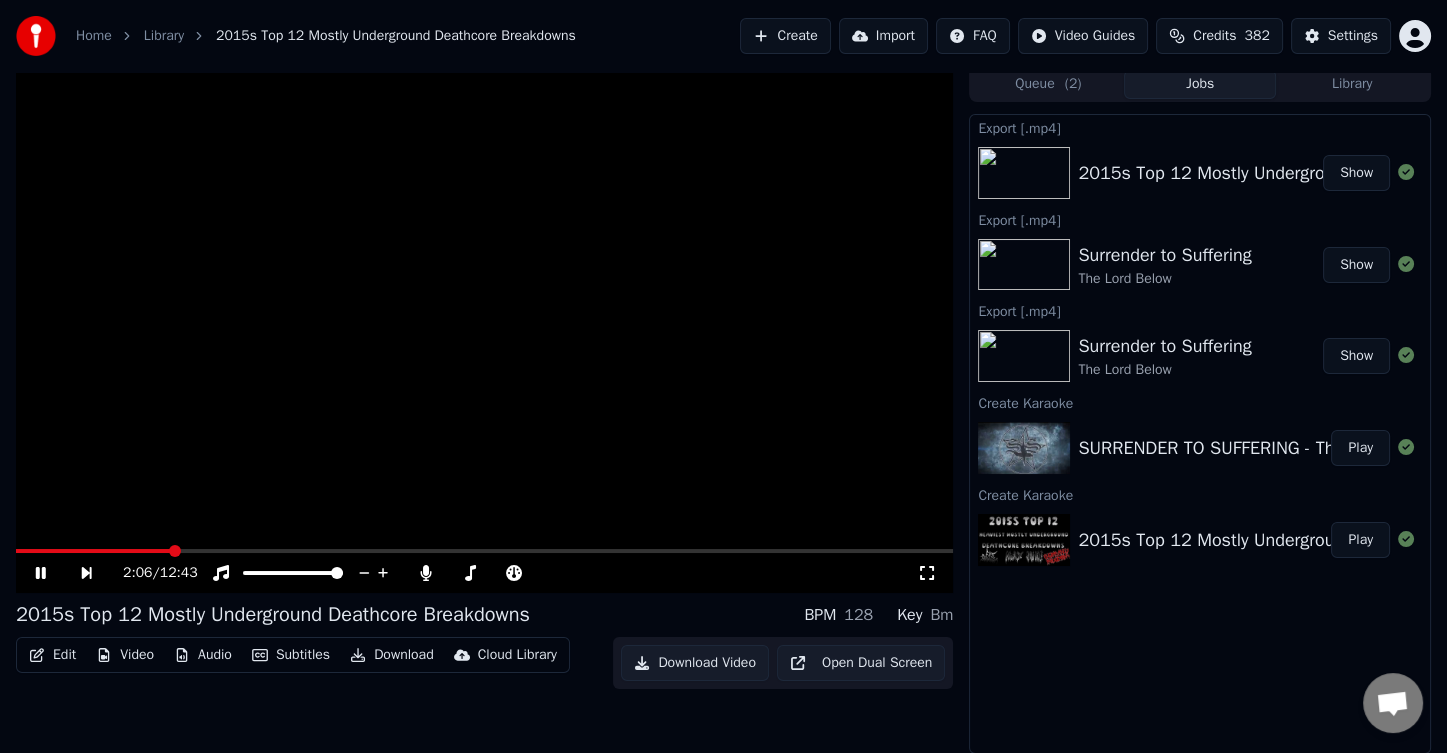 click 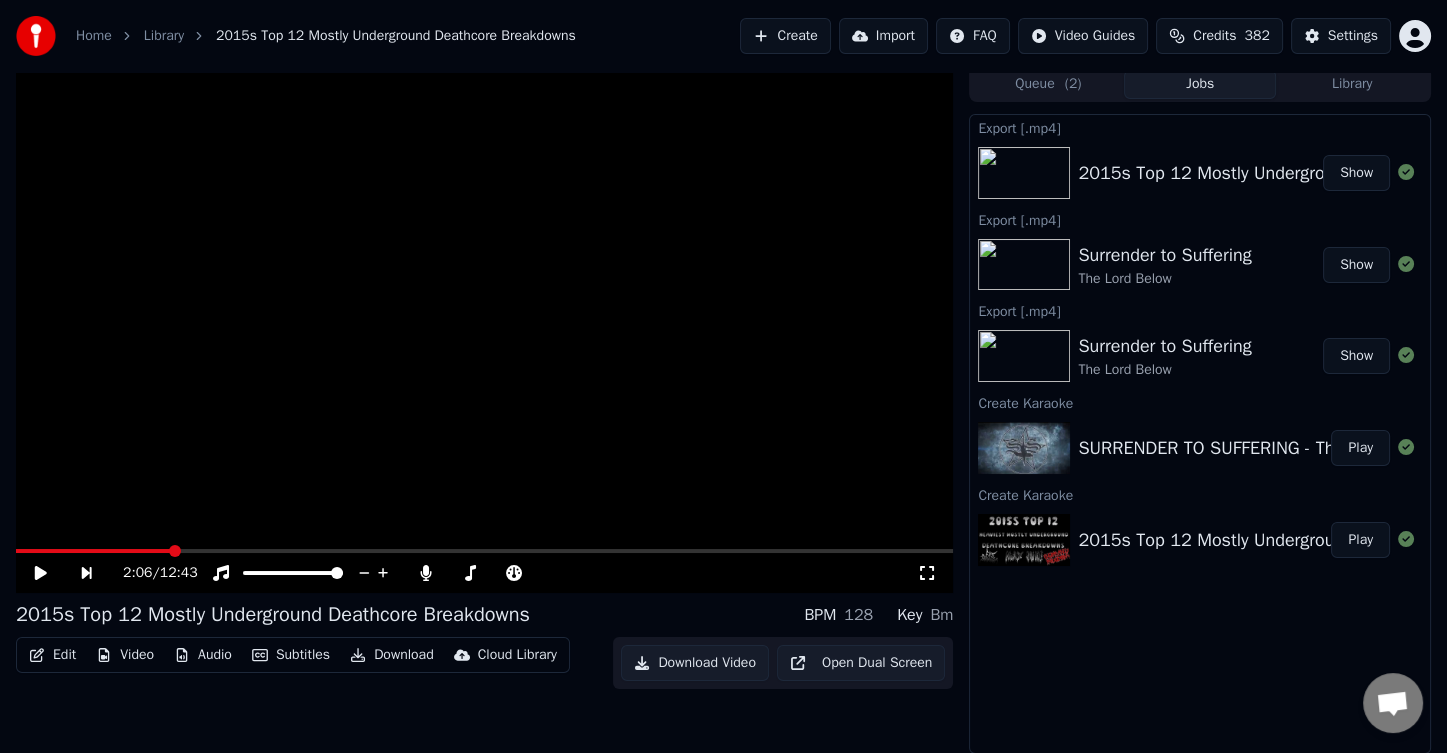 click on "Export [.mp4] 2015s Top 12 Mostly Underground Deathcore Breakdowns Show Export [.mp4] Surrender to Suffering The Lord Below Show Export [.mp4] Surrender to Suffering The Lord Below Show Create Karaoke SURRENDER TO SUFFERING - The Lord Below Lyric Video Play Create Karaoke 2015s Top 12 Mostly Underground Deathcore Breakdowns HD Play" at bounding box center [1200, 434] 